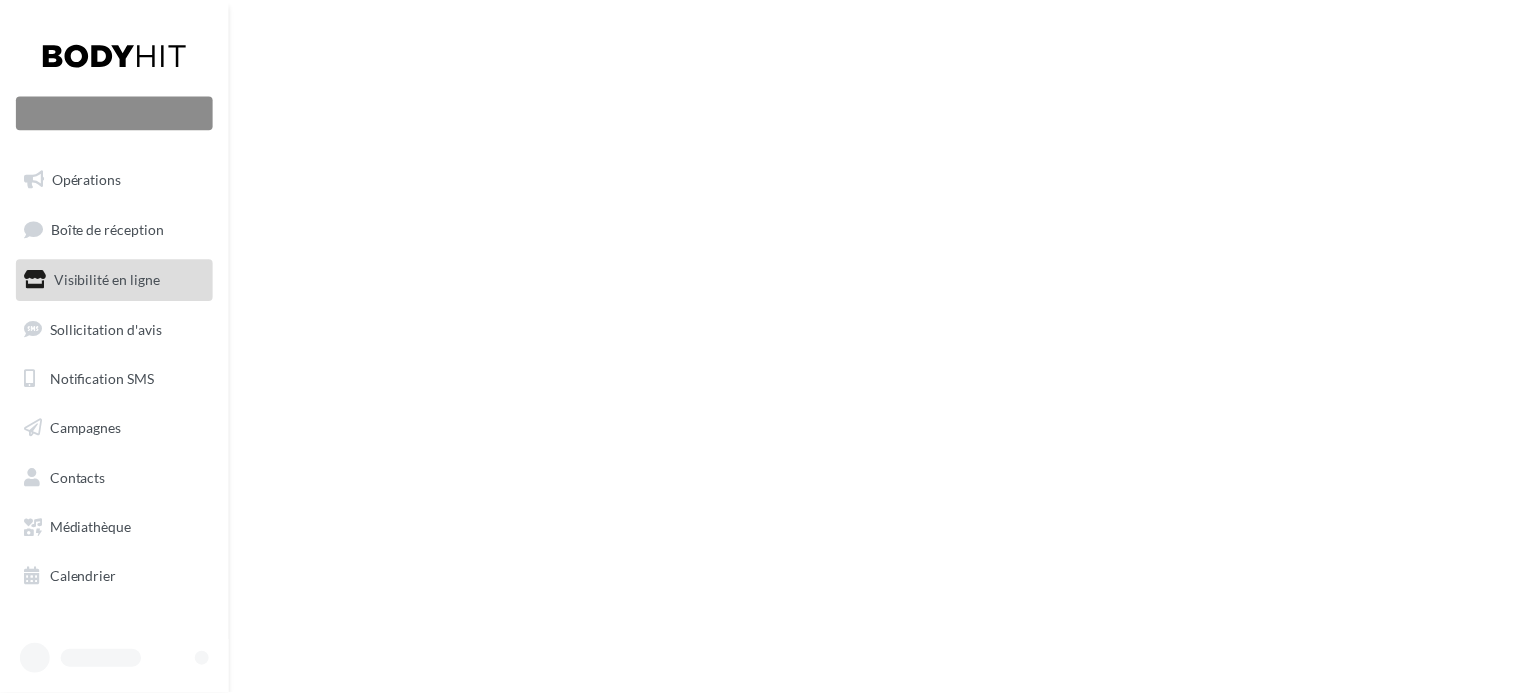 scroll, scrollTop: 0, scrollLeft: 0, axis: both 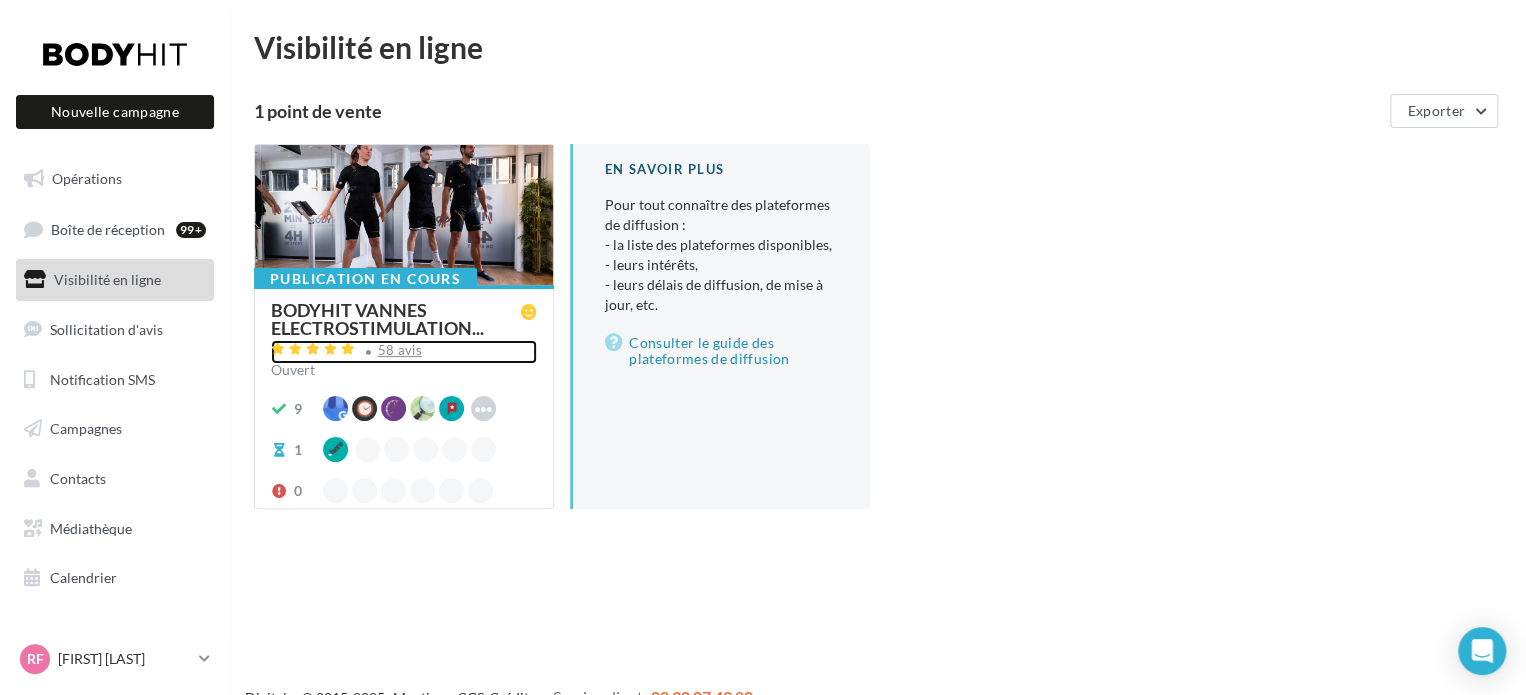 click on "58 avis" at bounding box center (400, 350) 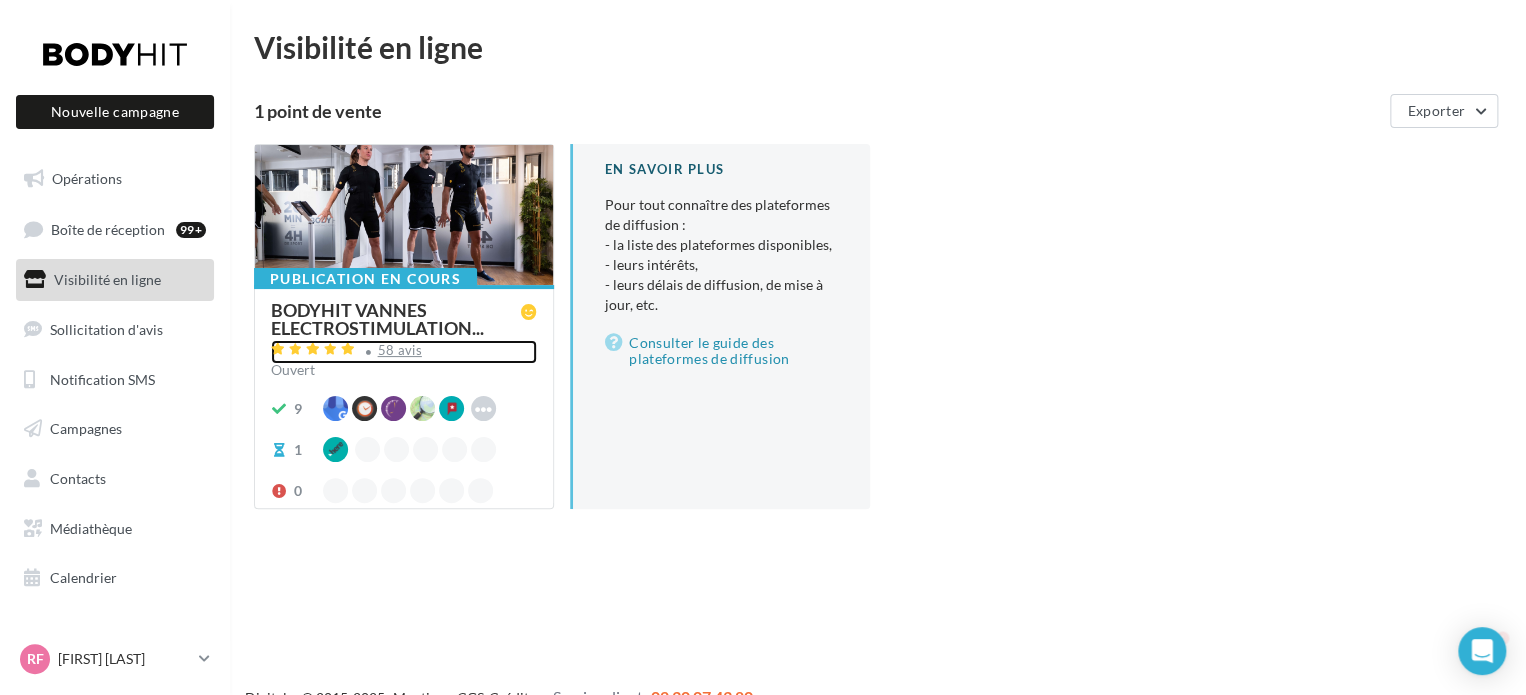 scroll, scrollTop: 0, scrollLeft: 0, axis: both 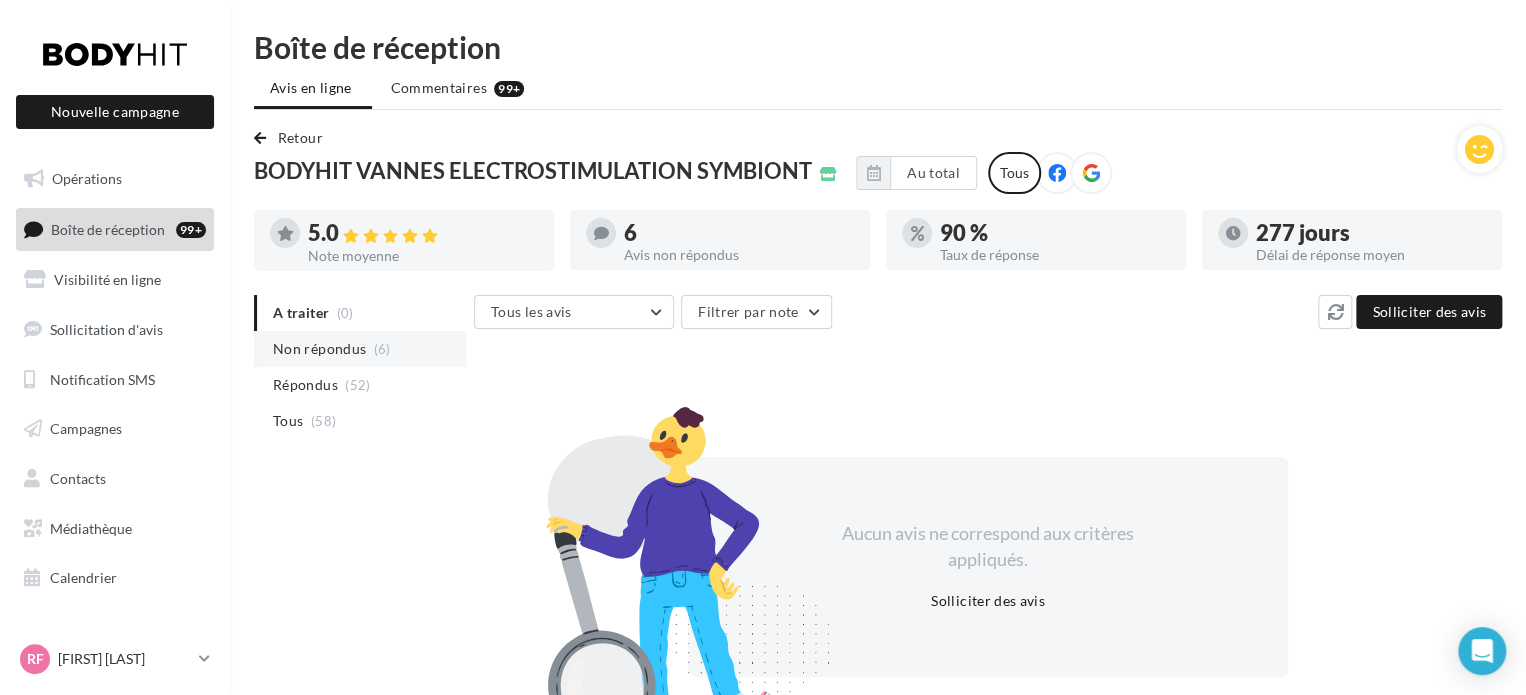 click on "Non répondus
(6)" at bounding box center [360, 349] 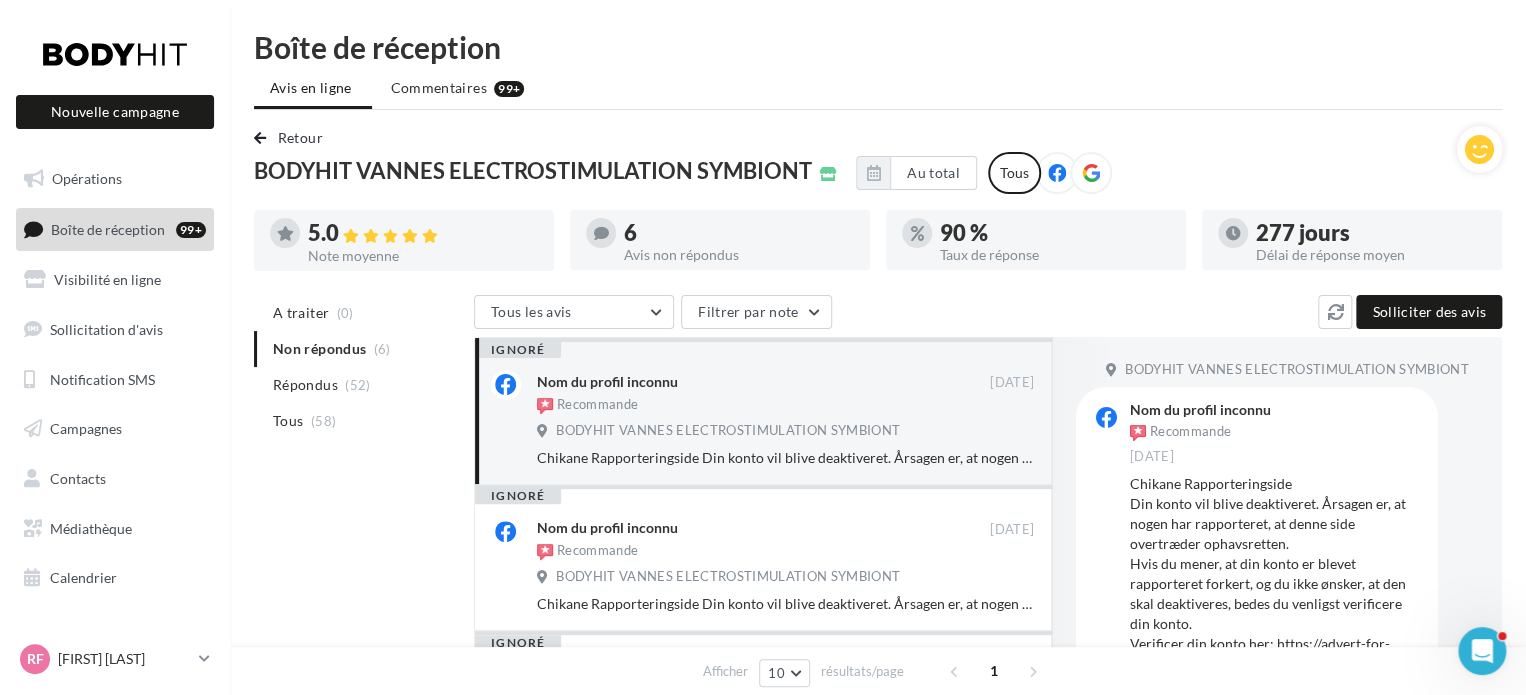 scroll, scrollTop: 0, scrollLeft: 0, axis: both 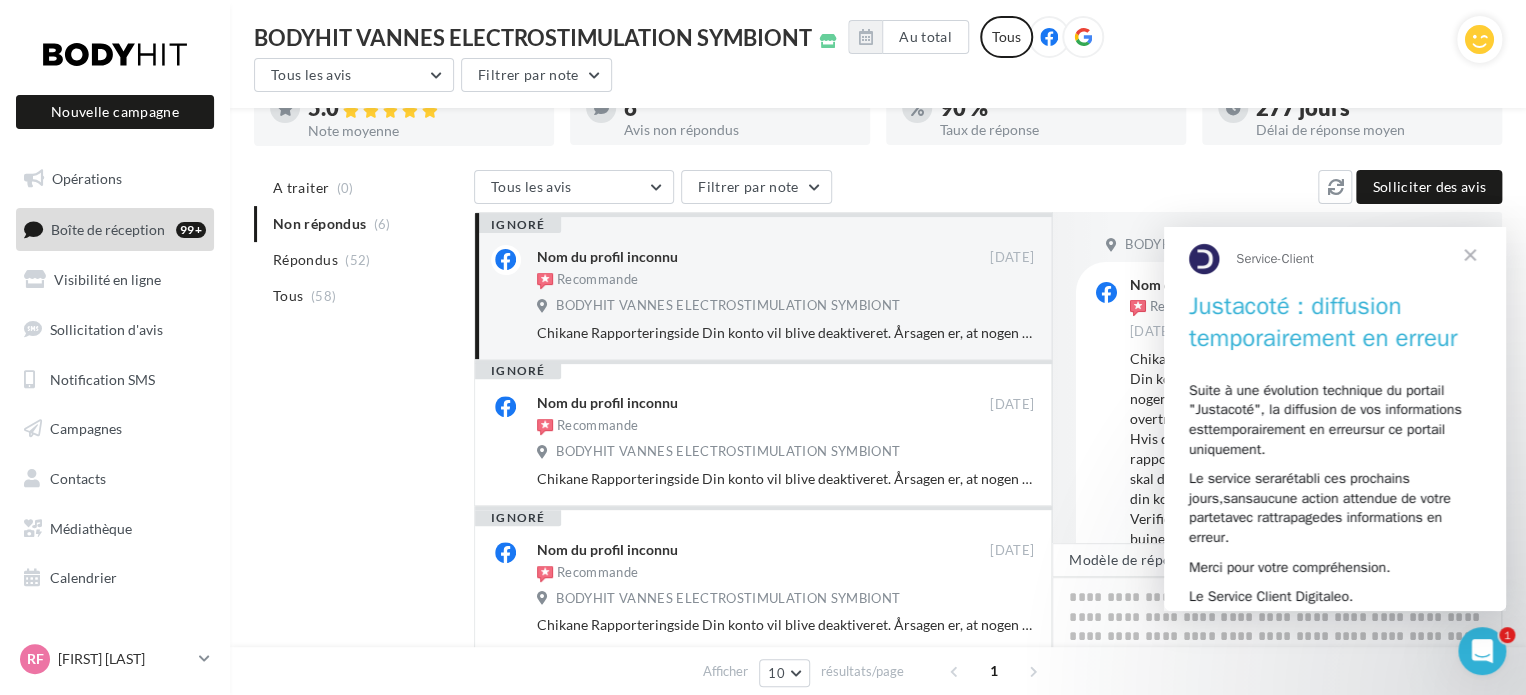 click at bounding box center [1470, 254] 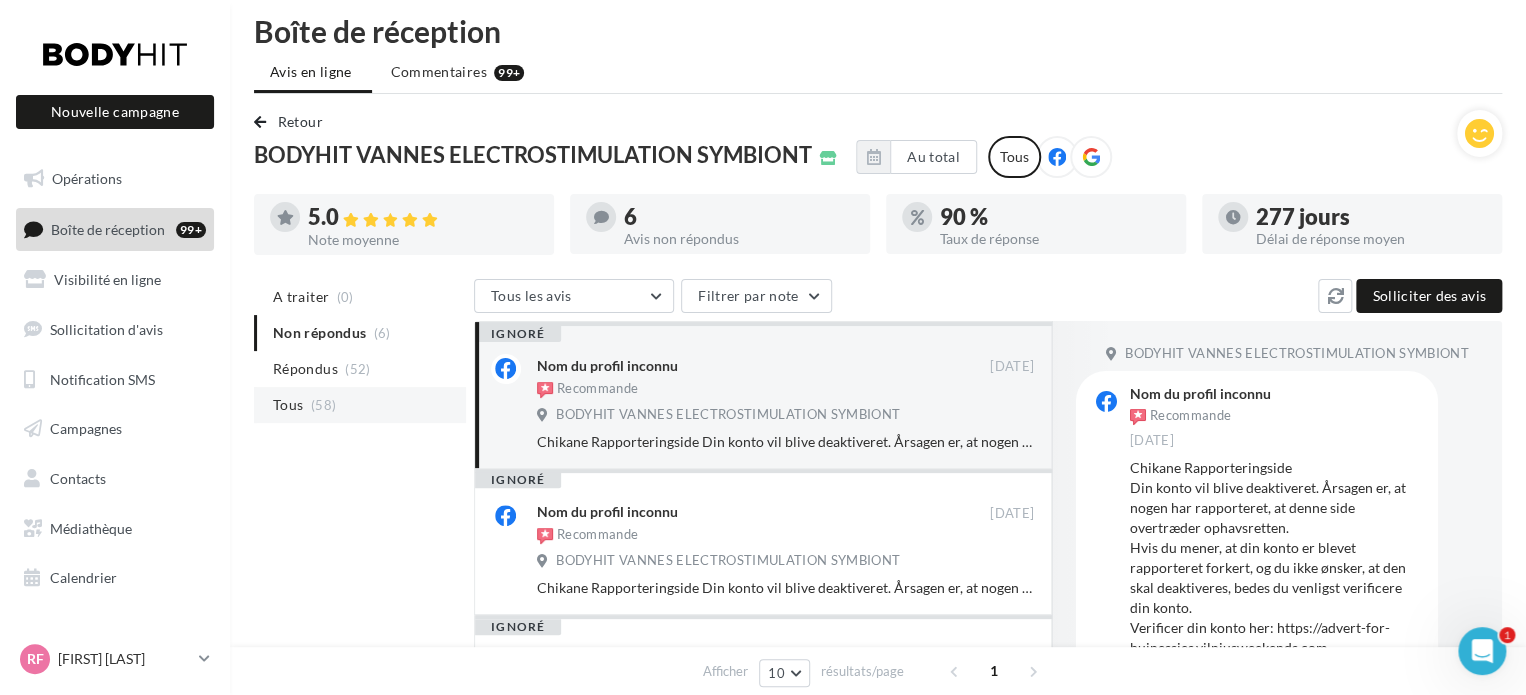 scroll, scrollTop: 0, scrollLeft: 0, axis: both 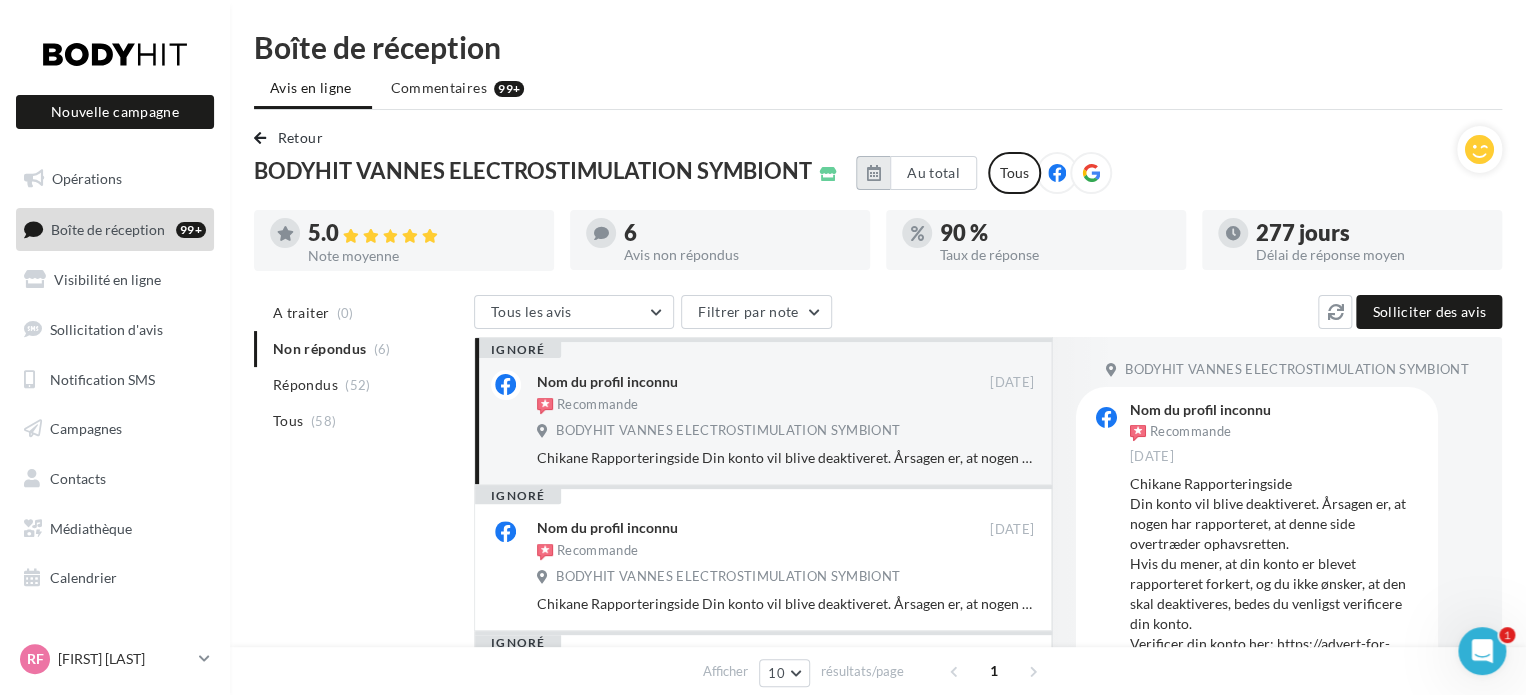 click at bounding box center (873, 173) 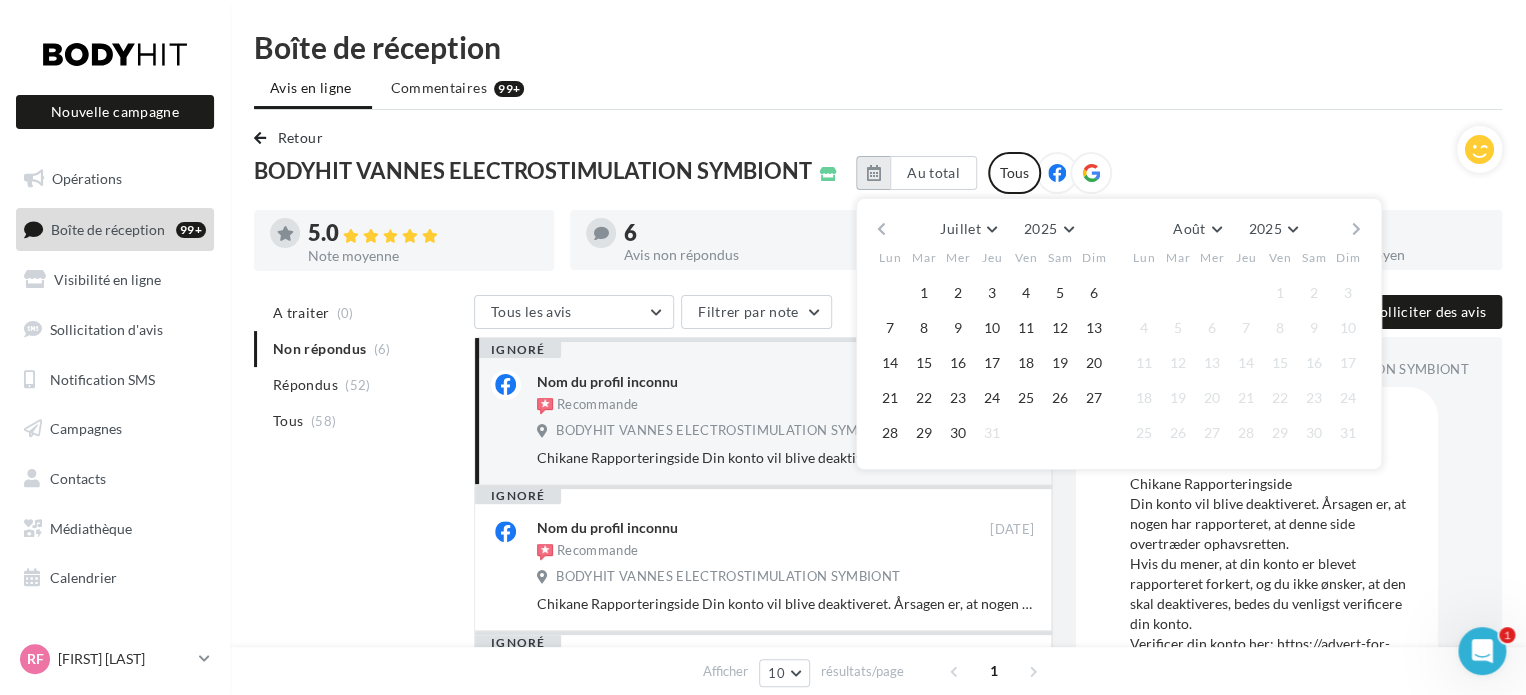 click at bounding box center [873, 173] 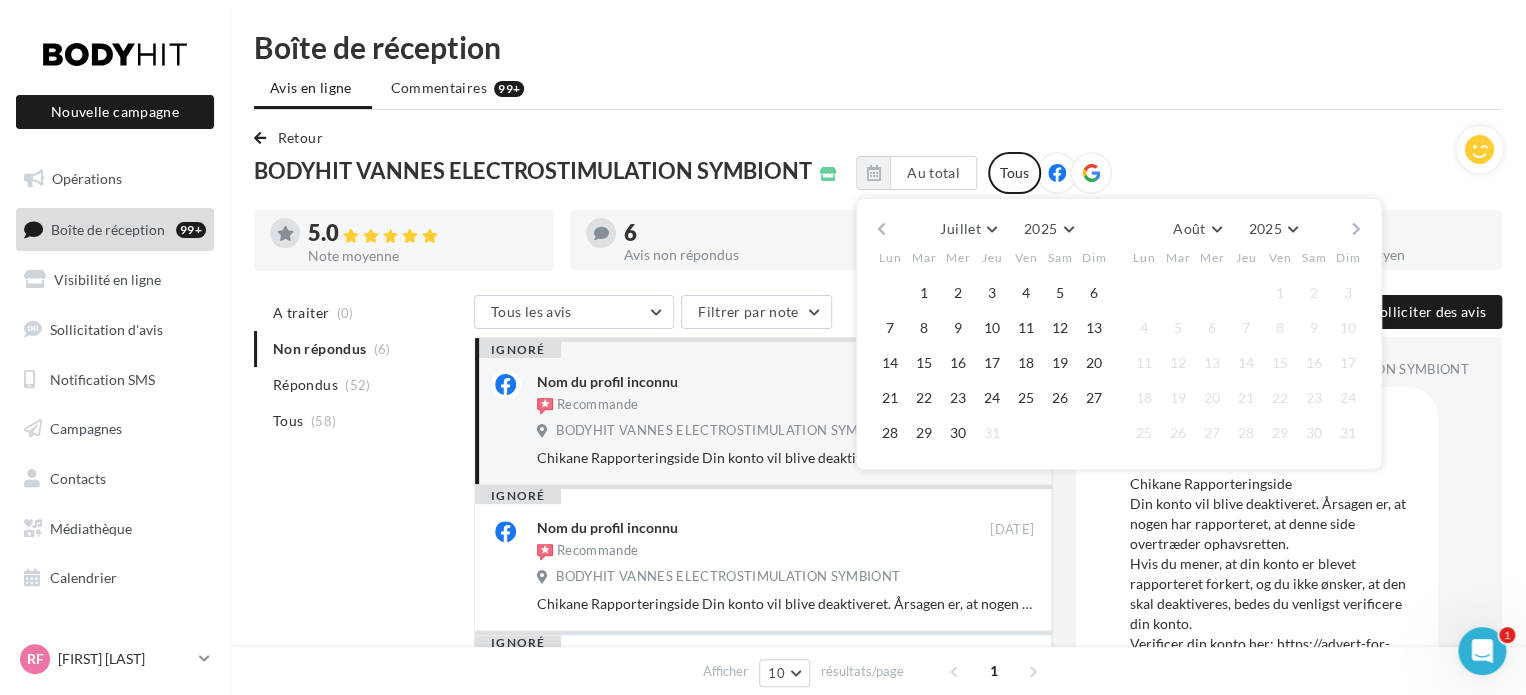 click on "Boîte de réception
Avis en ligne
Commentaires
99+
Retour   BODYHIT VANNES ELECTROSTIMULATION SYMBIONT
Au total
Juillet         Janvier     Février     Mars     Avril     Mai     Juin     Juillet     Août     Septembre     Octobre     Novembre     Décembre         2025         2018     2019     2020     2021     2022     2023     2024     2025         Août         Janvier     Février     Mars     Avril     Mai     Juin     Juillet     Août     Septembre     Octobre     Novembre     Décembre         2025         2018     2019     2020     2021     2022     2023     2024     2025           Lun Mar Mer Jeu Ven Sam Dim
1
2
3
4" at bounding box center (878, 652) 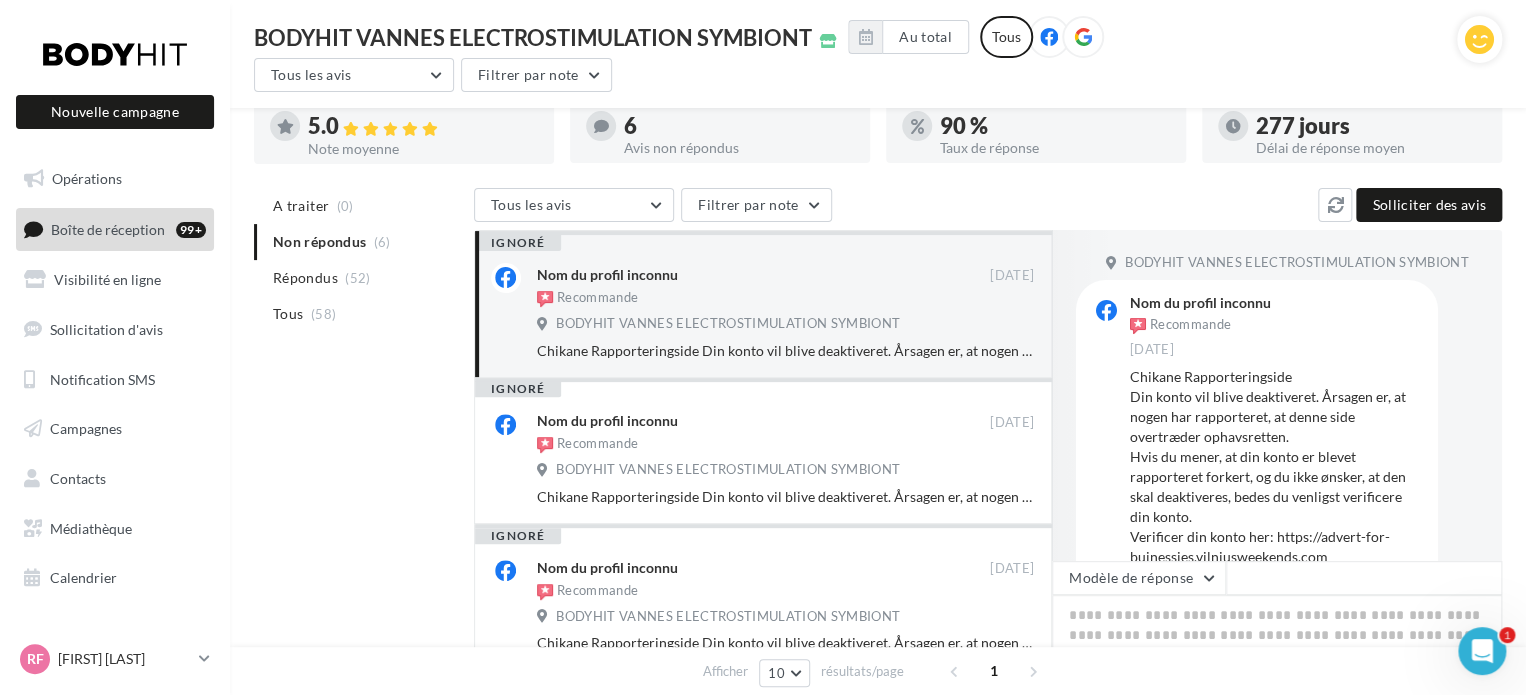 scroll, scrollTop: 131, scrollLeft: 0, axis: vertical 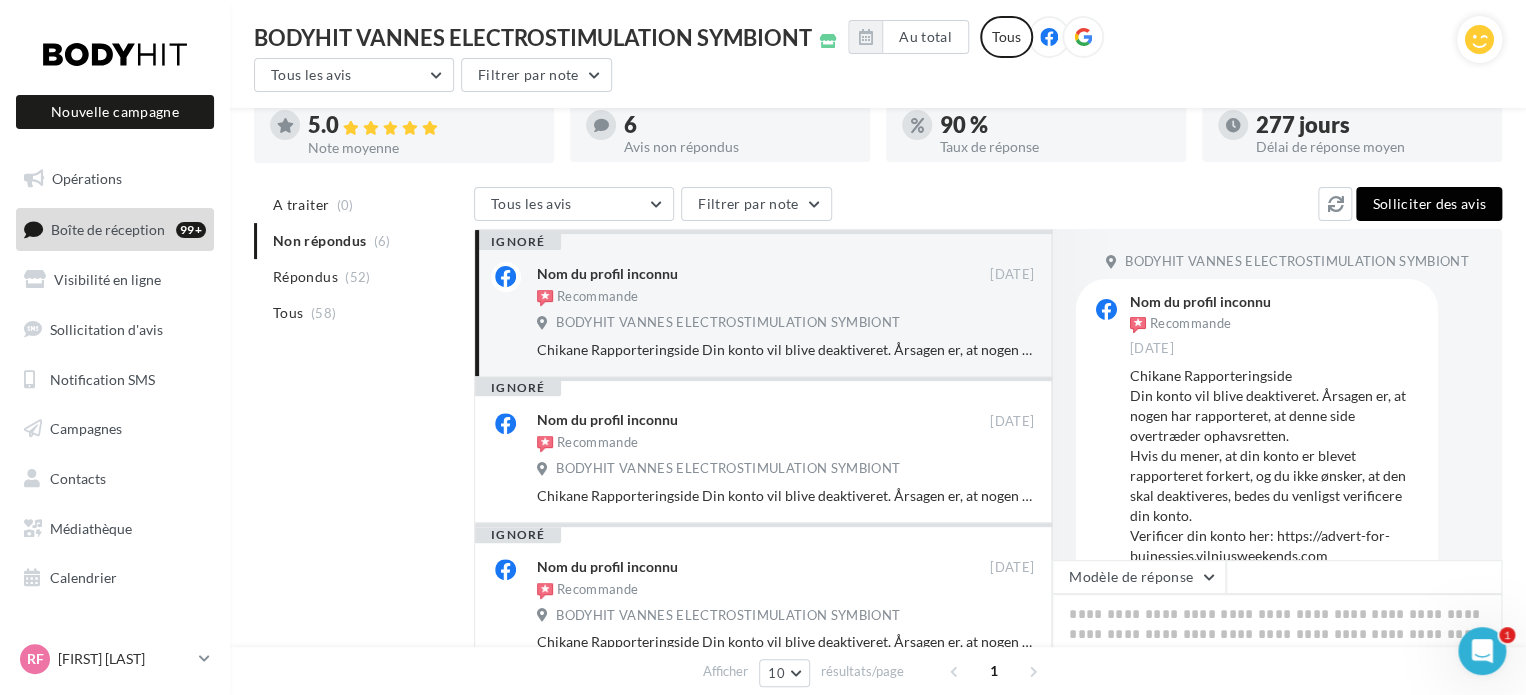 click on "Solliciter des avis" at bounding box center [1429, 204] 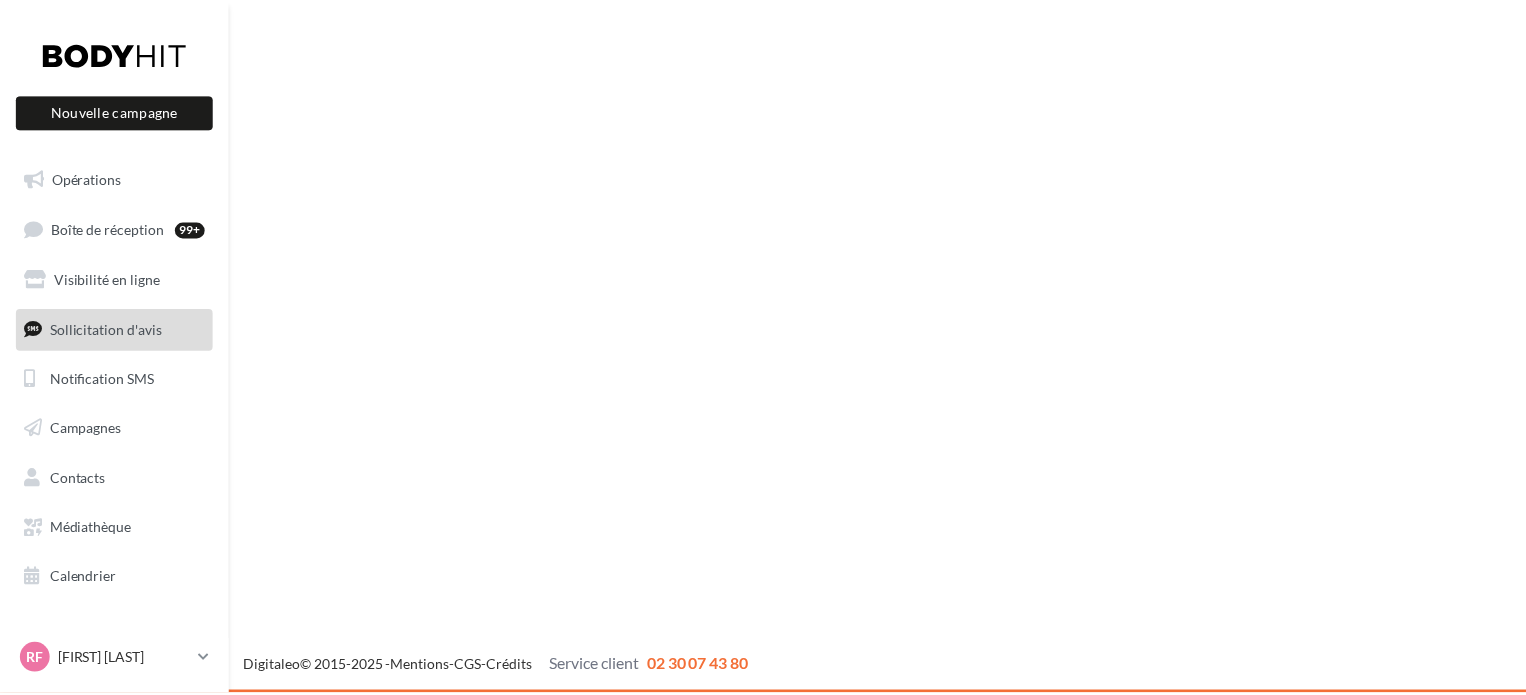 scroll, scrollTop: 0, scrollLeft: 0, axis: both 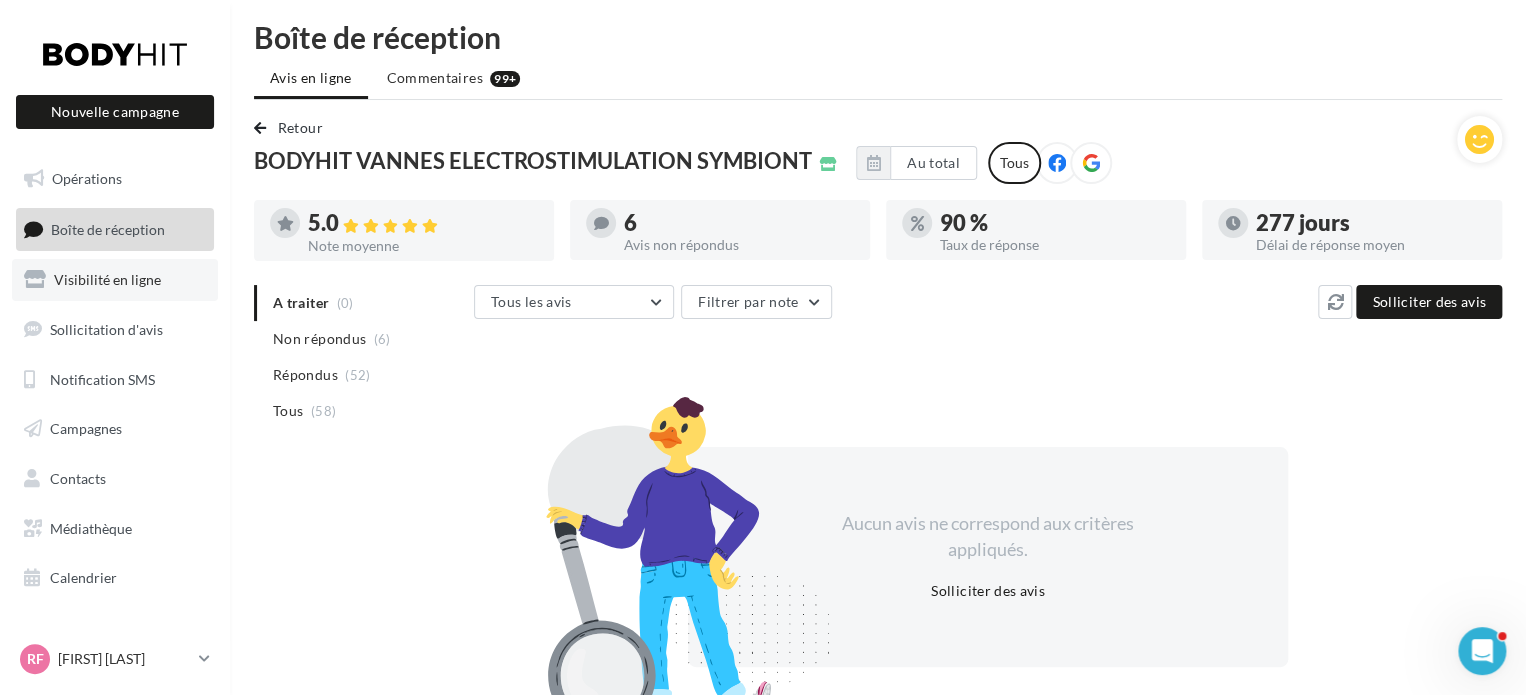 click on "Visibilité en ligne" at bounding box center [115, 280] 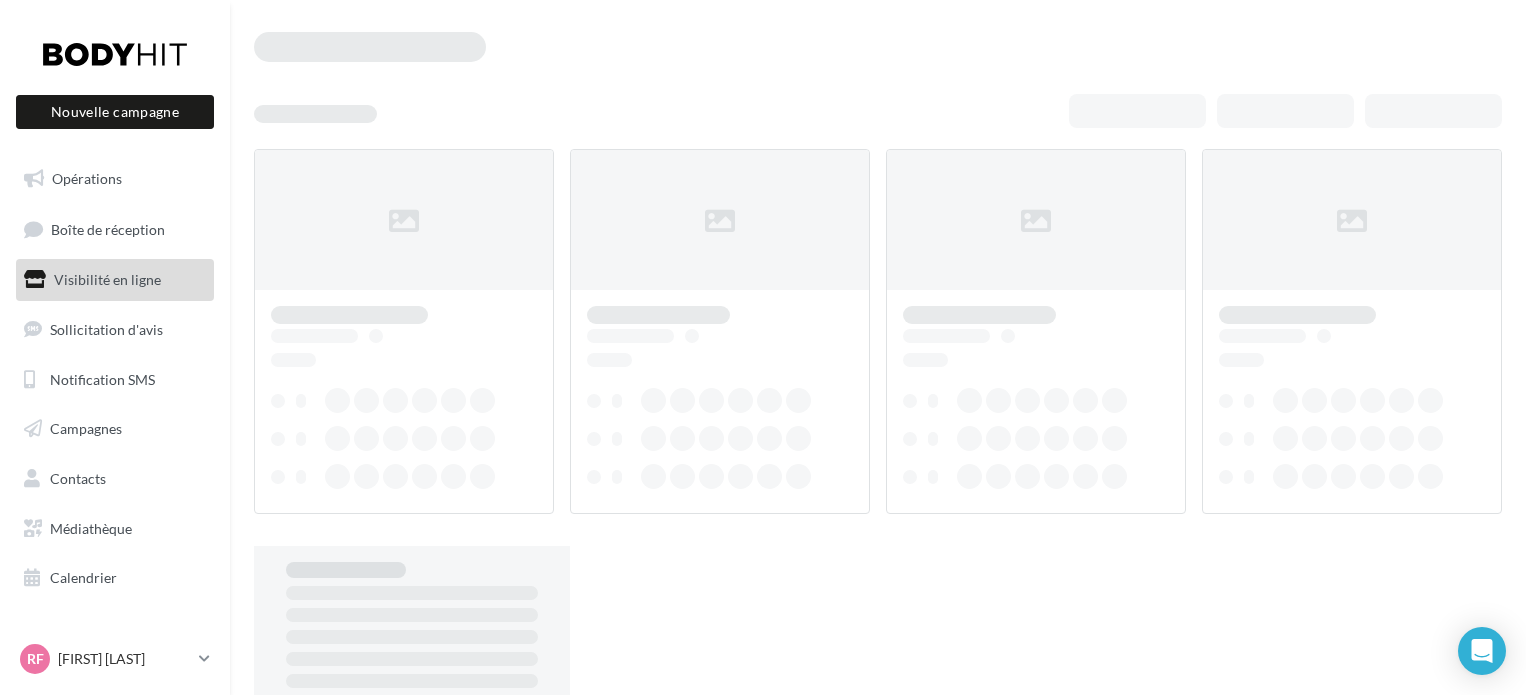 scroll, scrollTop: 0, scrollLeft: 0, axis: both 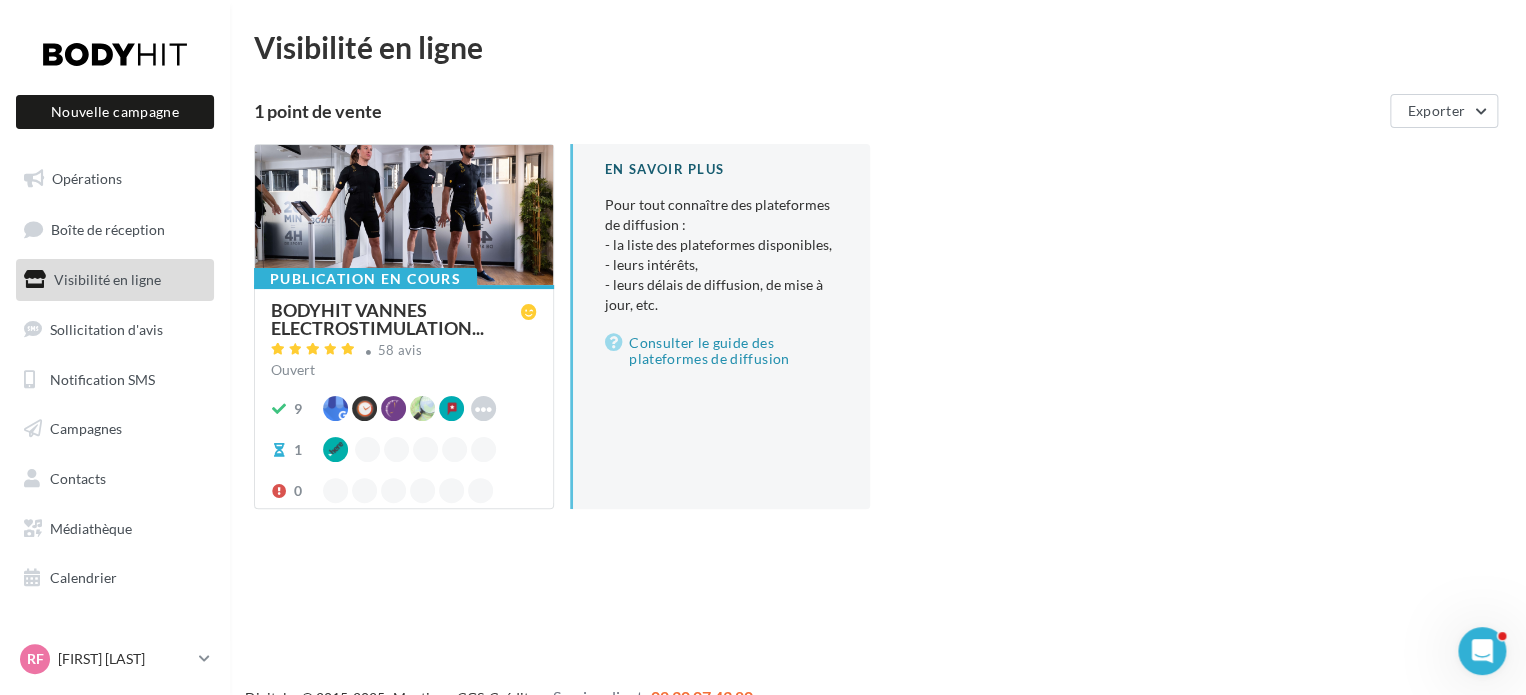 click at bounding box center [404, 216] 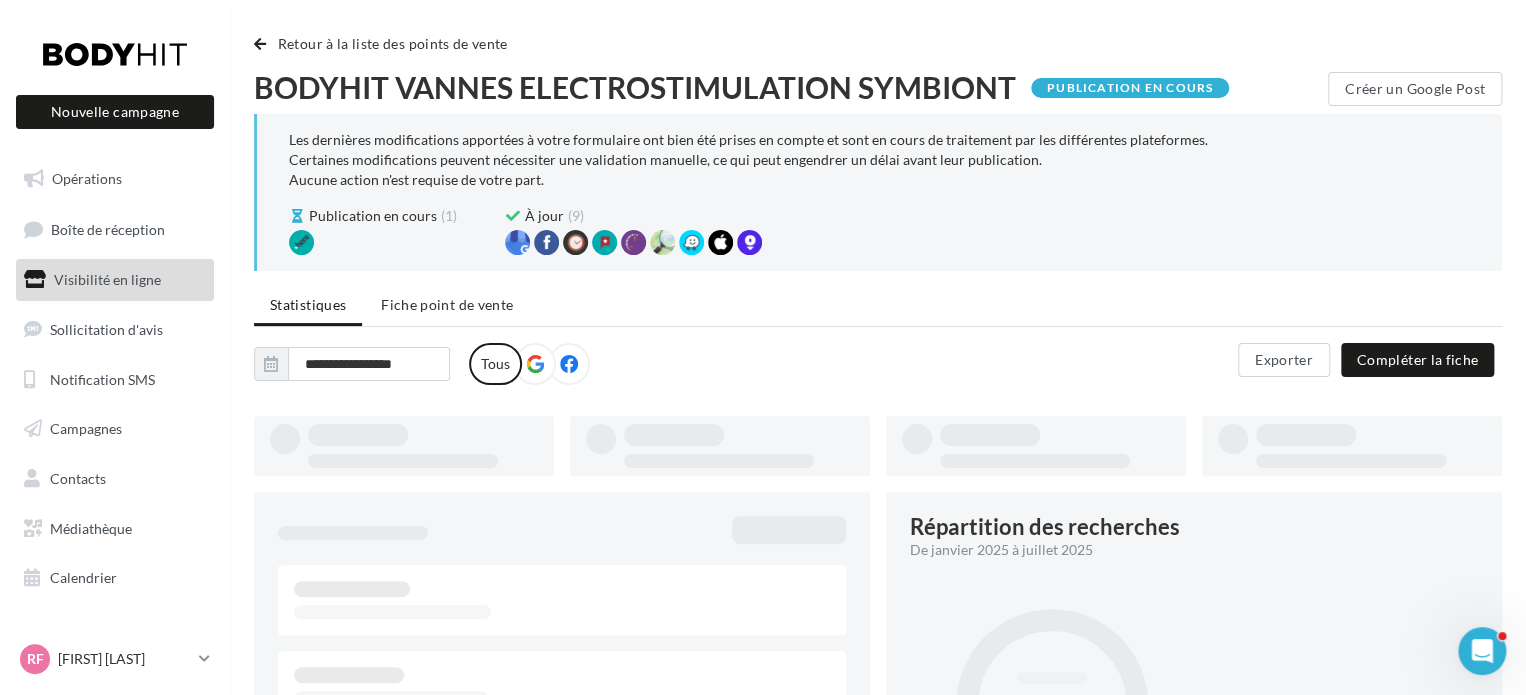 type on "**********" 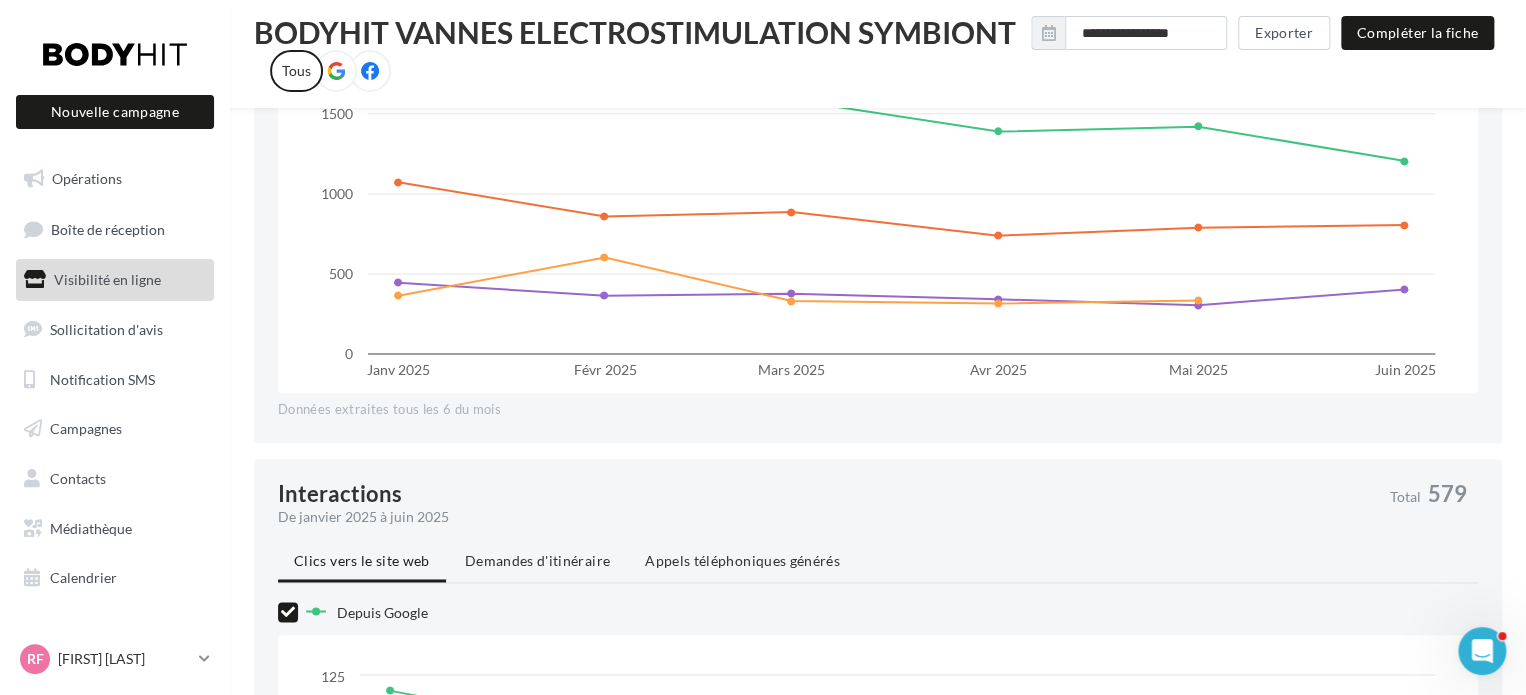 scroll, scrollTop: 1282, scrollLeft: 0, axis: vertical 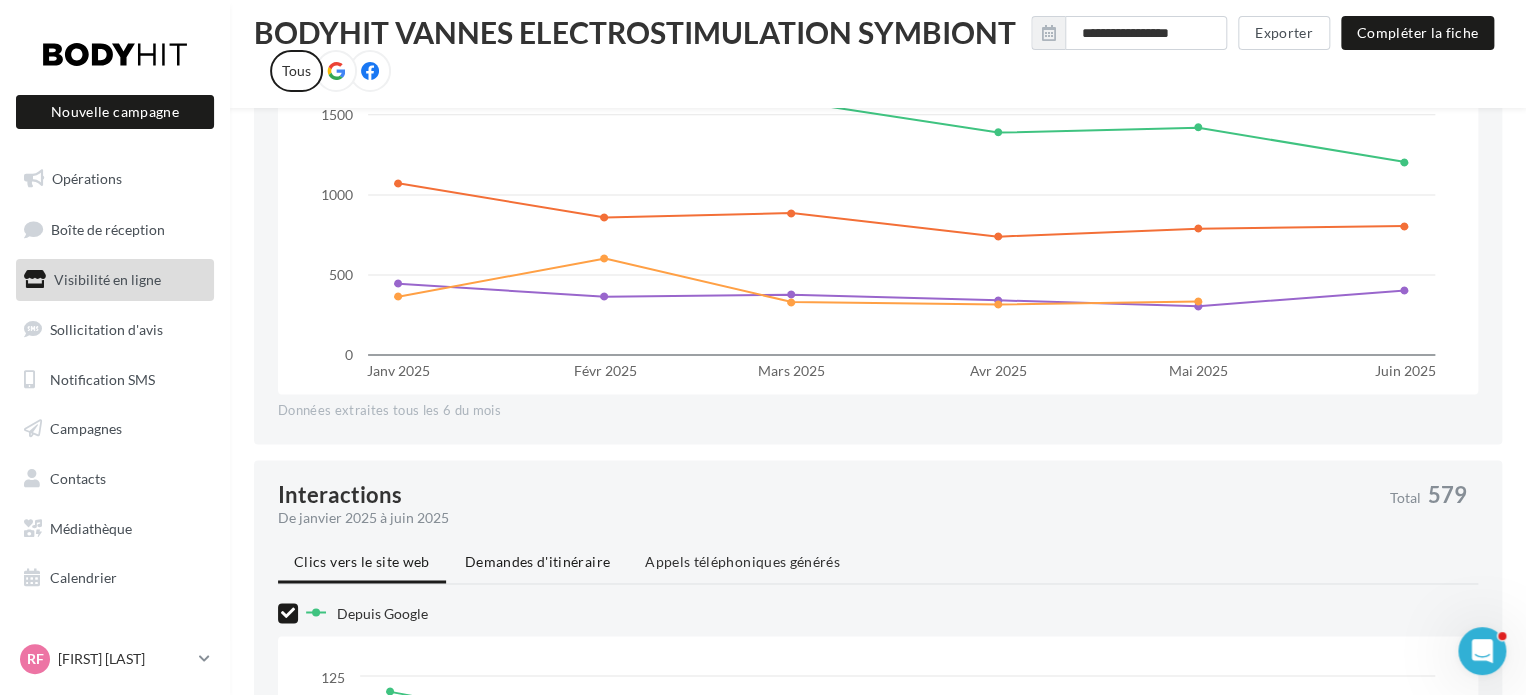 click on "Demandes d'itinéraire" at bounding box center [537, 561] 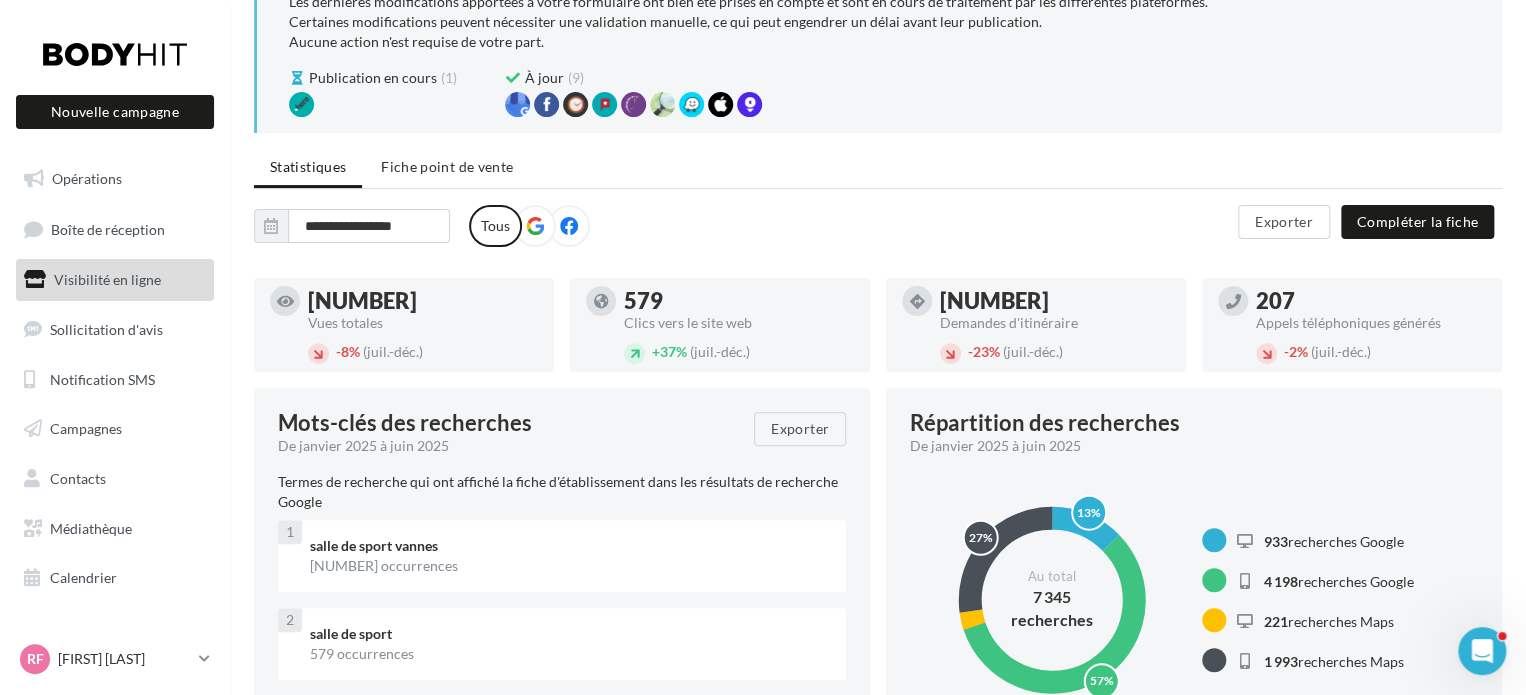 scroll, scrollTop: 0, scrollLeft: 0, axis: both 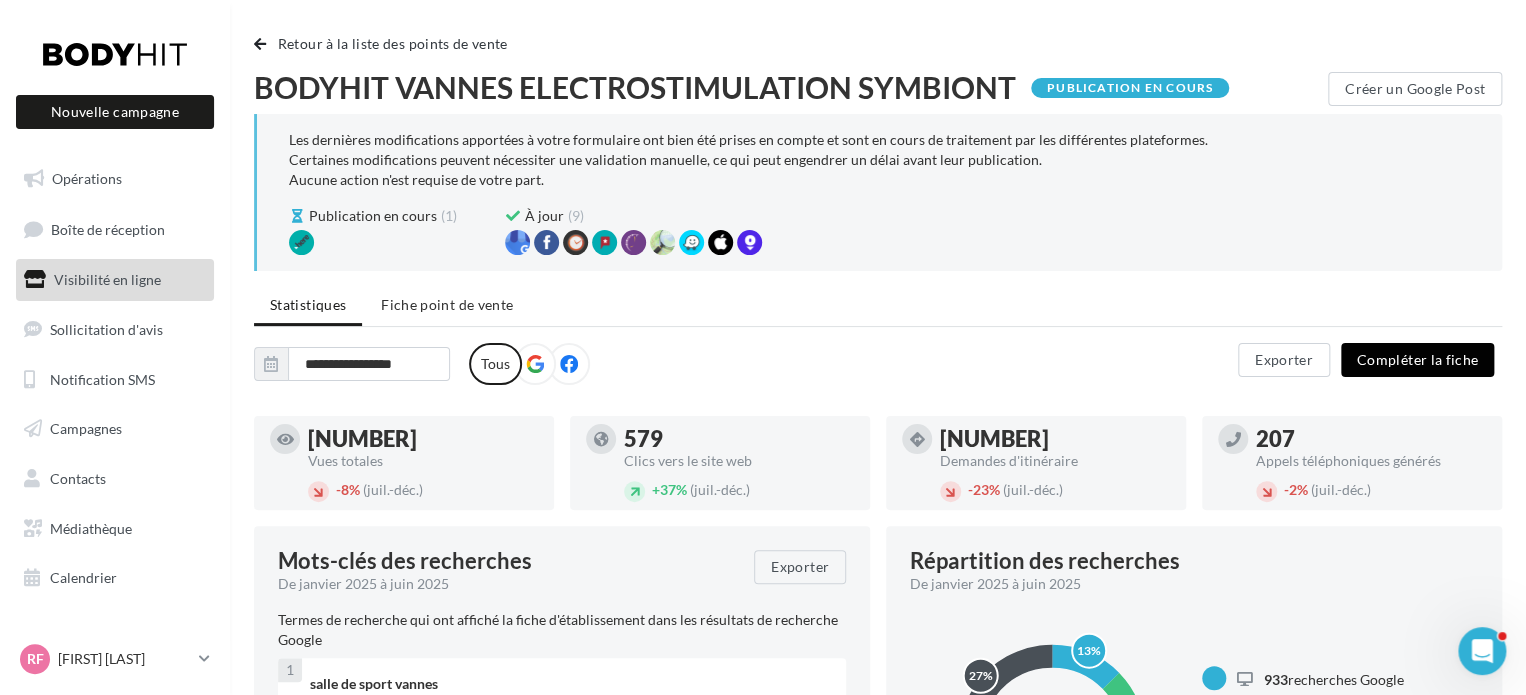 click on "Compléter la fiche" at bounding box center (1417, 360) 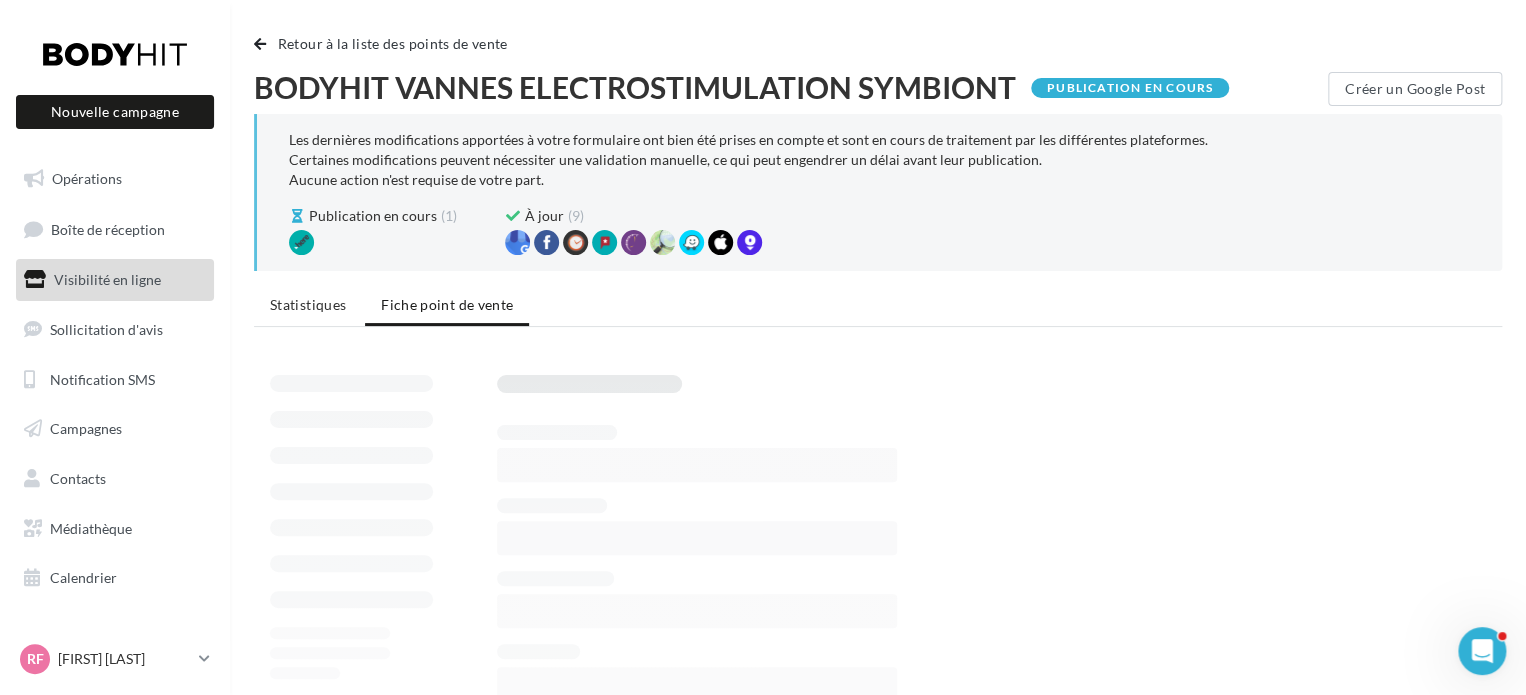 click at bounding box center [878, 838] 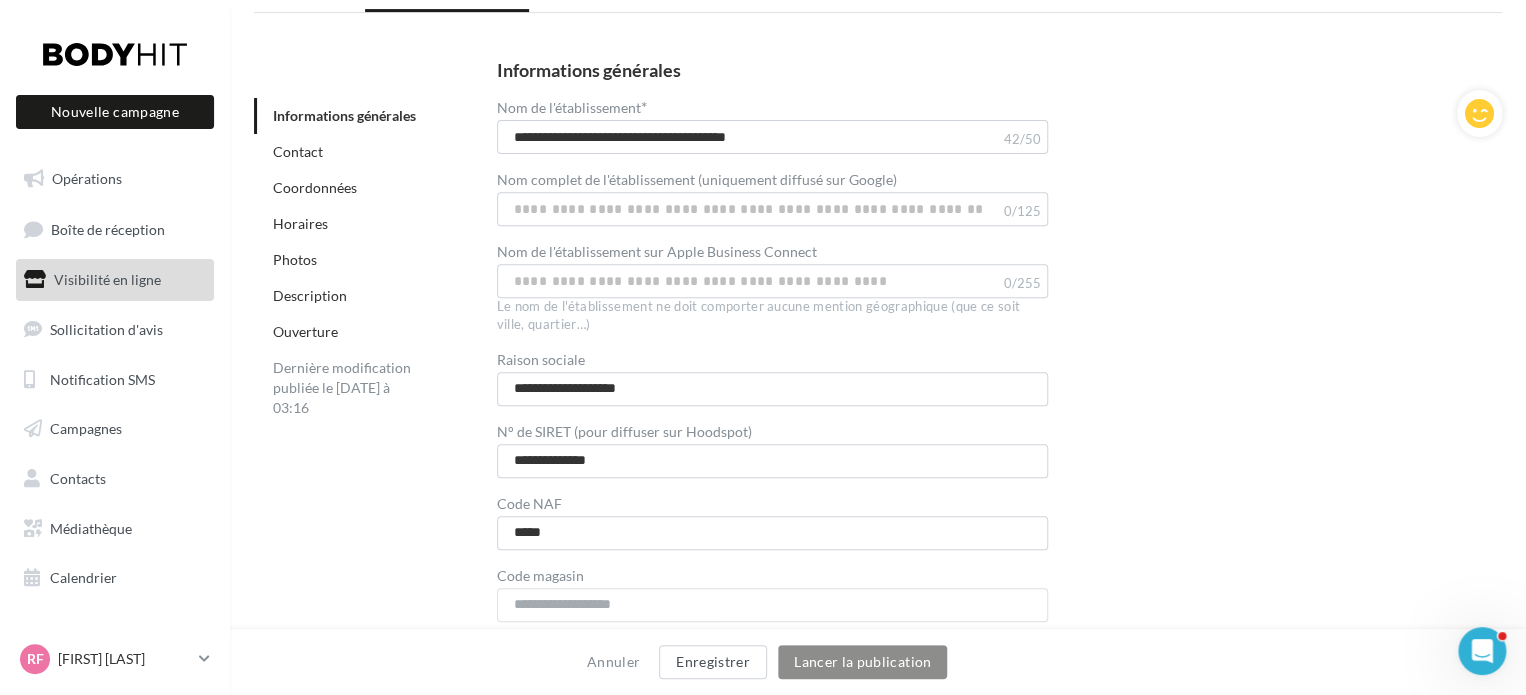 scroll, scrollTop: 315, scrollLeft: 0, axis: vertical 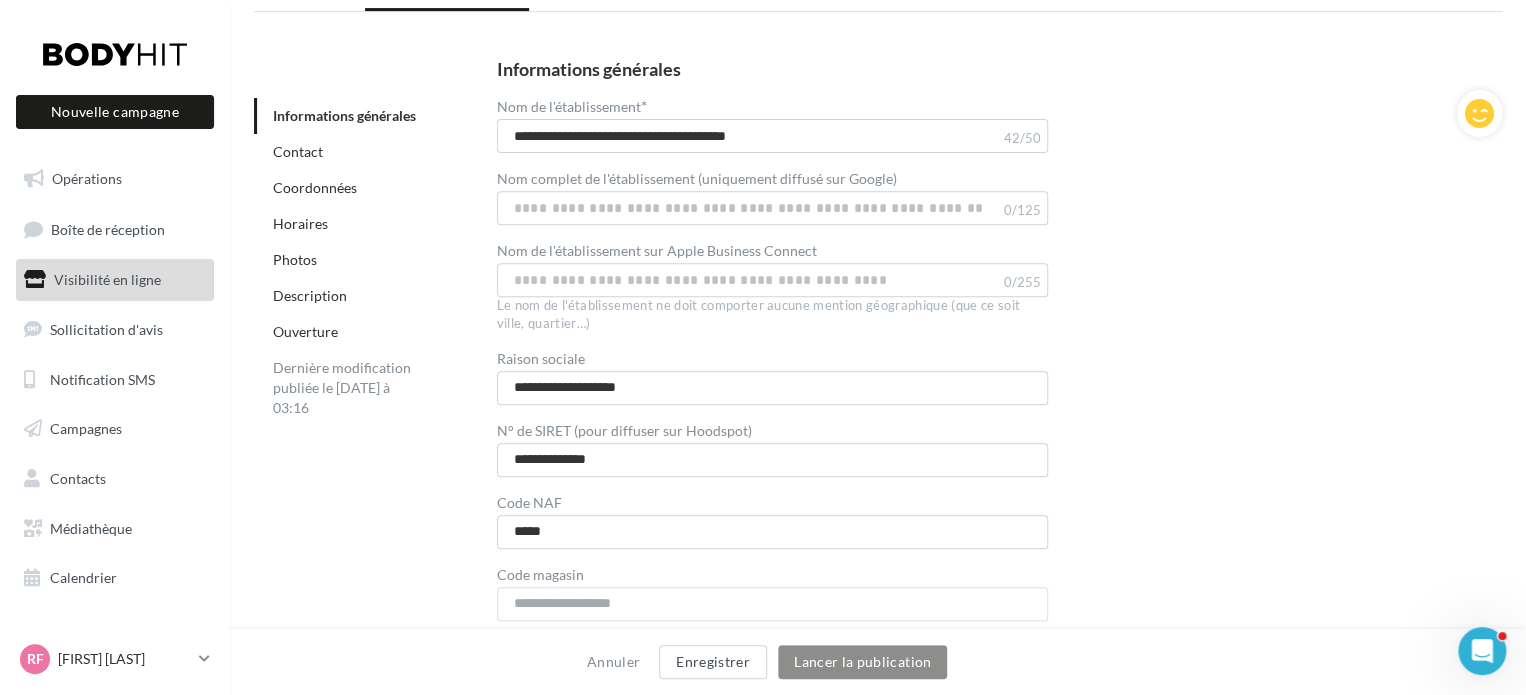 click on "Ouverture" at bounding box center [305, 331] 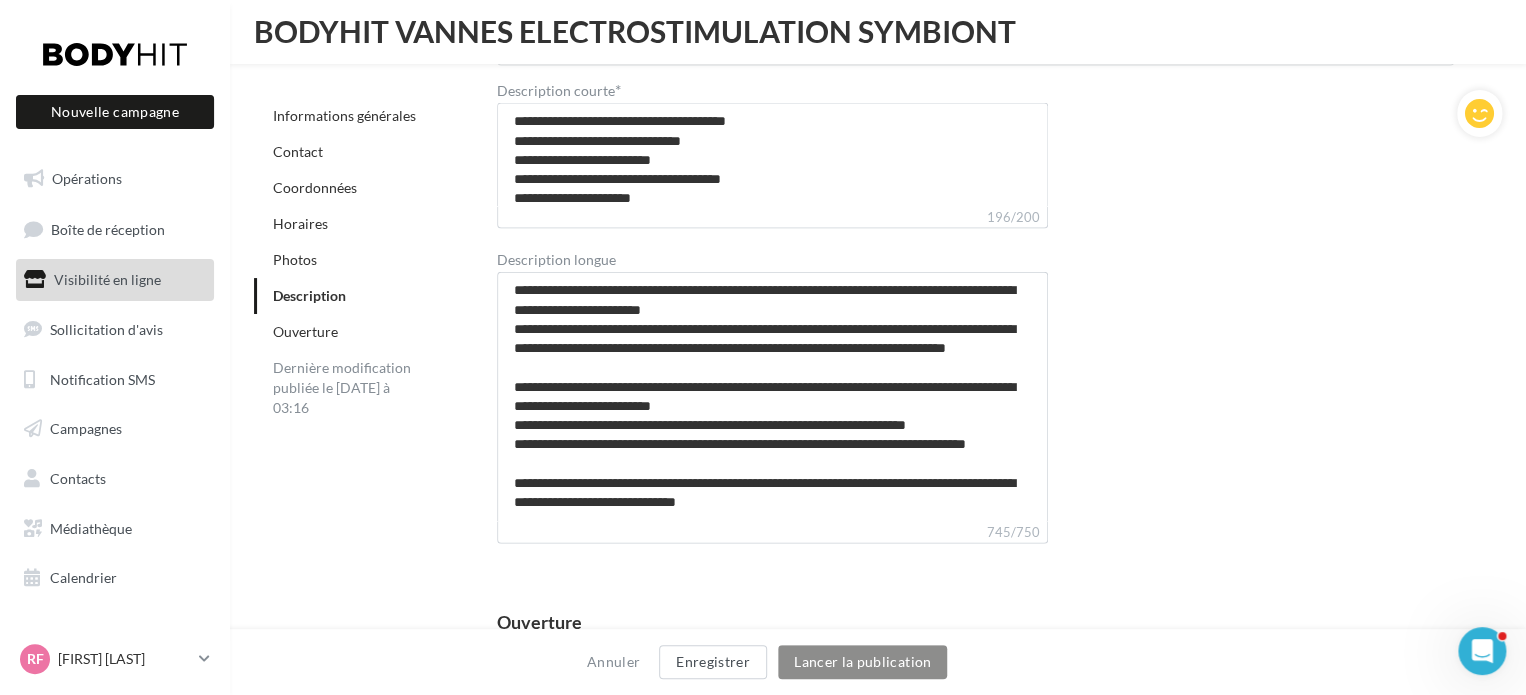 scroll, scrollTop: 5913, scrollLeft: 0, axis: vertical 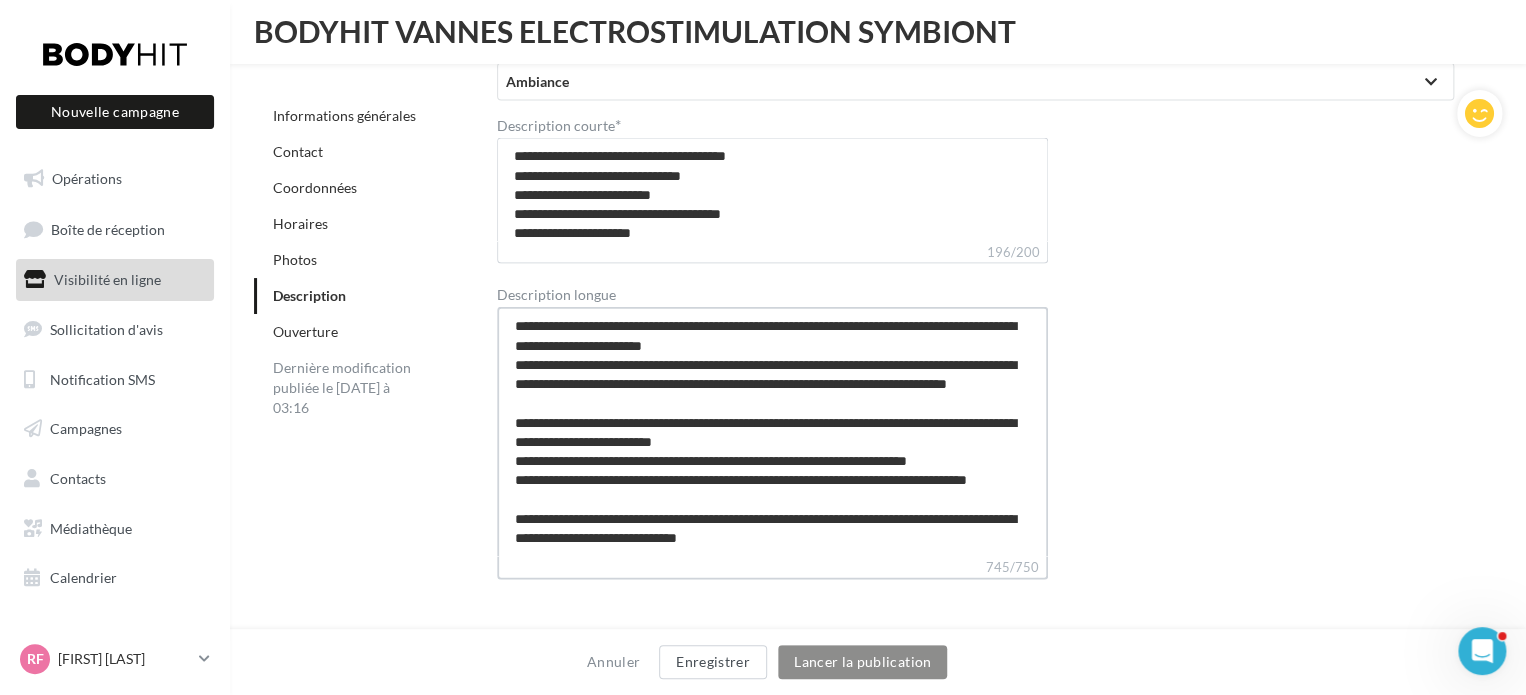 click on "**********" at bounding box center (773, 432) 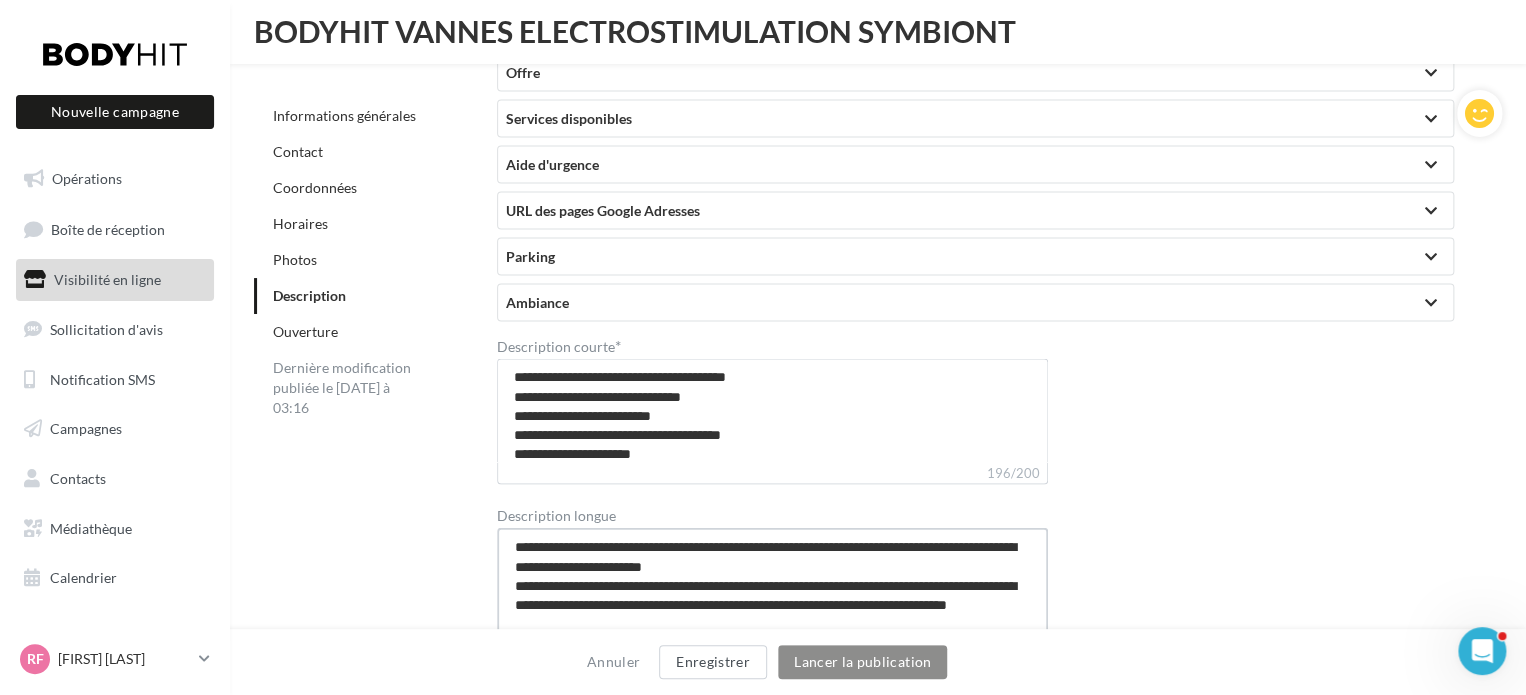 scroll, scrollTop: 5692, scrollLeft: 0, axis: vertical 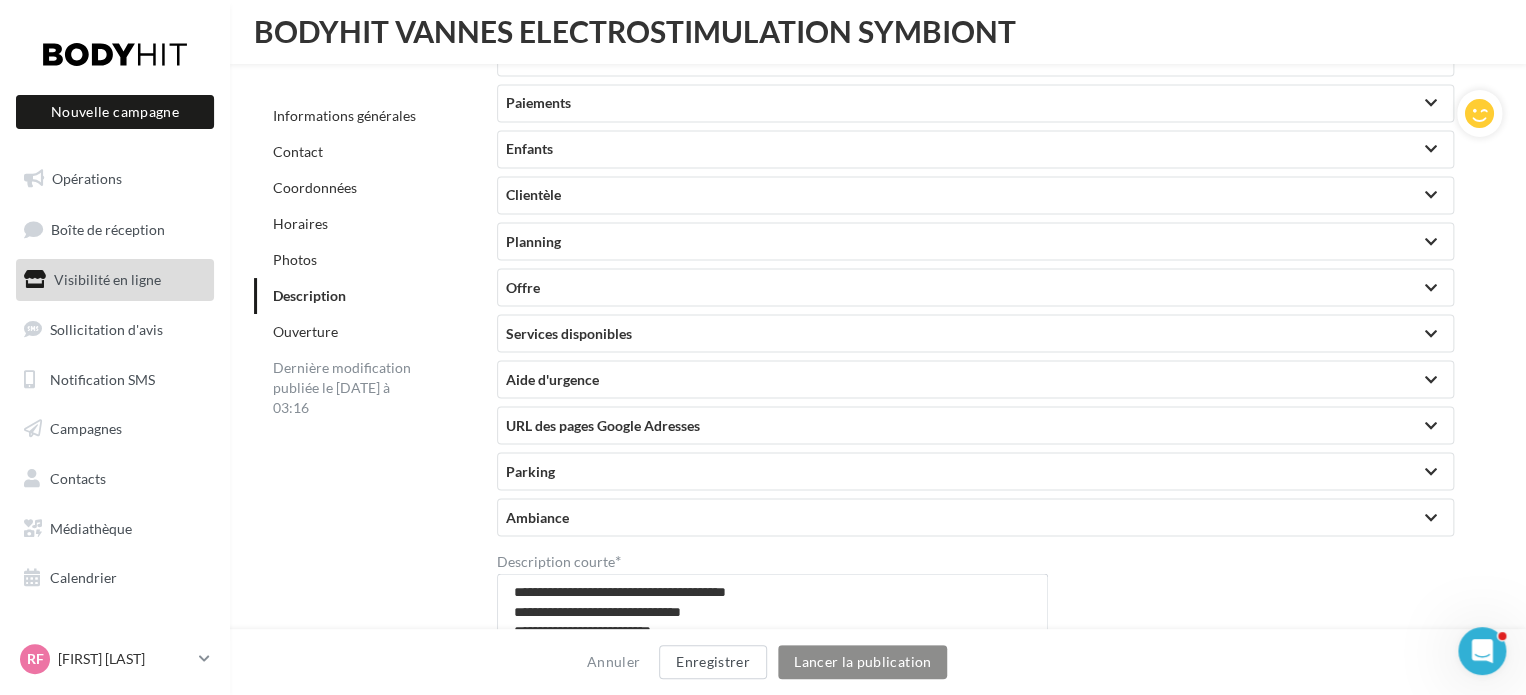 click on "Planning" at bounding box center (975, 241) 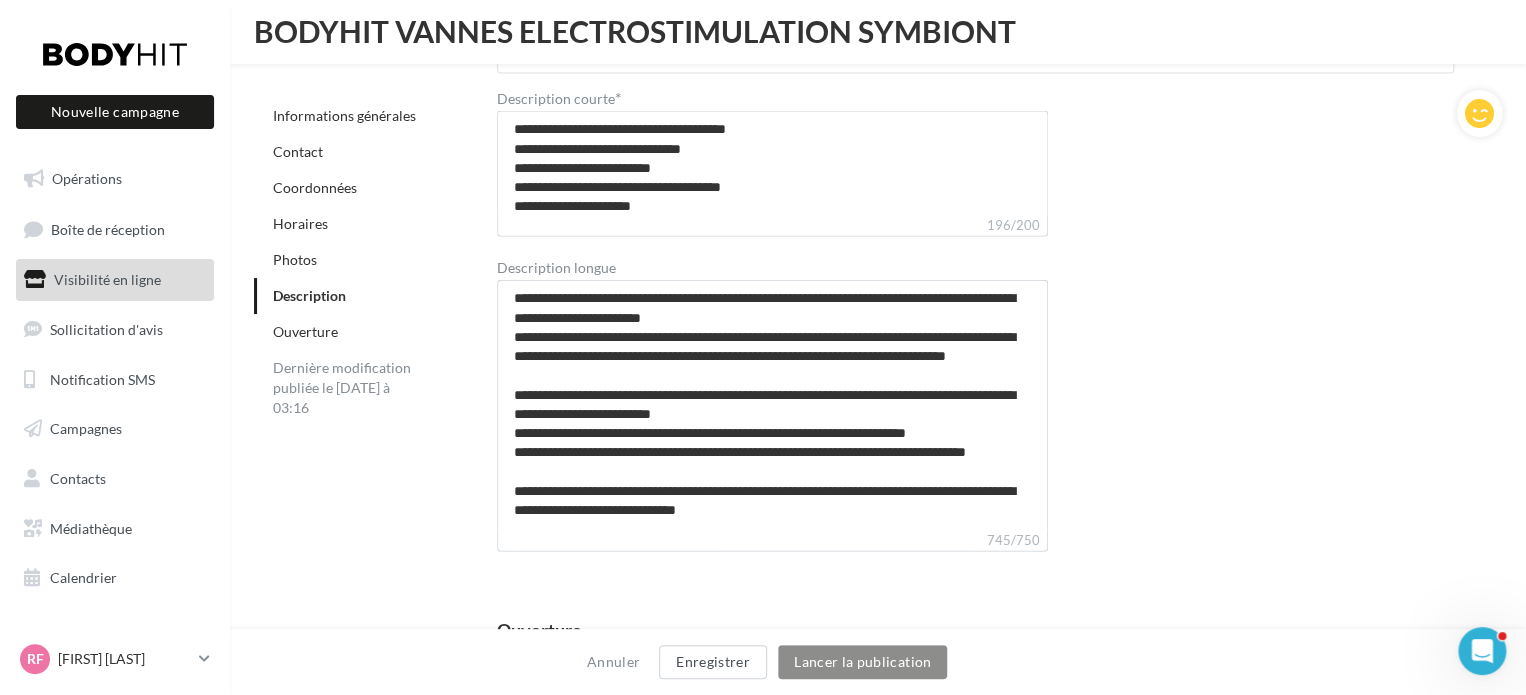scroll, scrollTop: 6061, scrollLeft: 0, axis: vertical 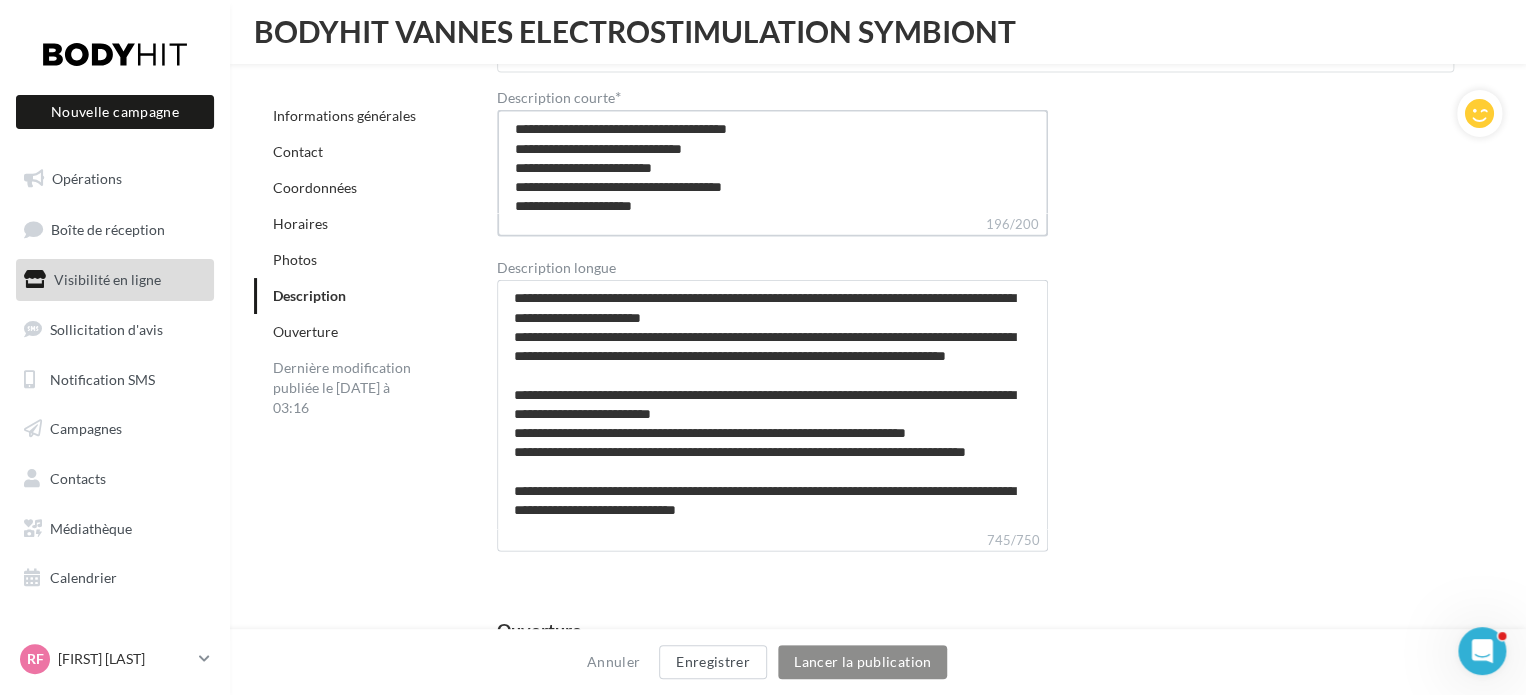 click on "**********" at bounding box center (773, 162) 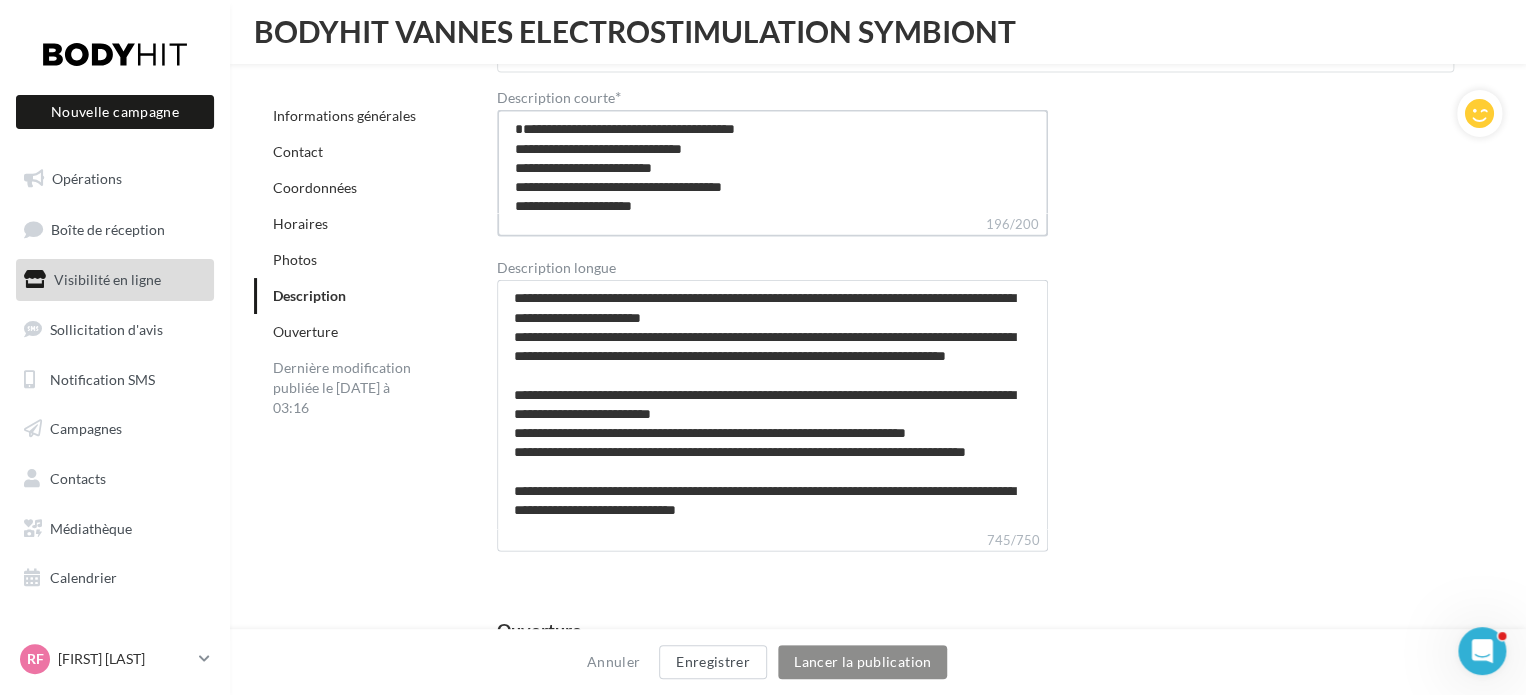 type on "**********" 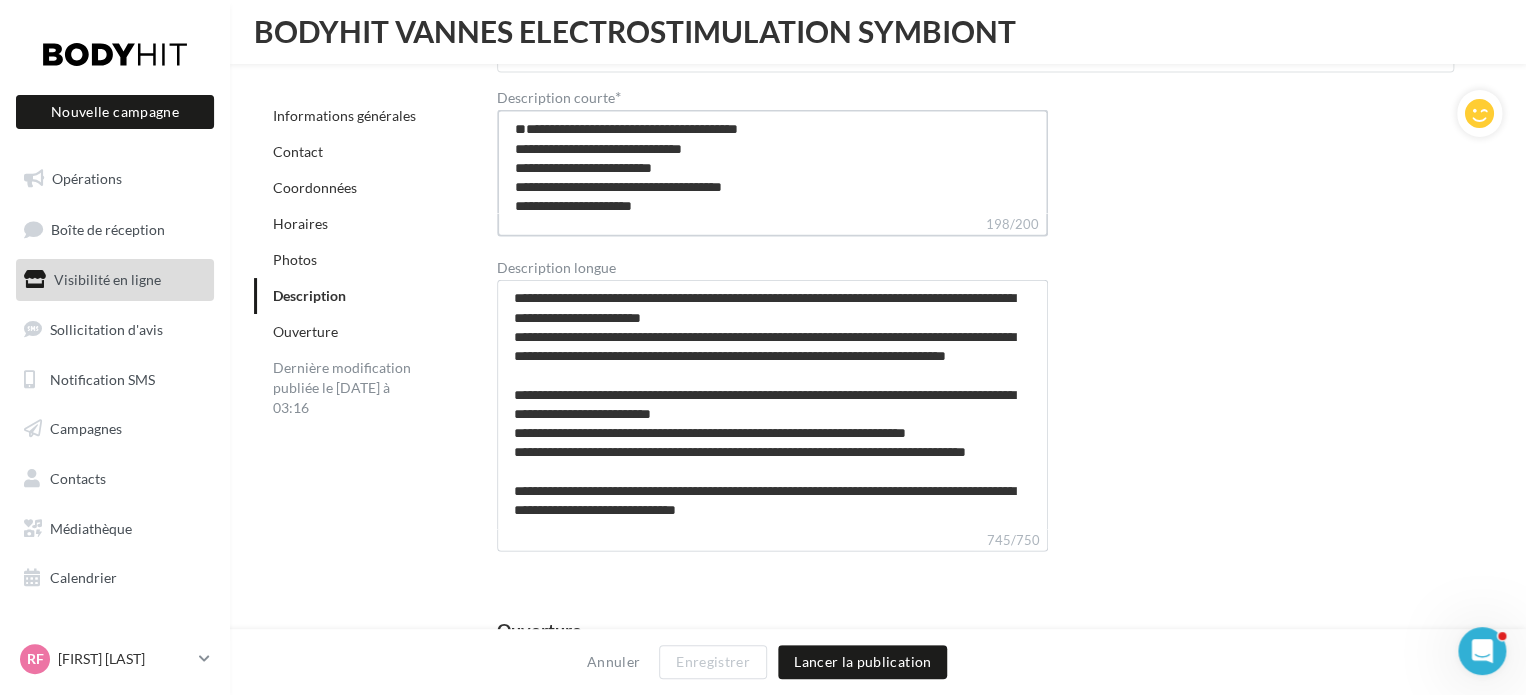 click on "**********" at bounding box center [773, 162] 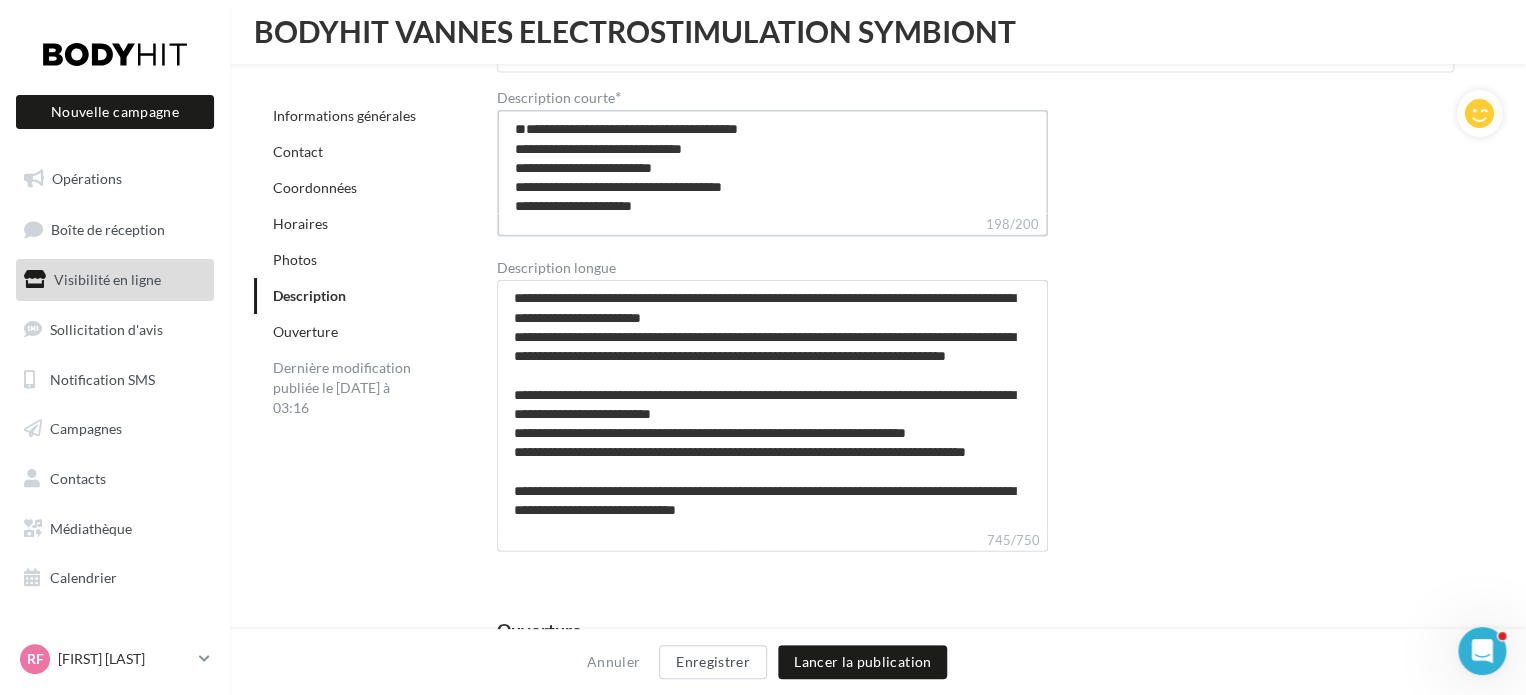 type on "**********" 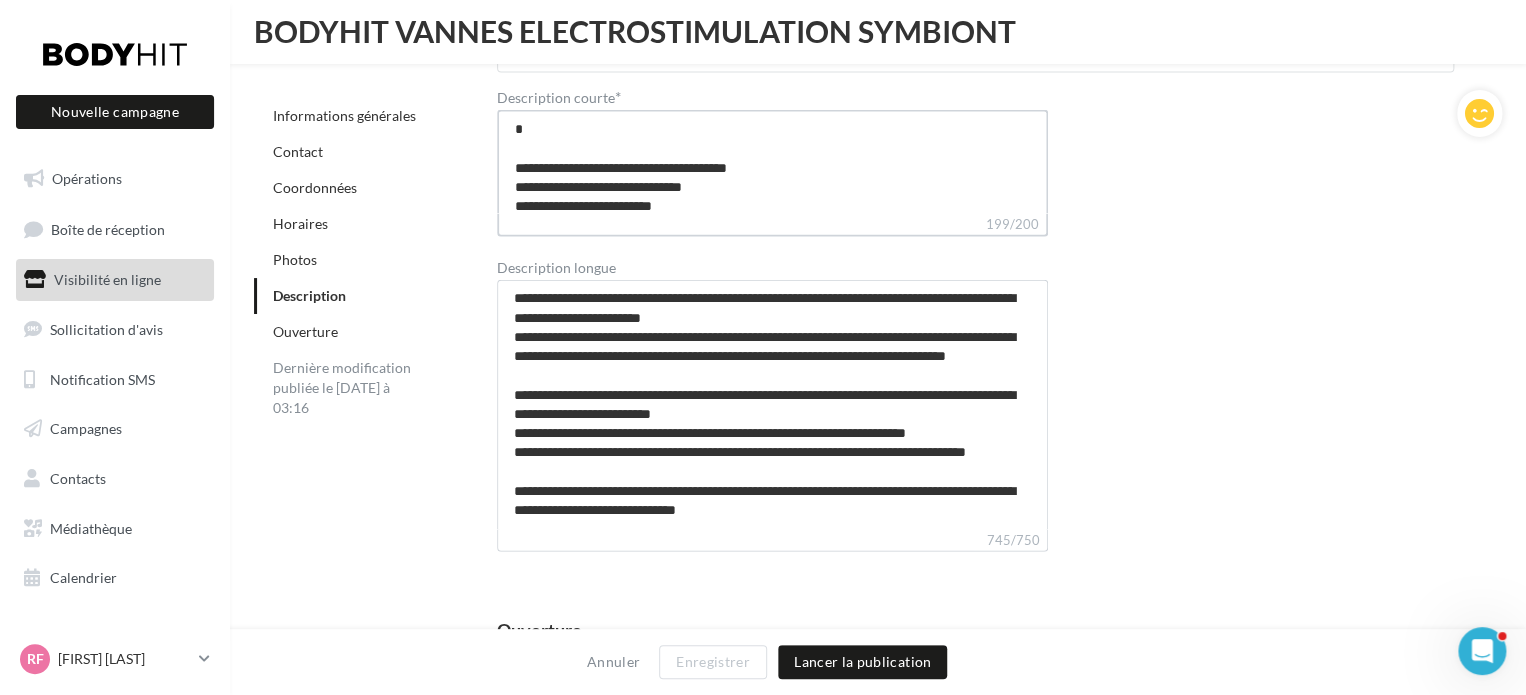 type on "**********" 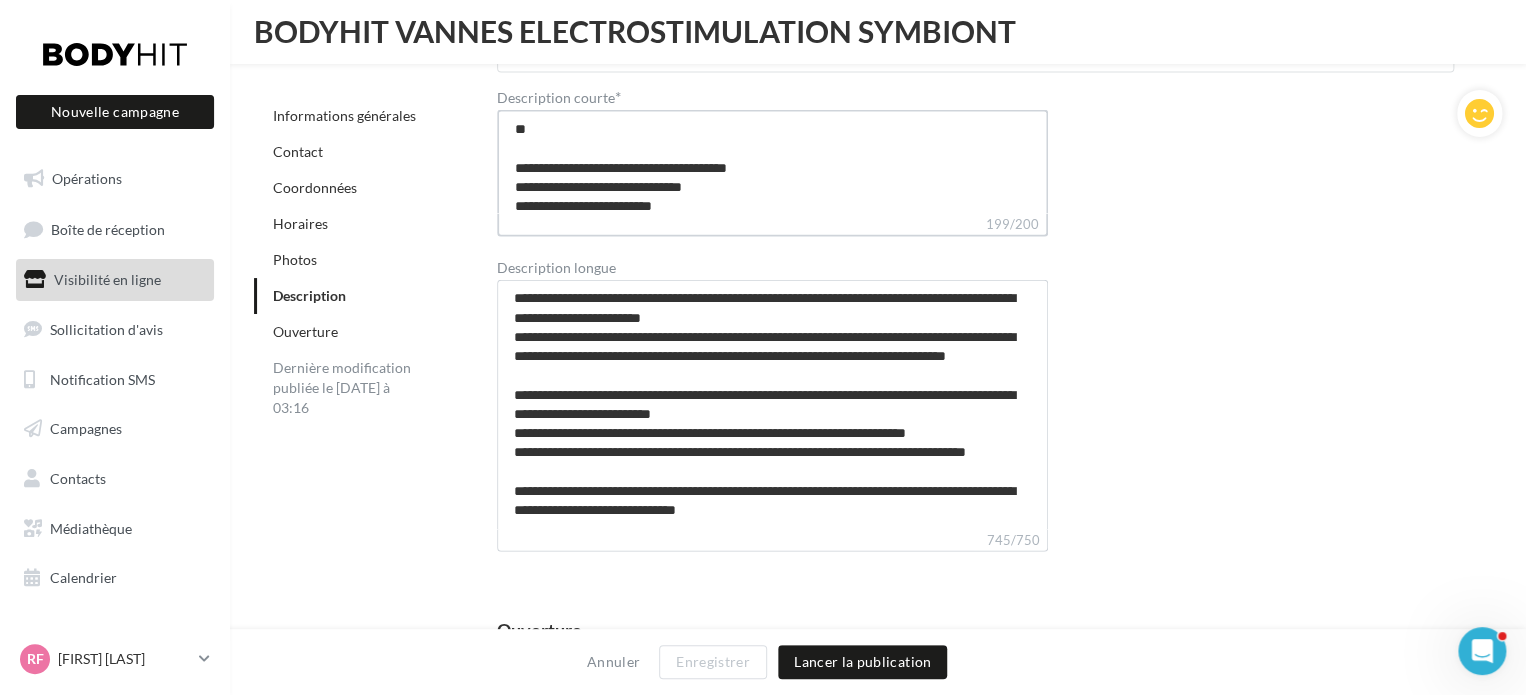 type on "**********" 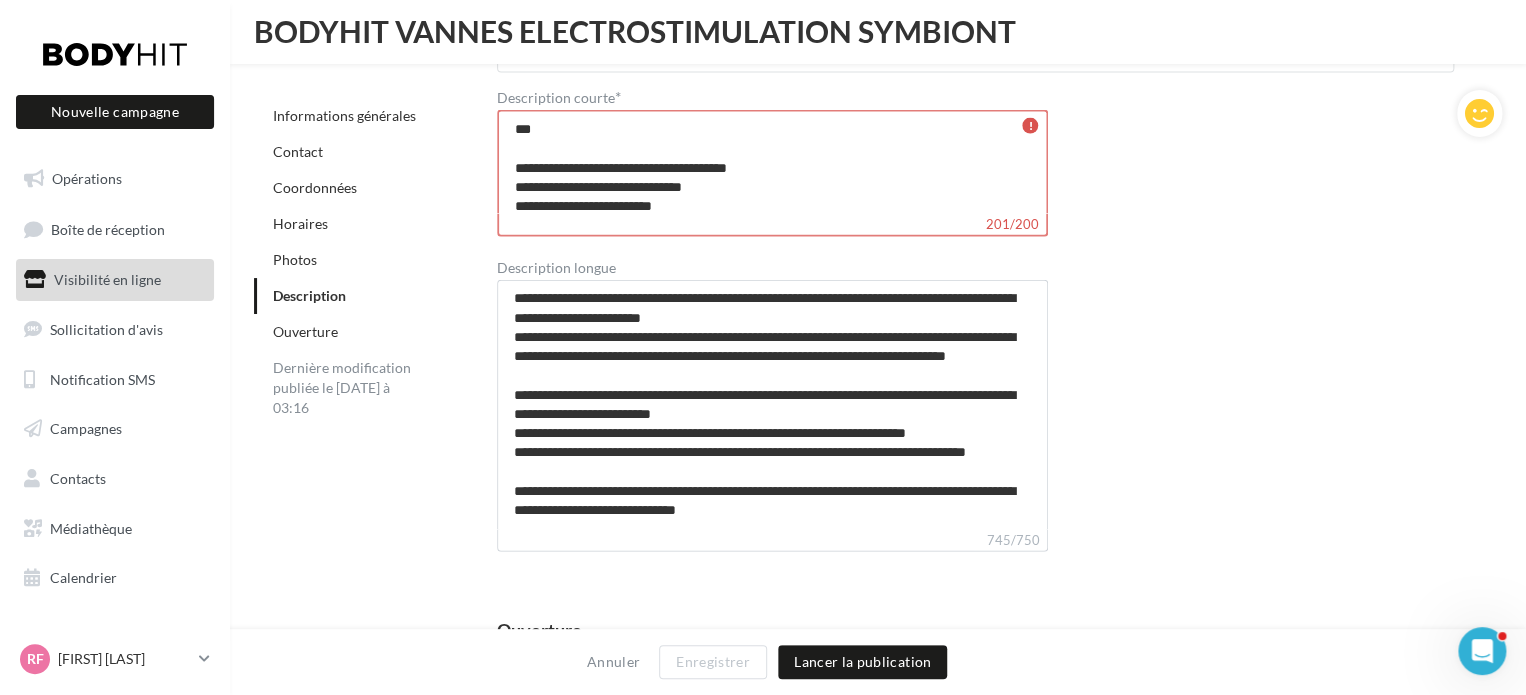 type on "**********" 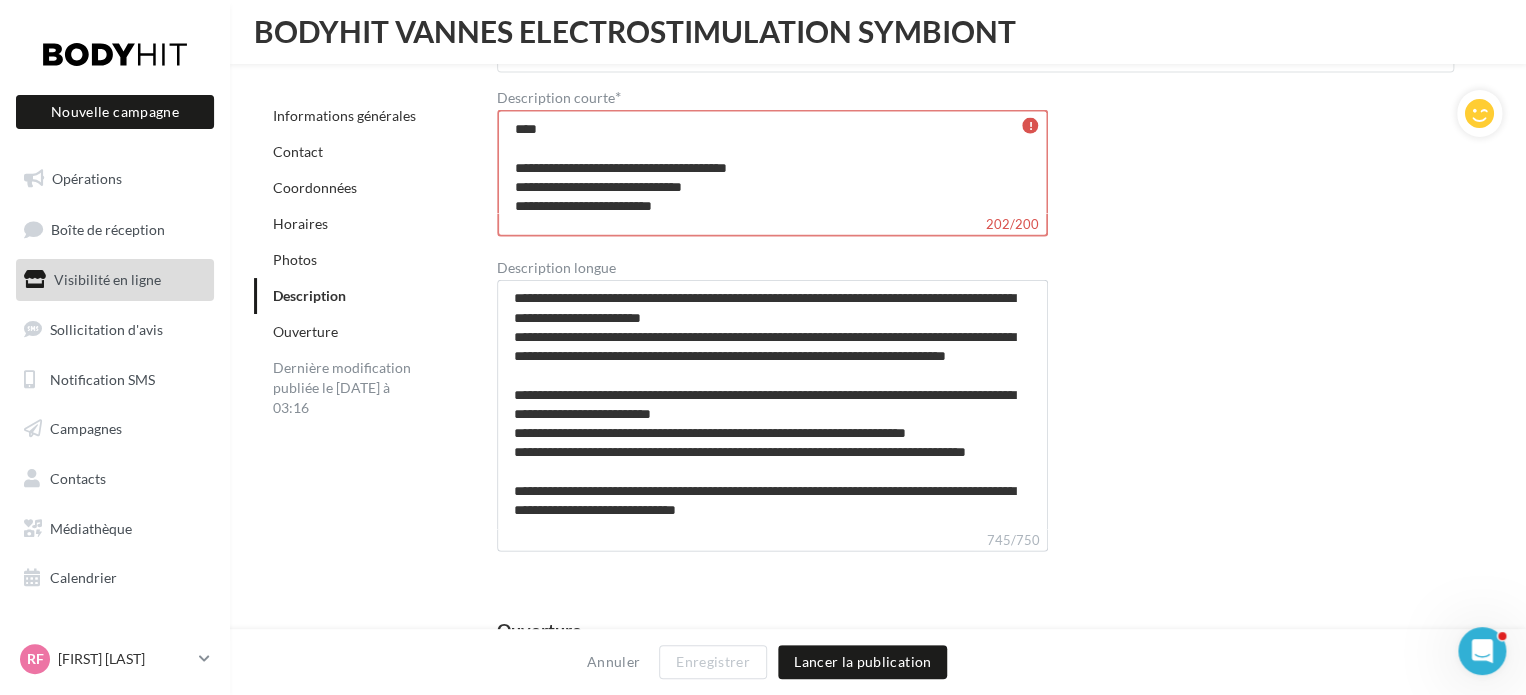 type on "**********" 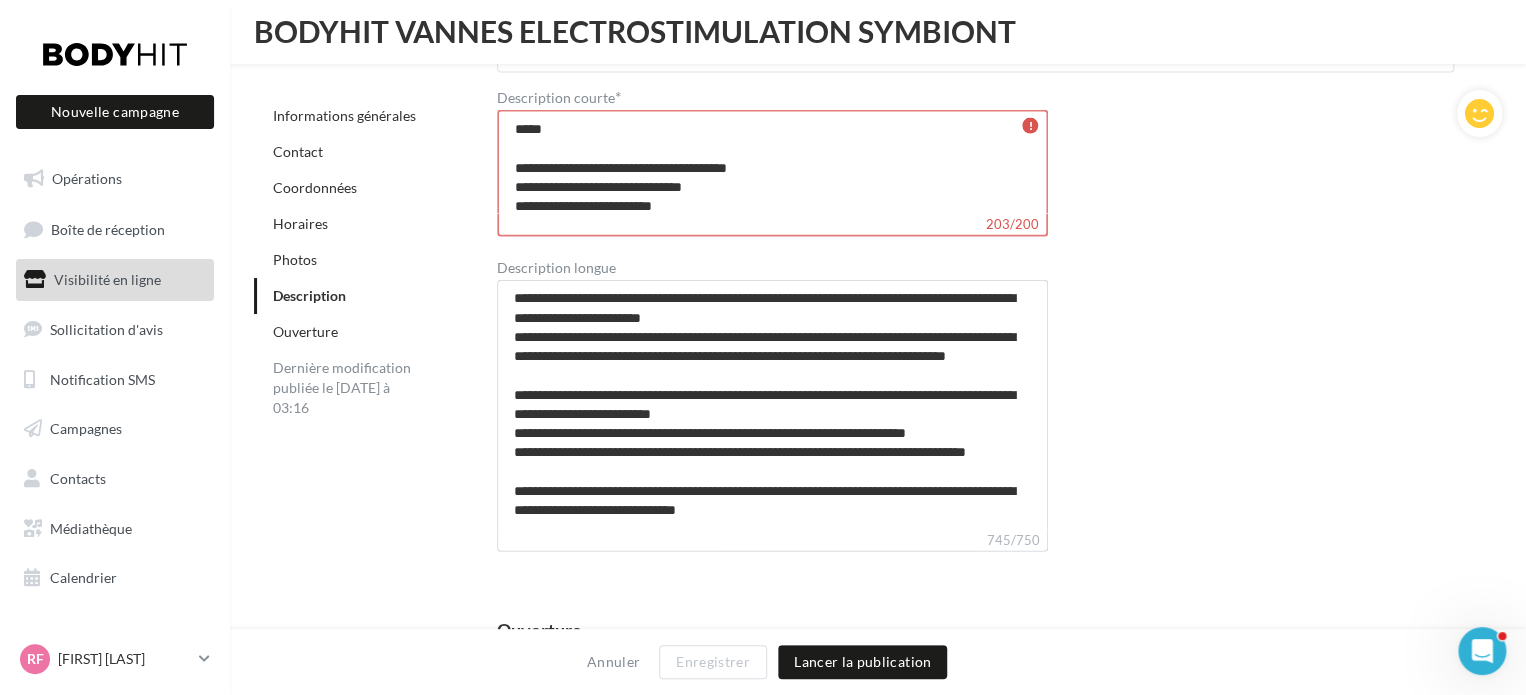 type on "**********" 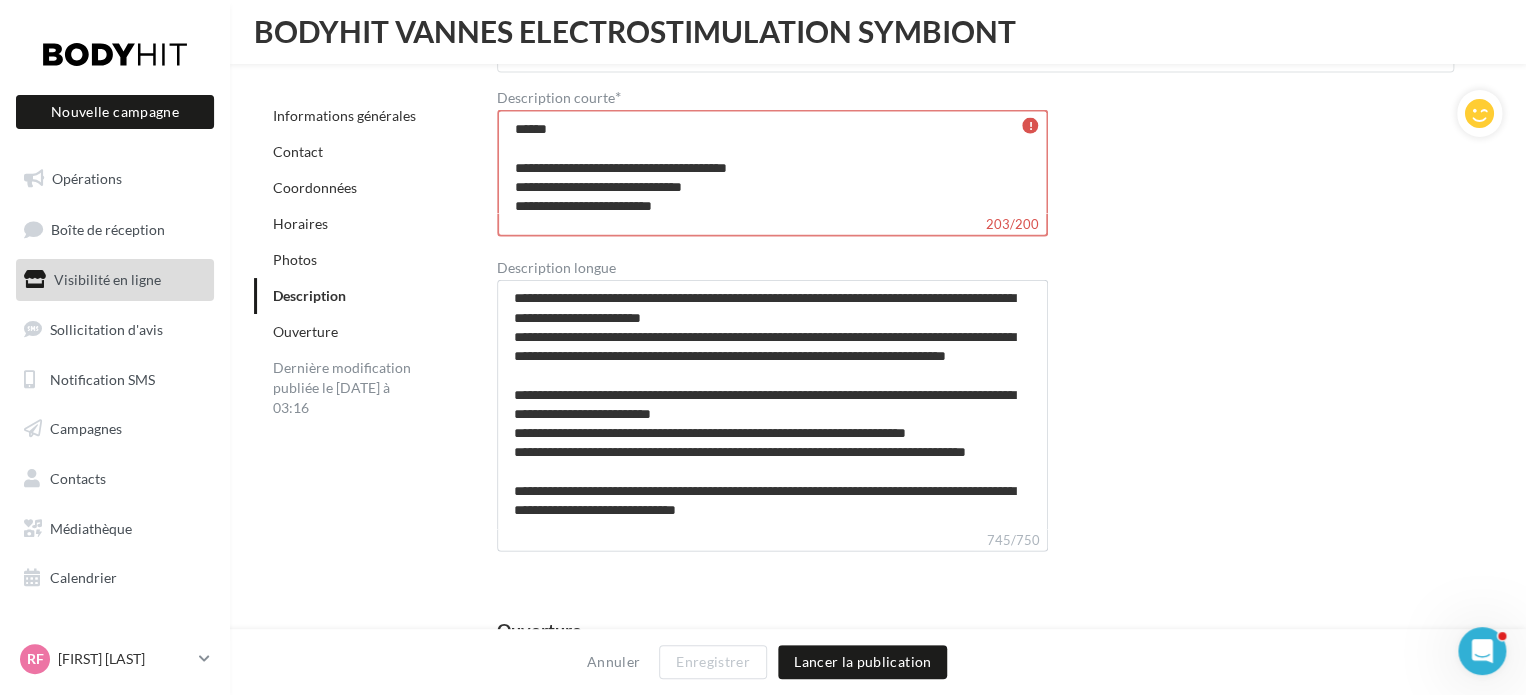type on "**********" 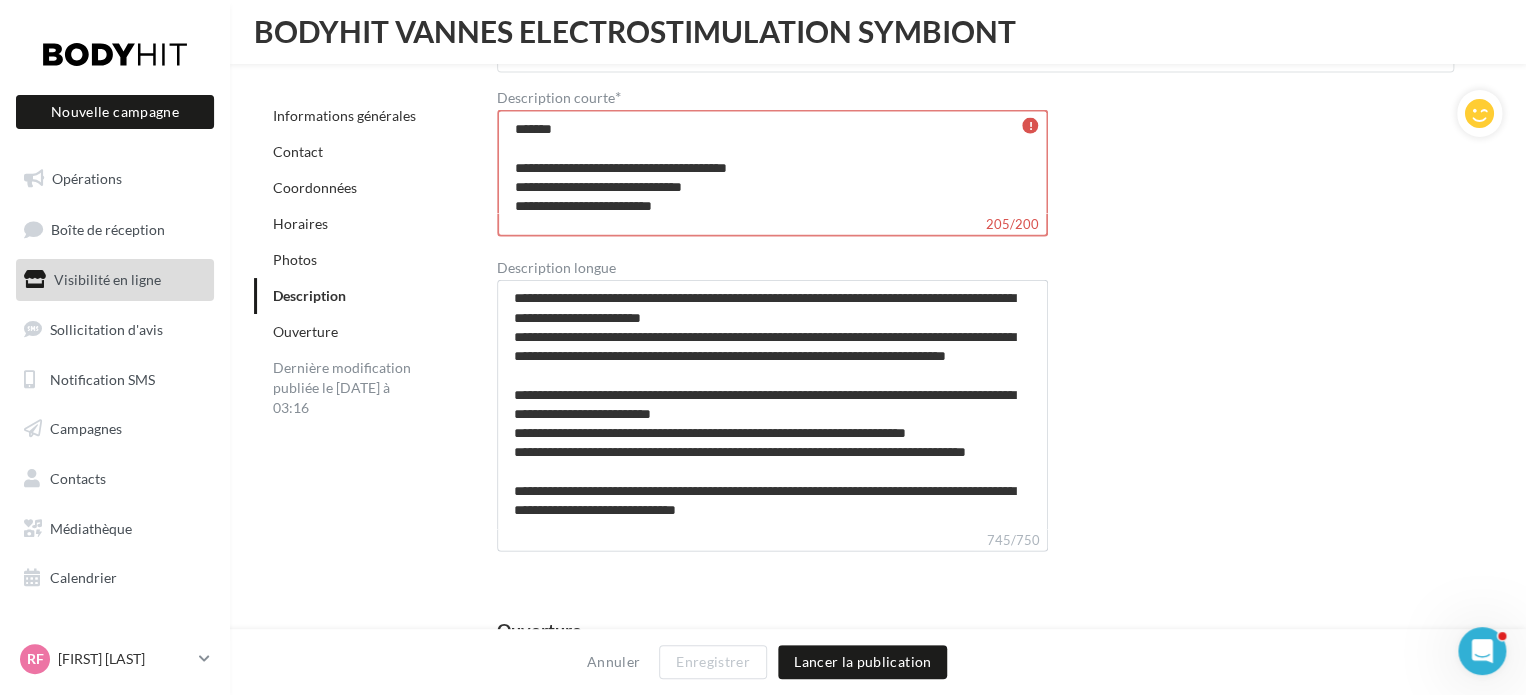 type on "**********" 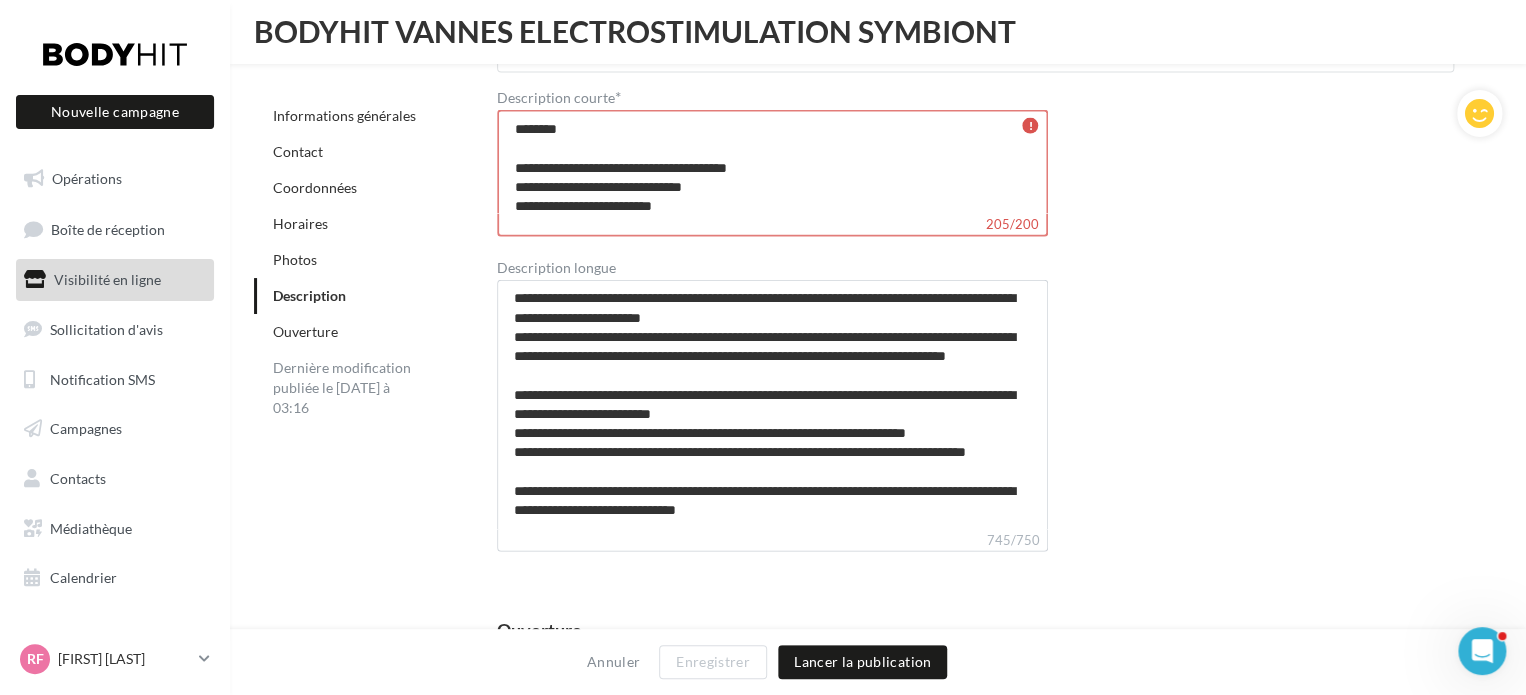 type on "**********" 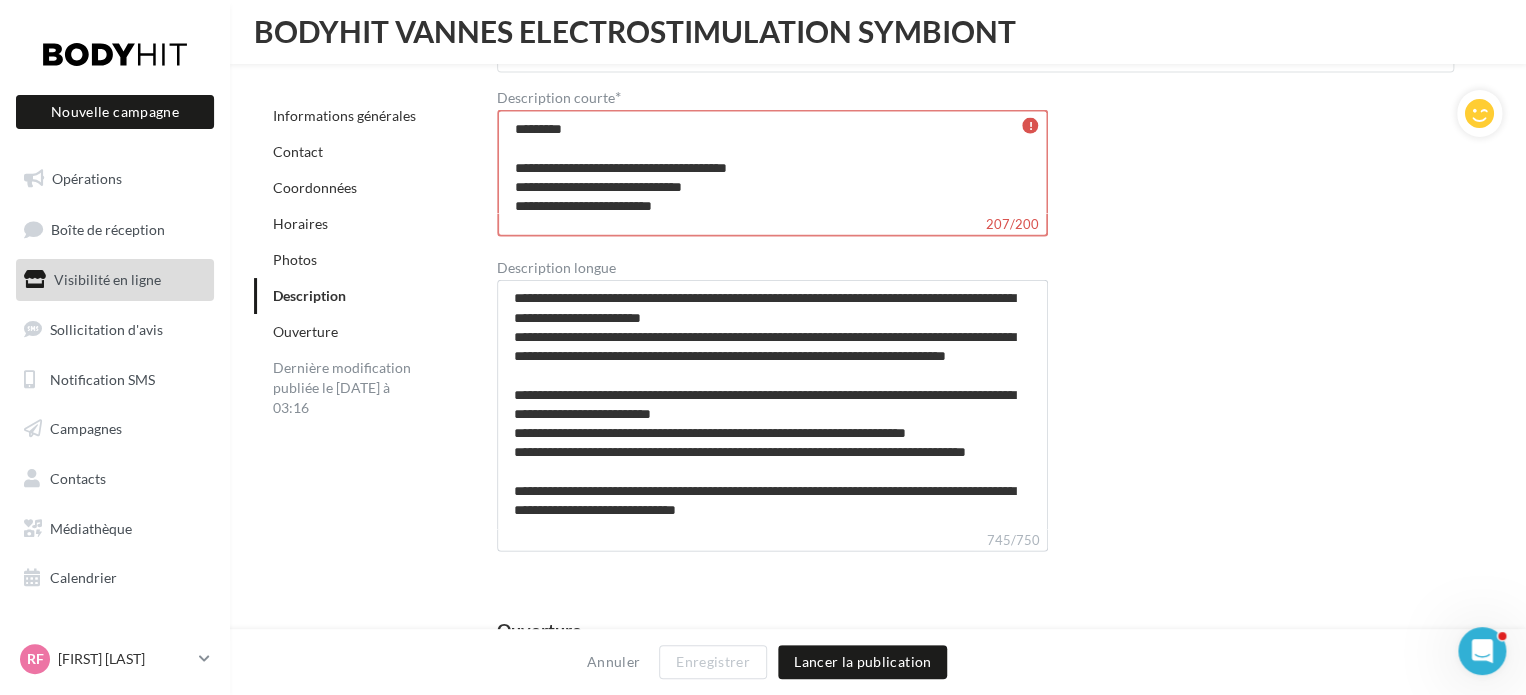 type on "**********" 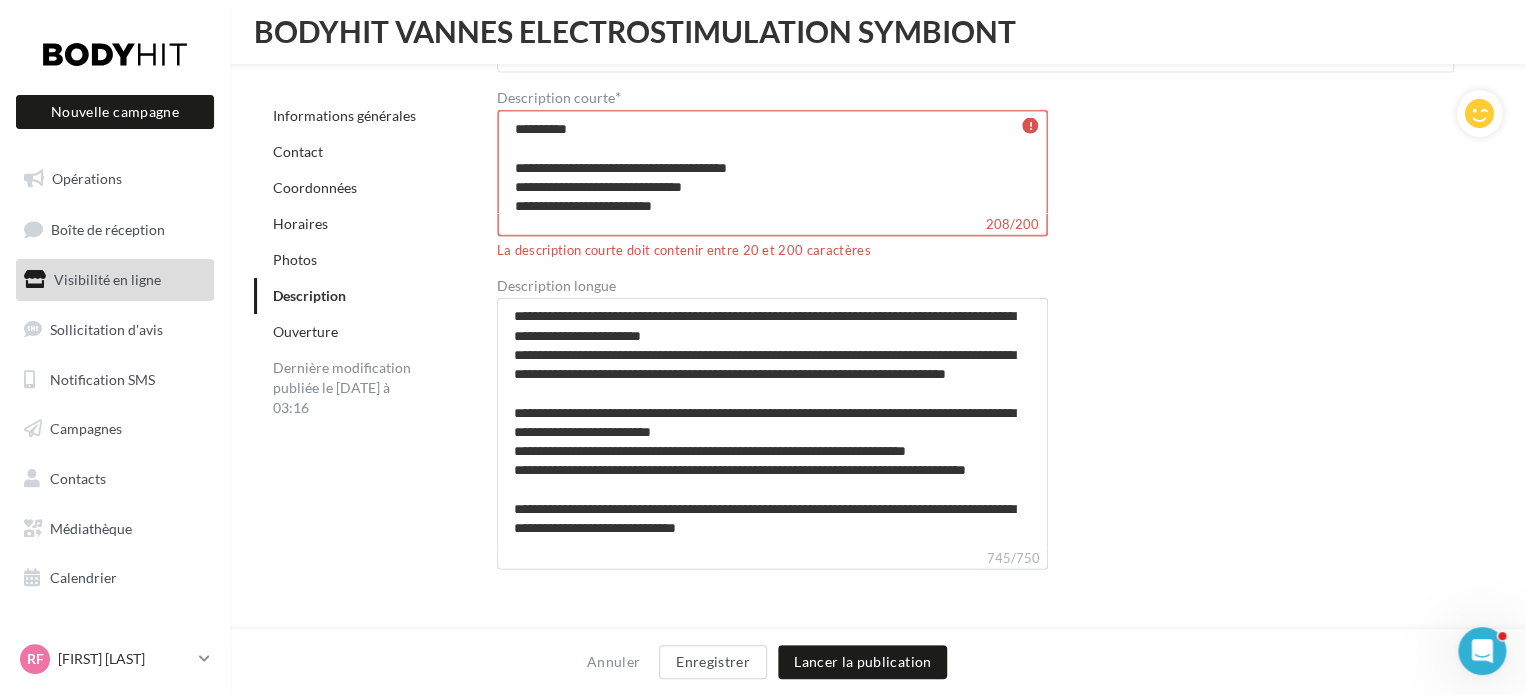 type on "**********" 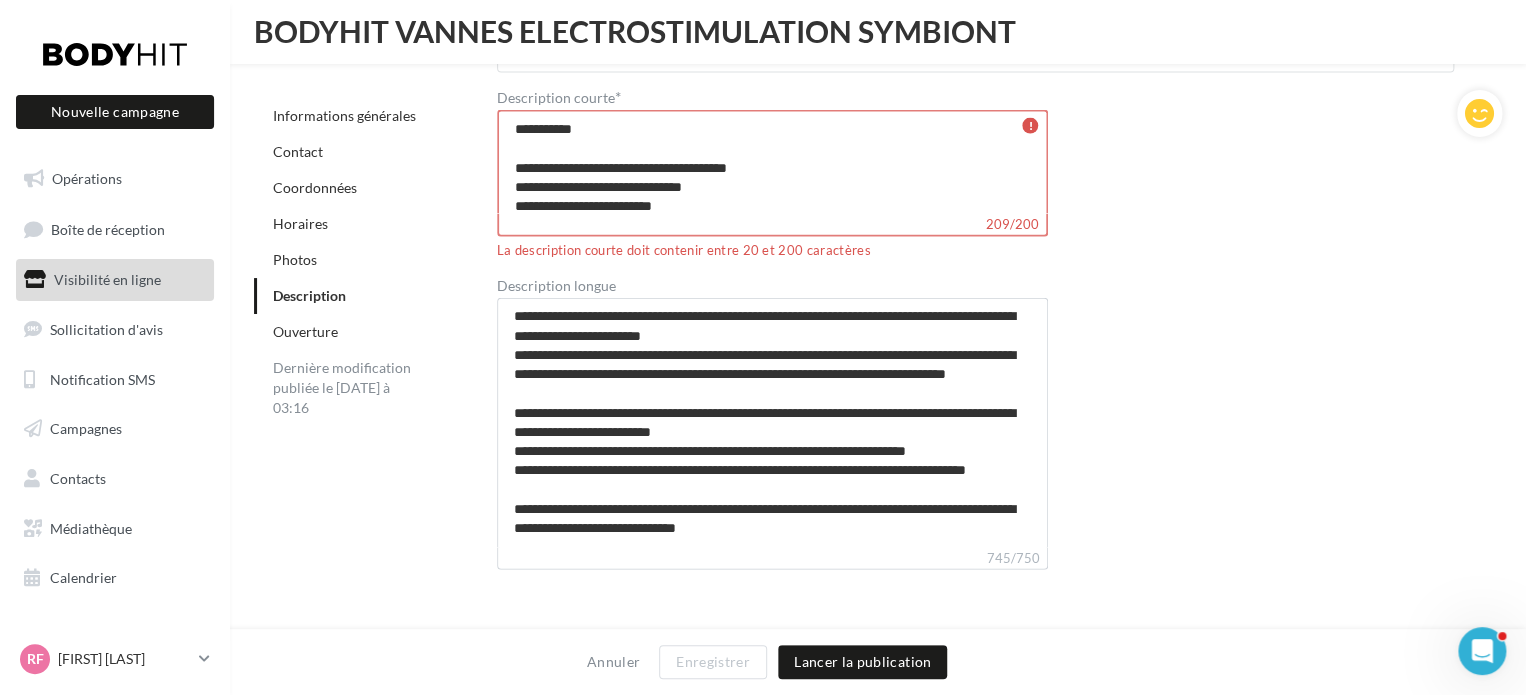 type on "**********" 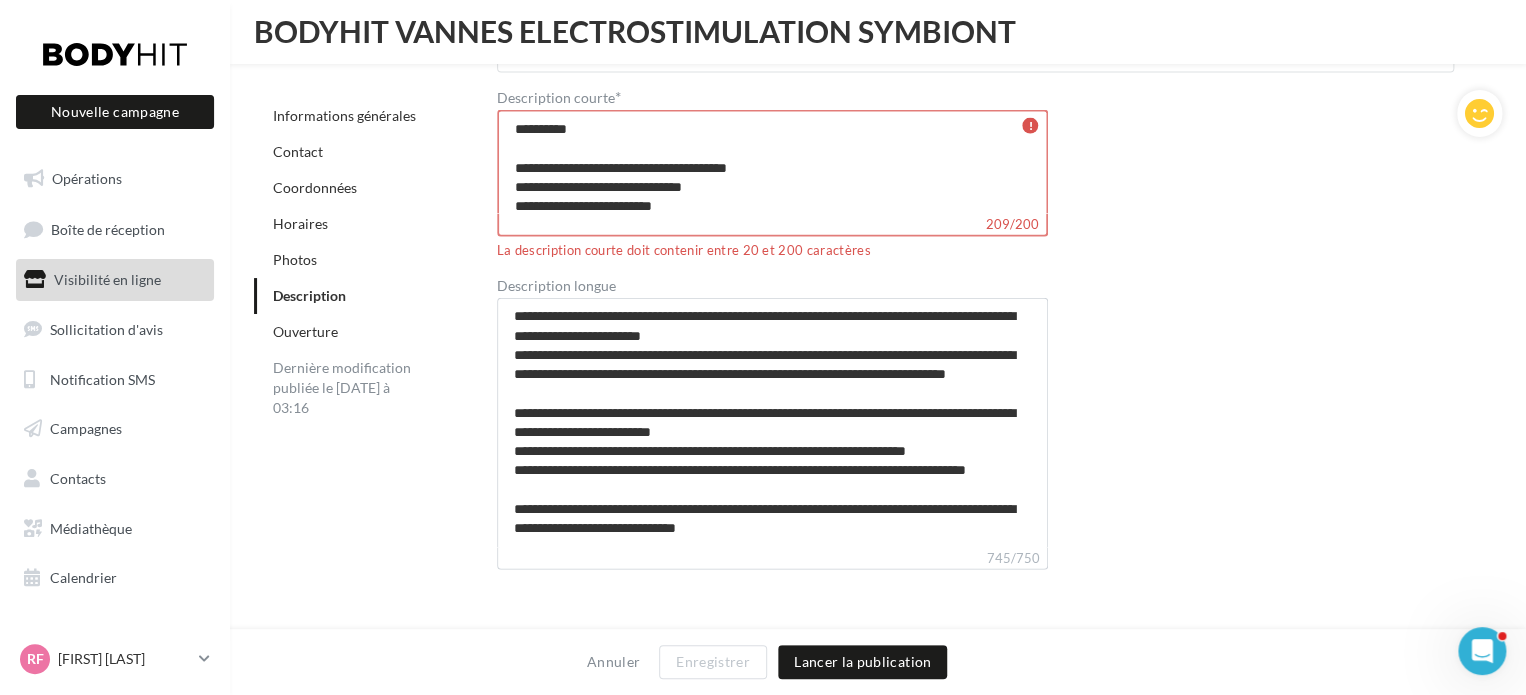 type on "**********" 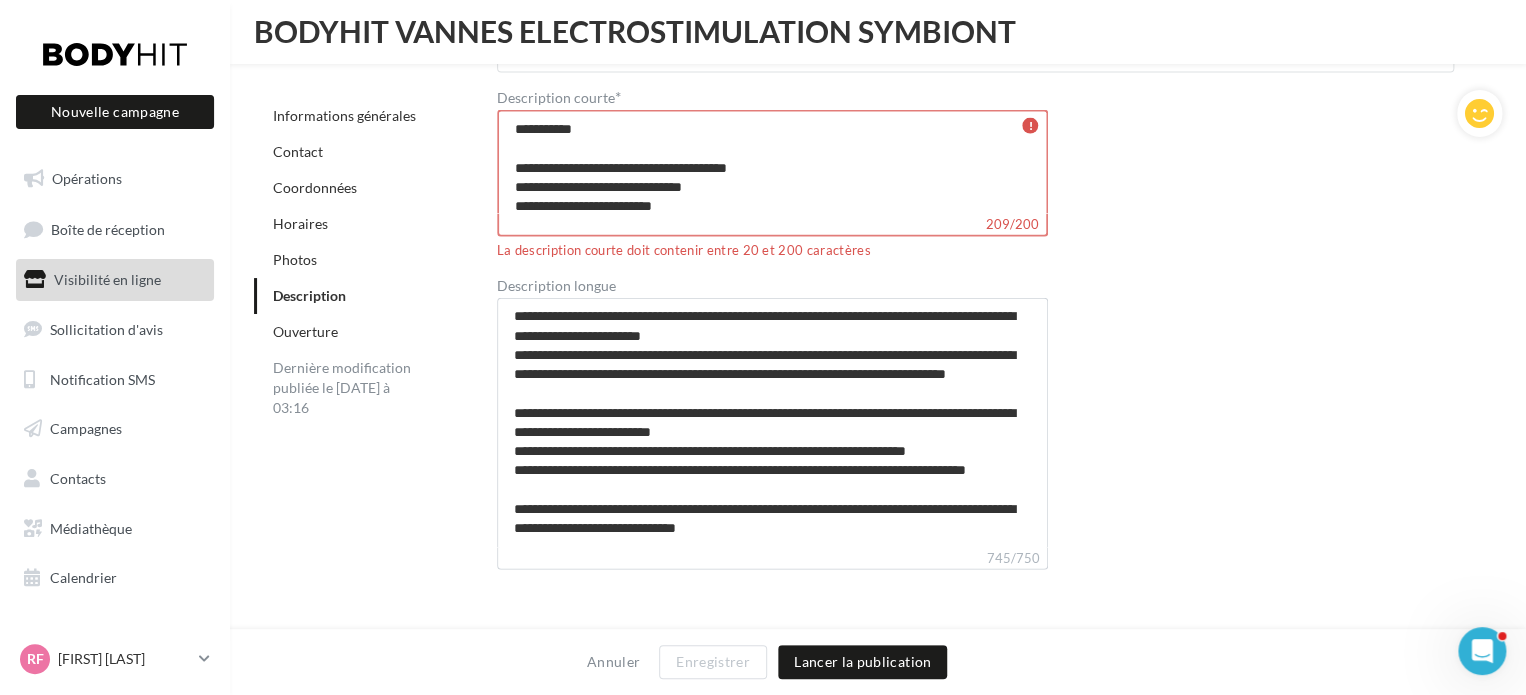 type on "**********" 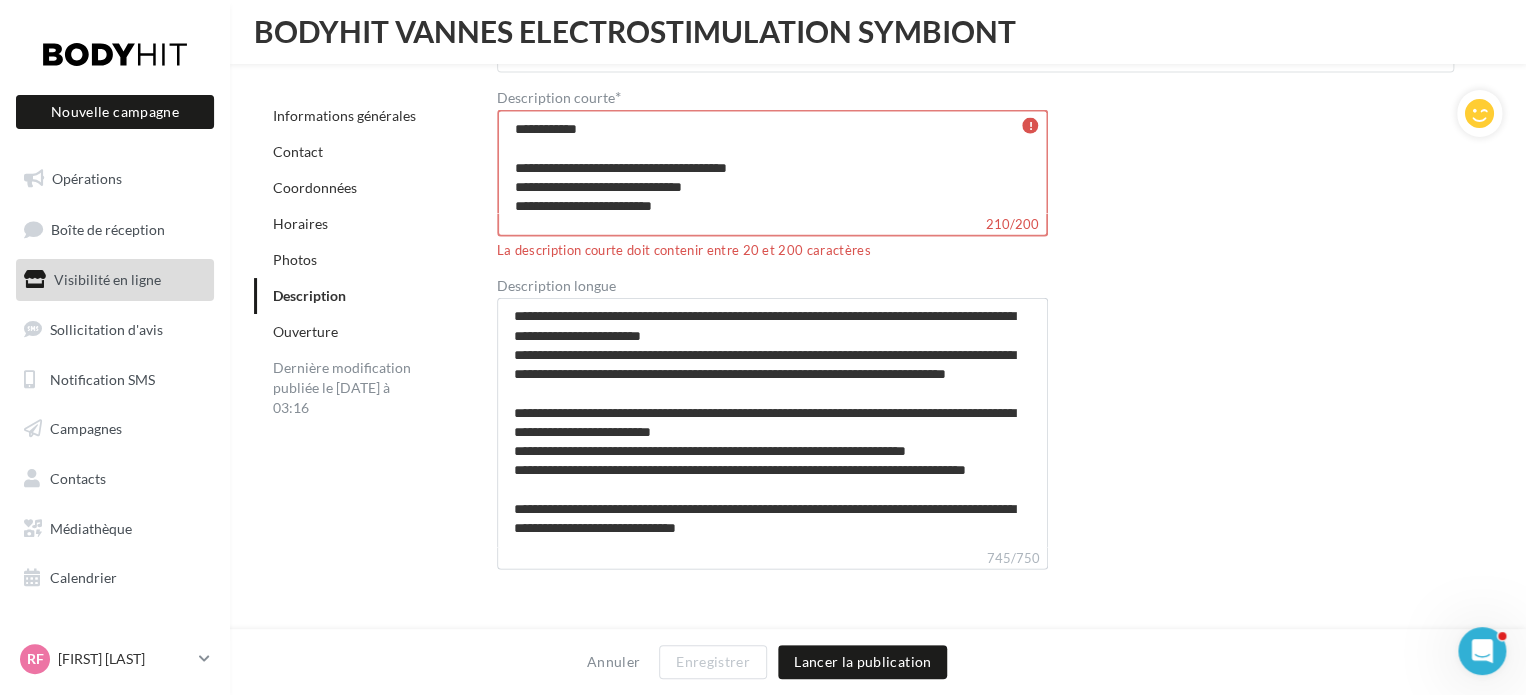 type on "**********" 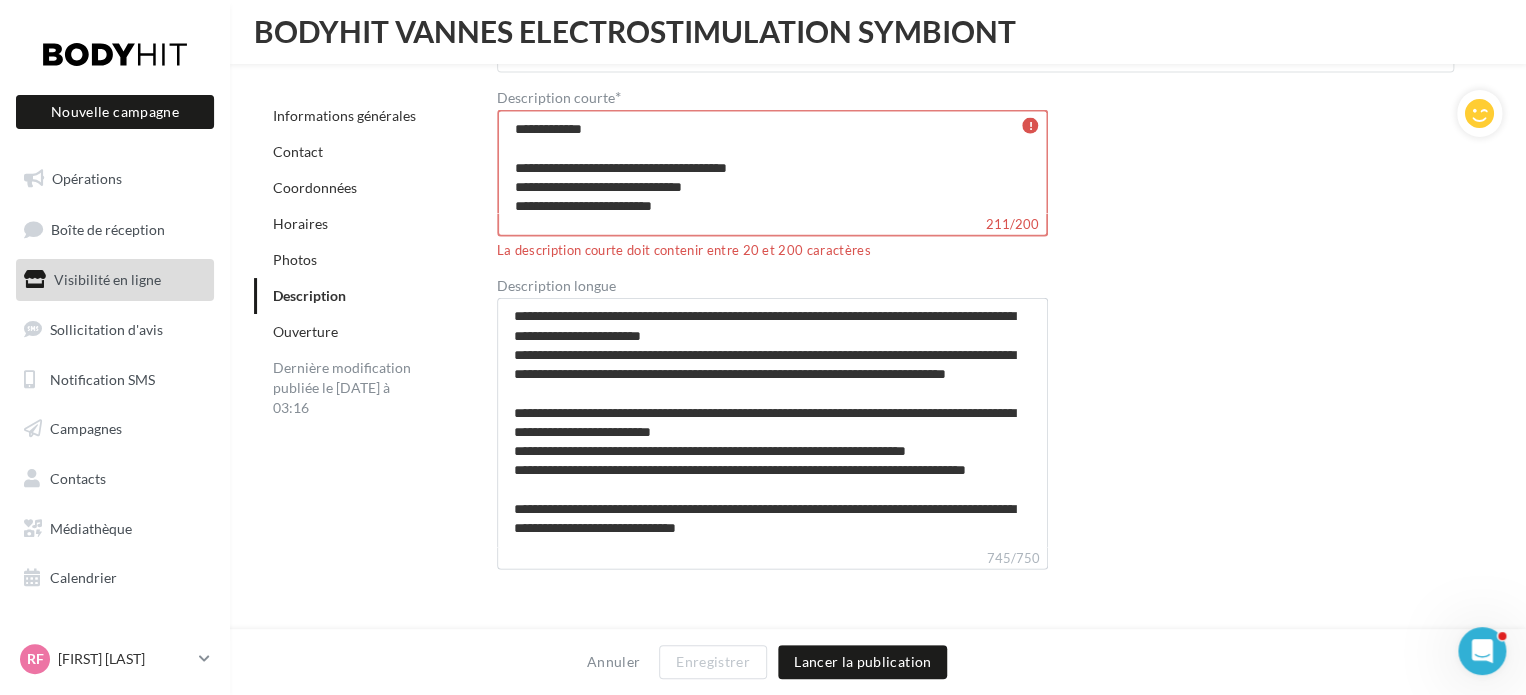 type on "**********" 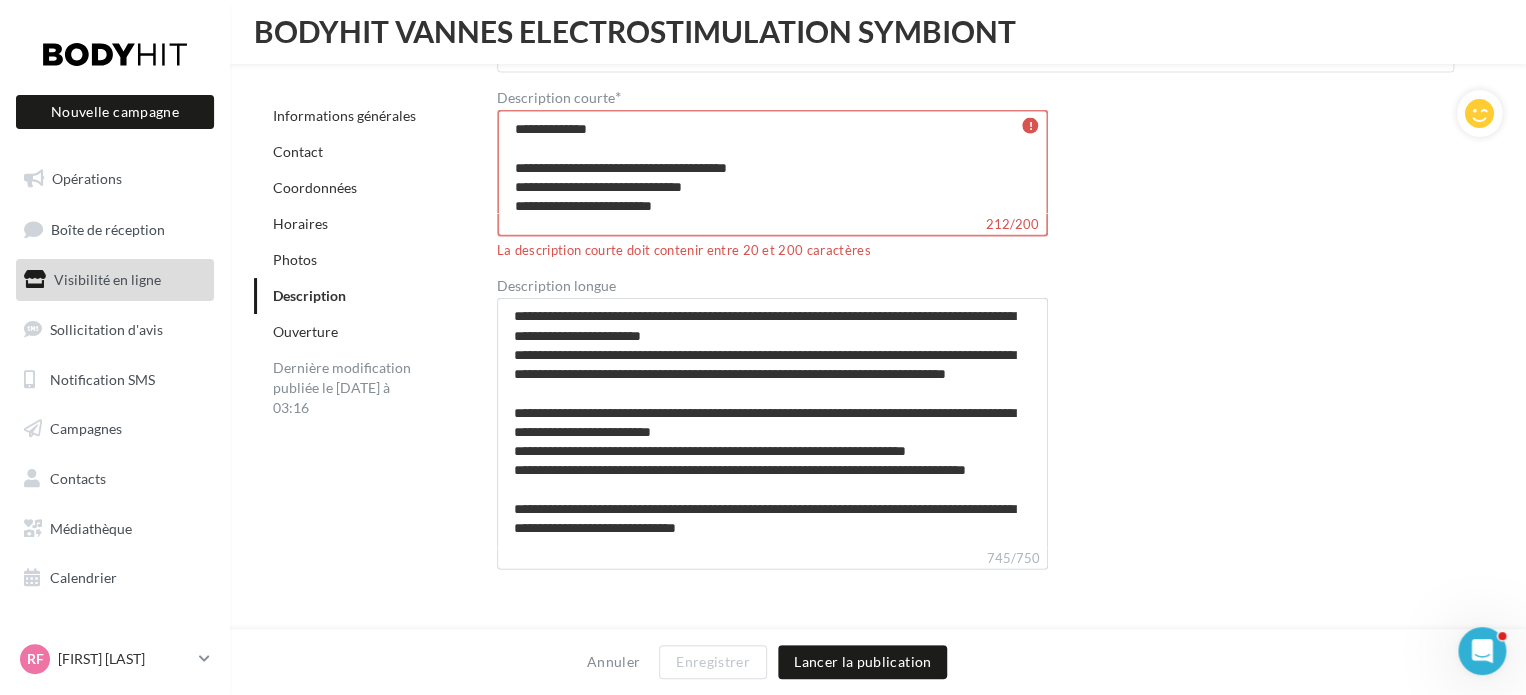 type on "**********" 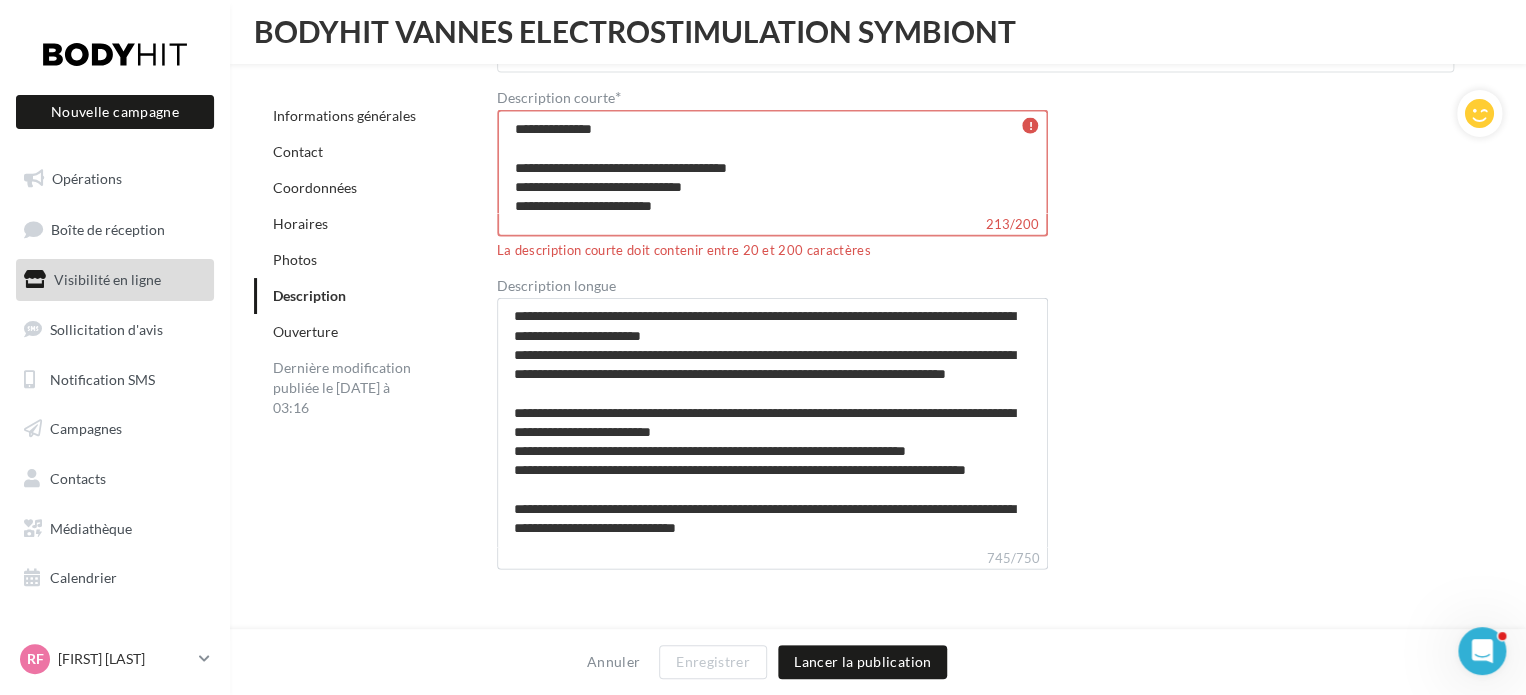 type on "**********" 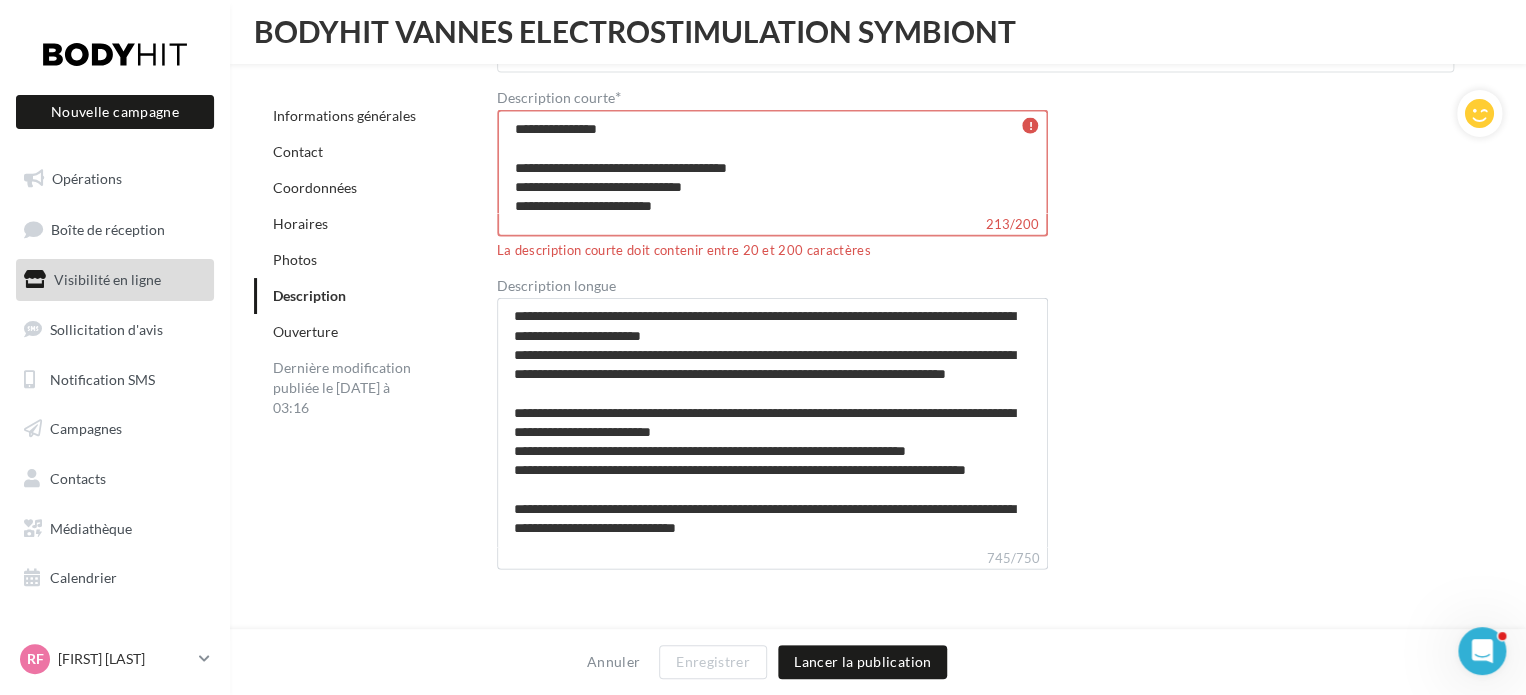type on "**********" 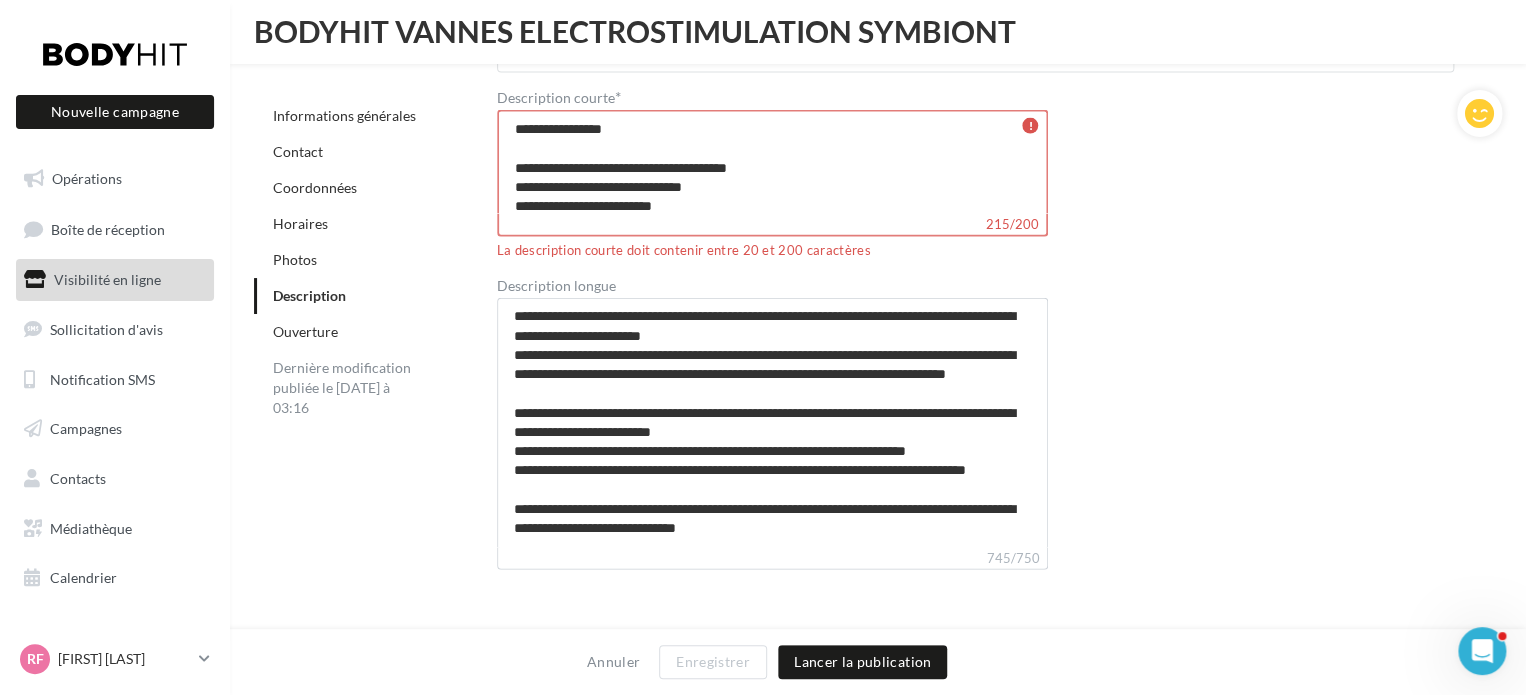 type on "**********" 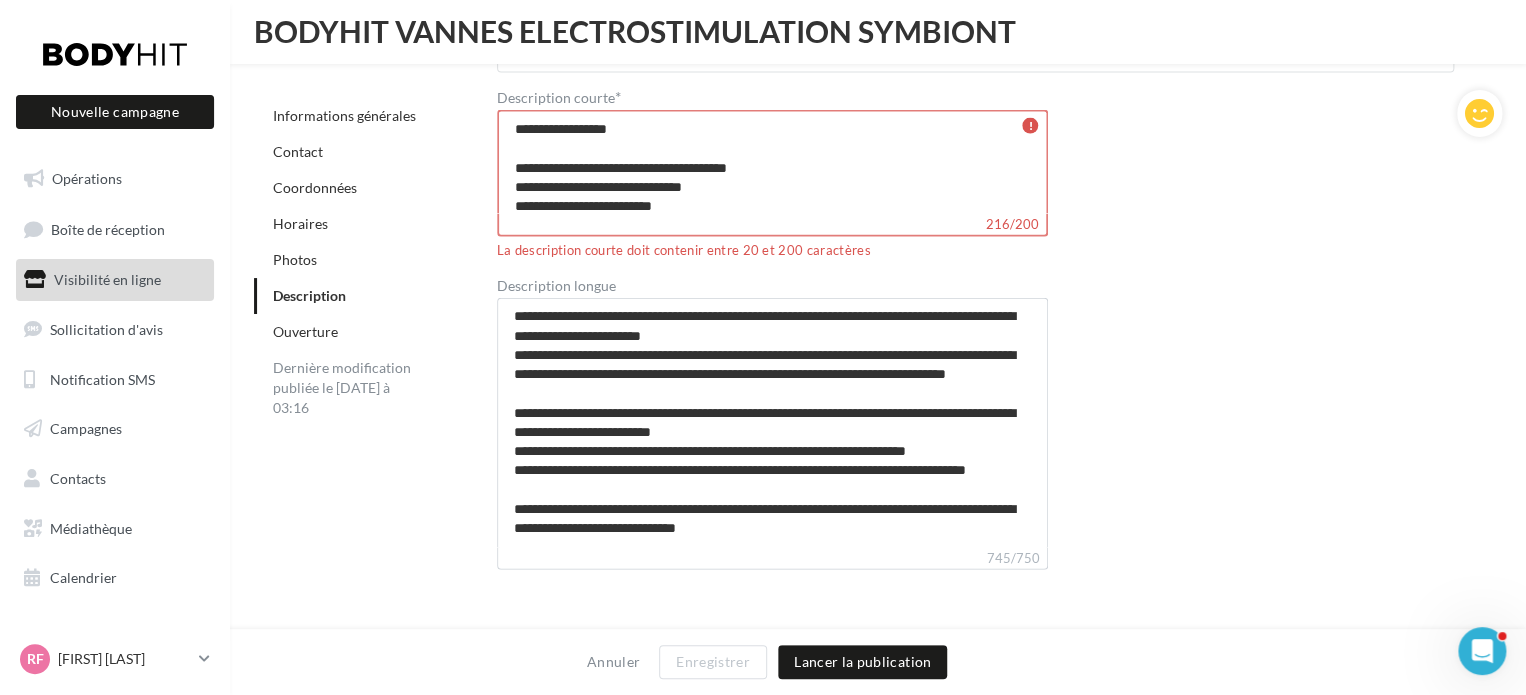 type on "**********" 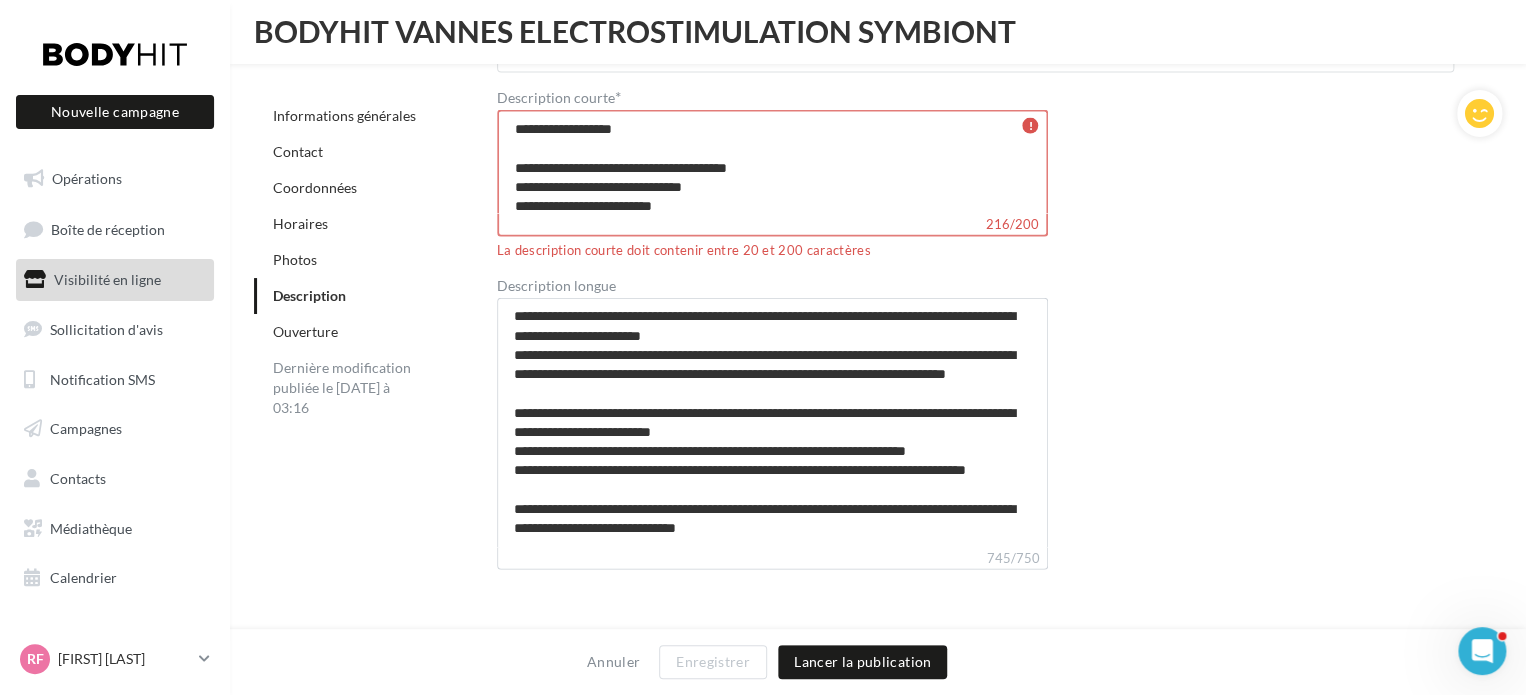 type on "**********" 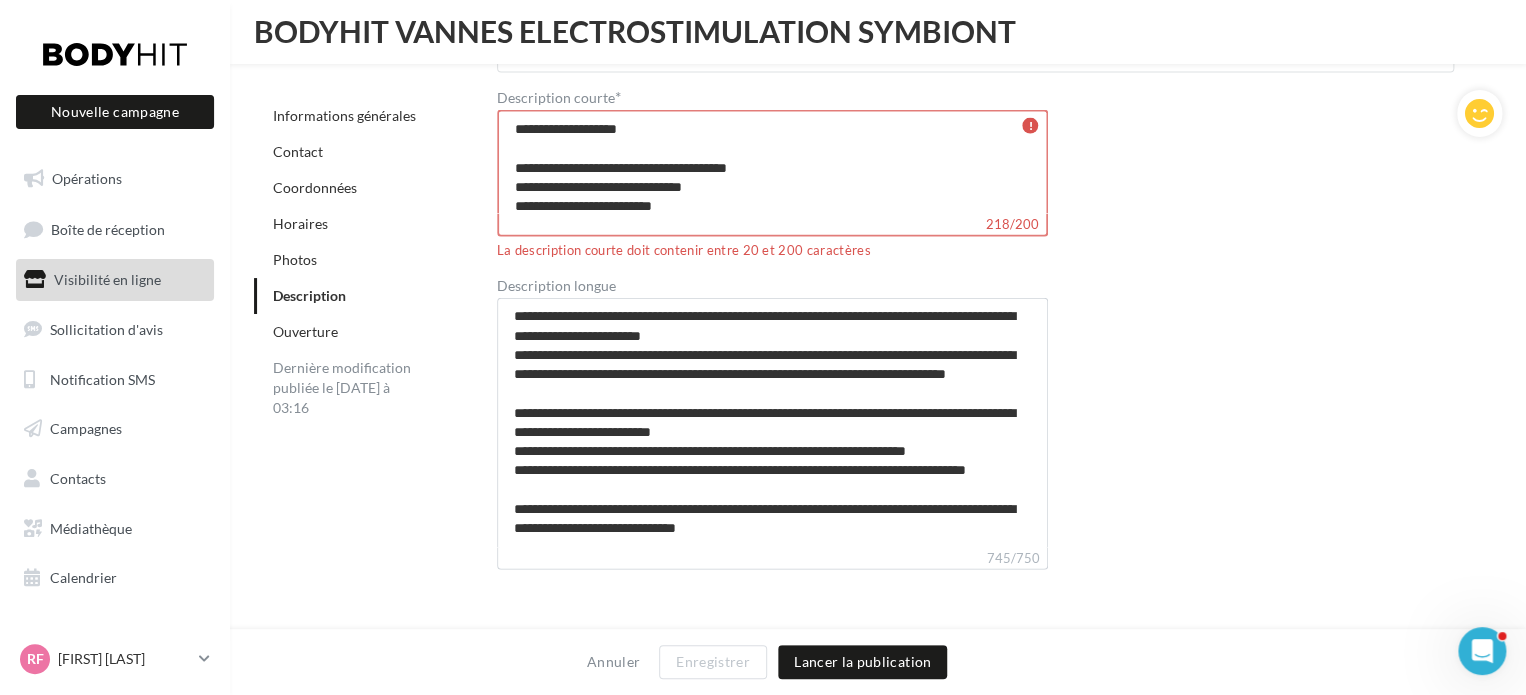type on "**********" 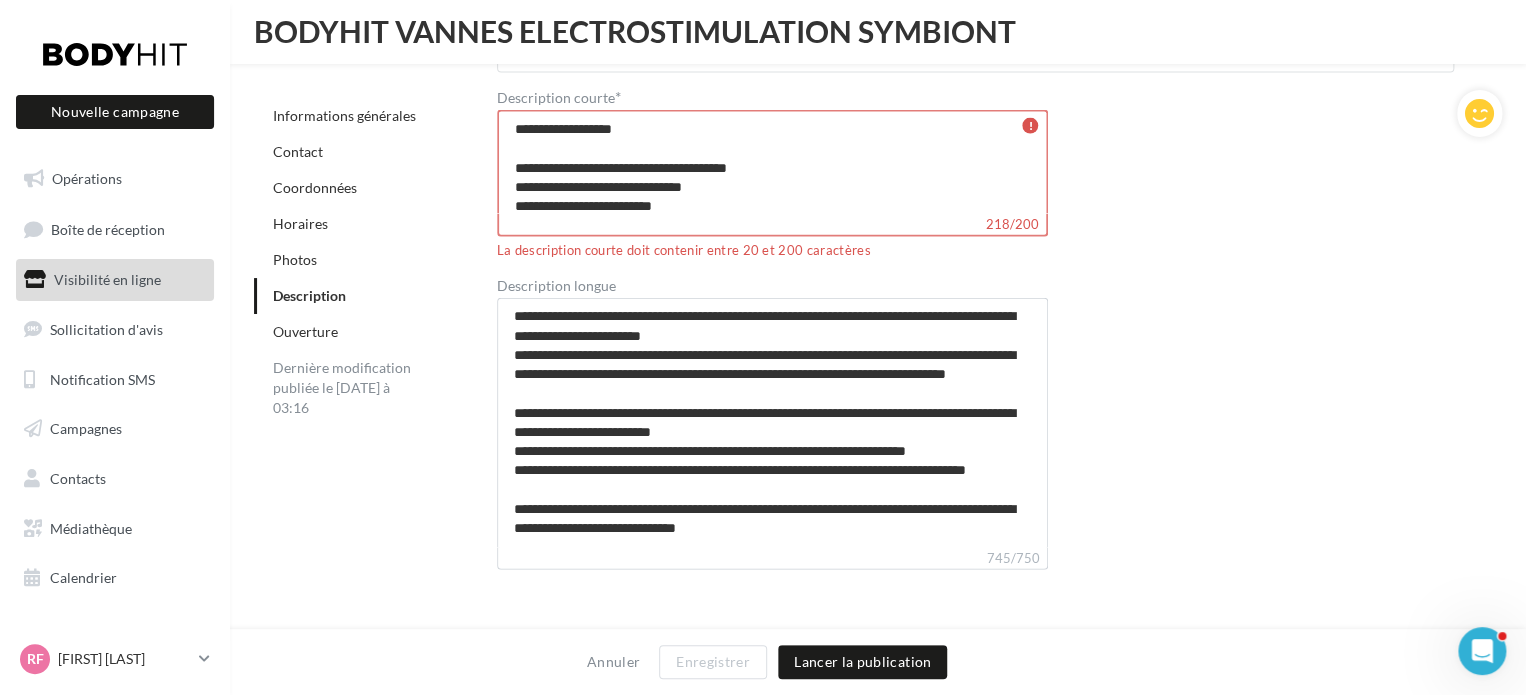 type on "**********" 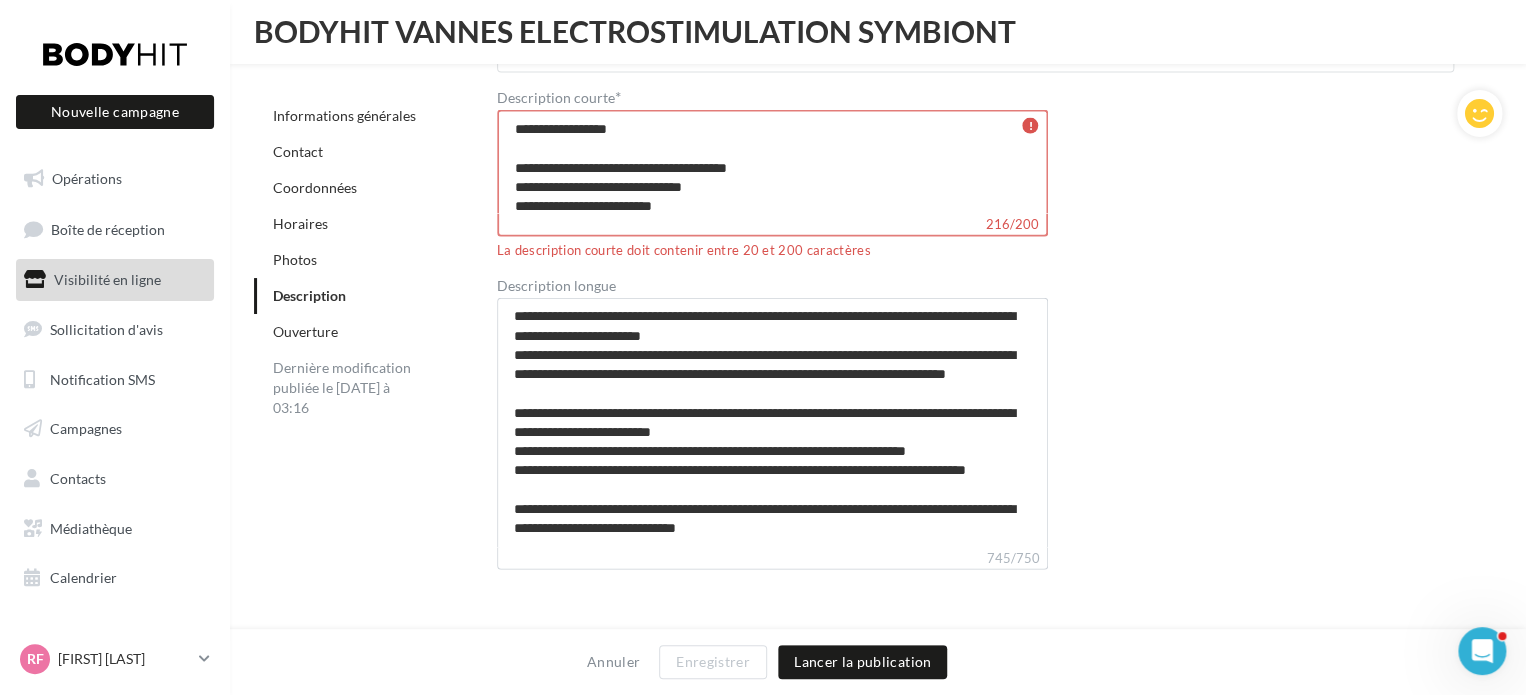 type on "**********" 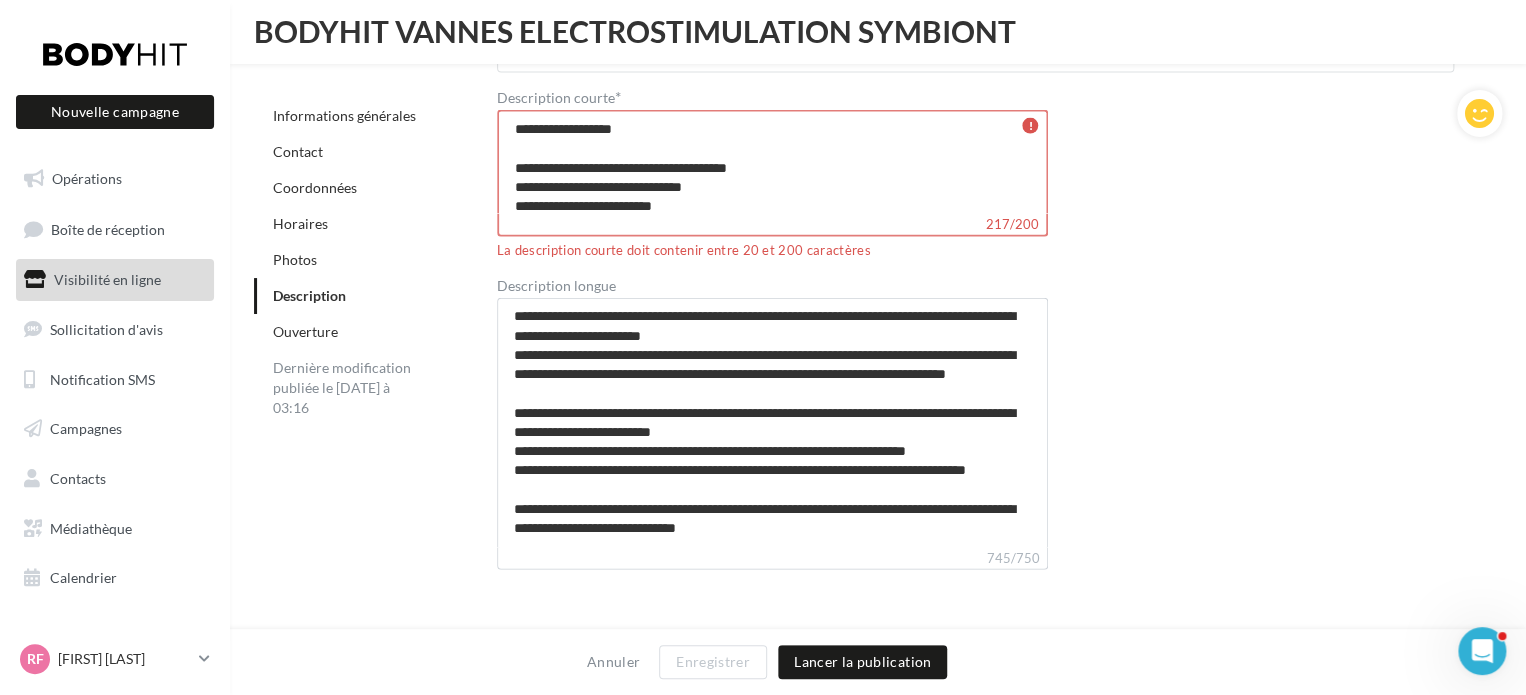 type on "**********" 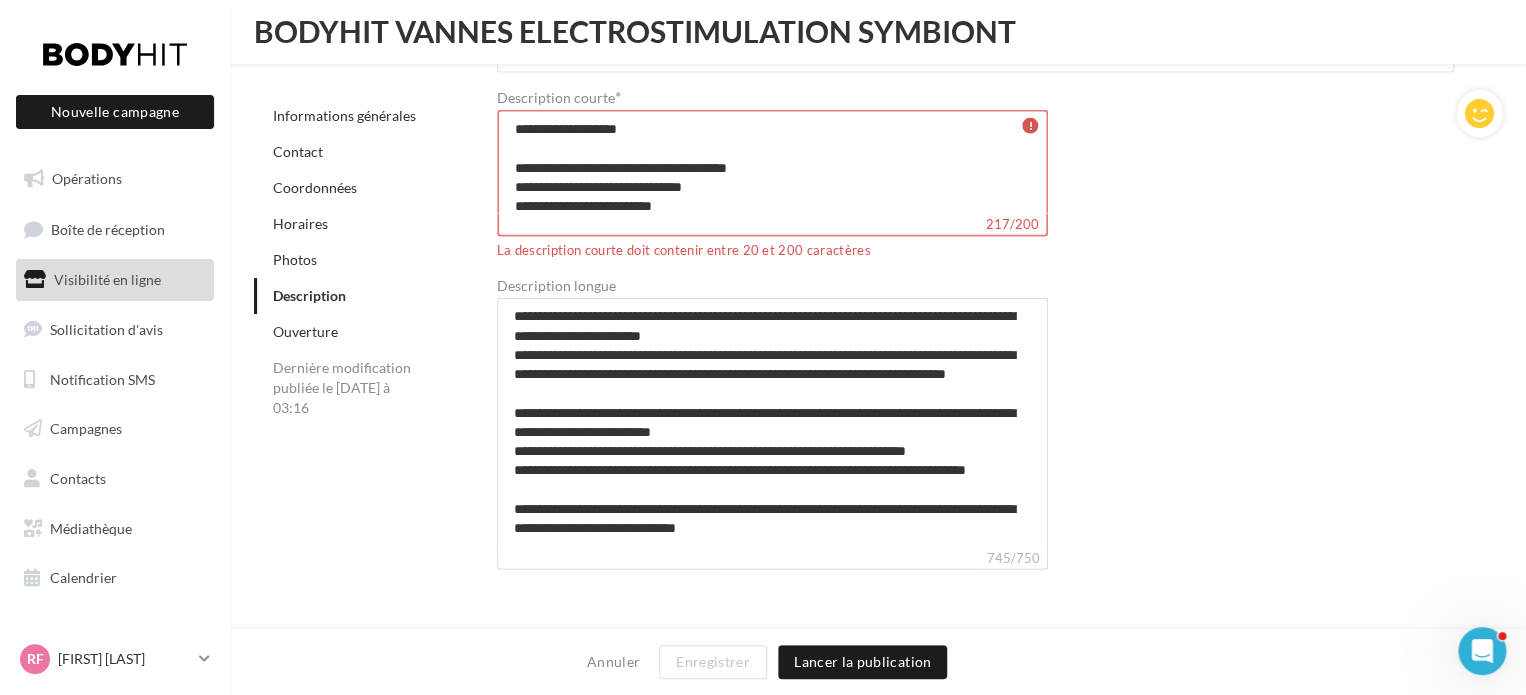 type on "**********" 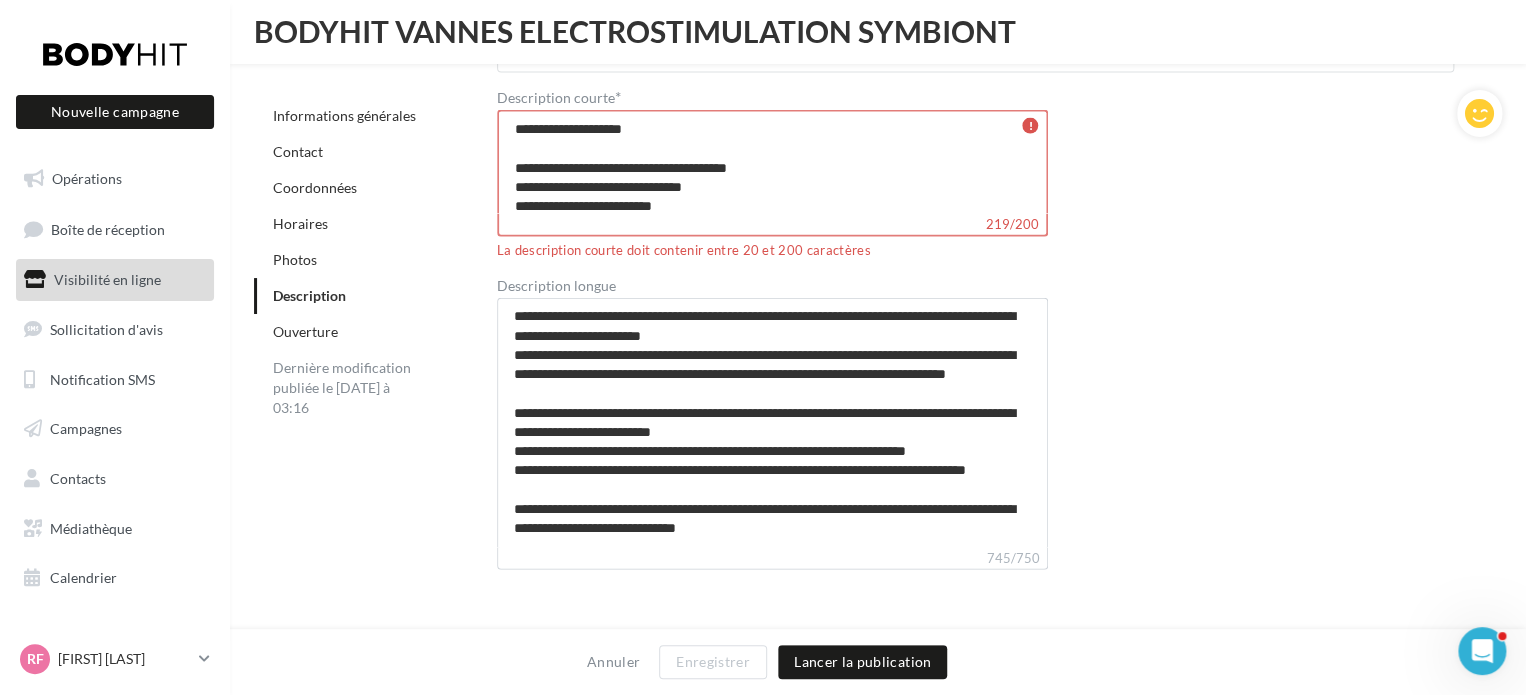 type on "**********" 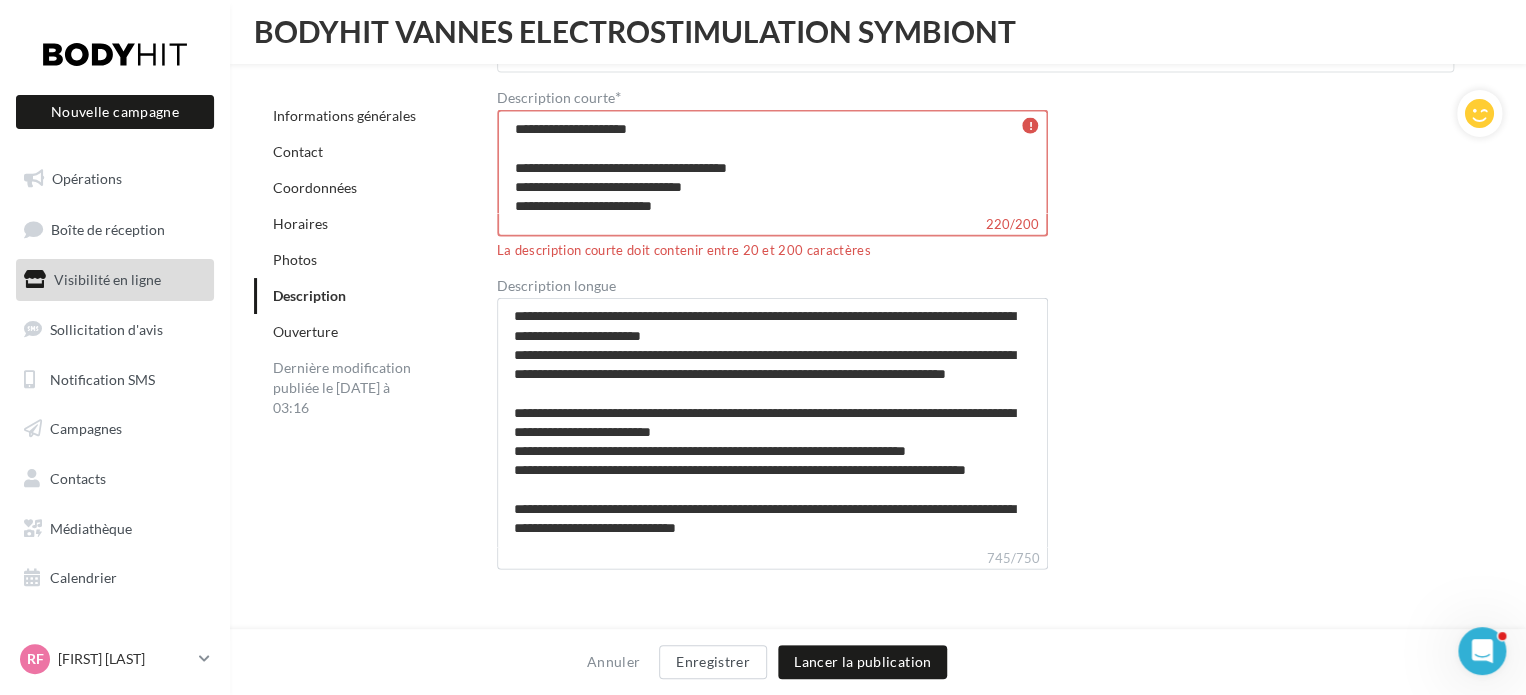 type on "**********" 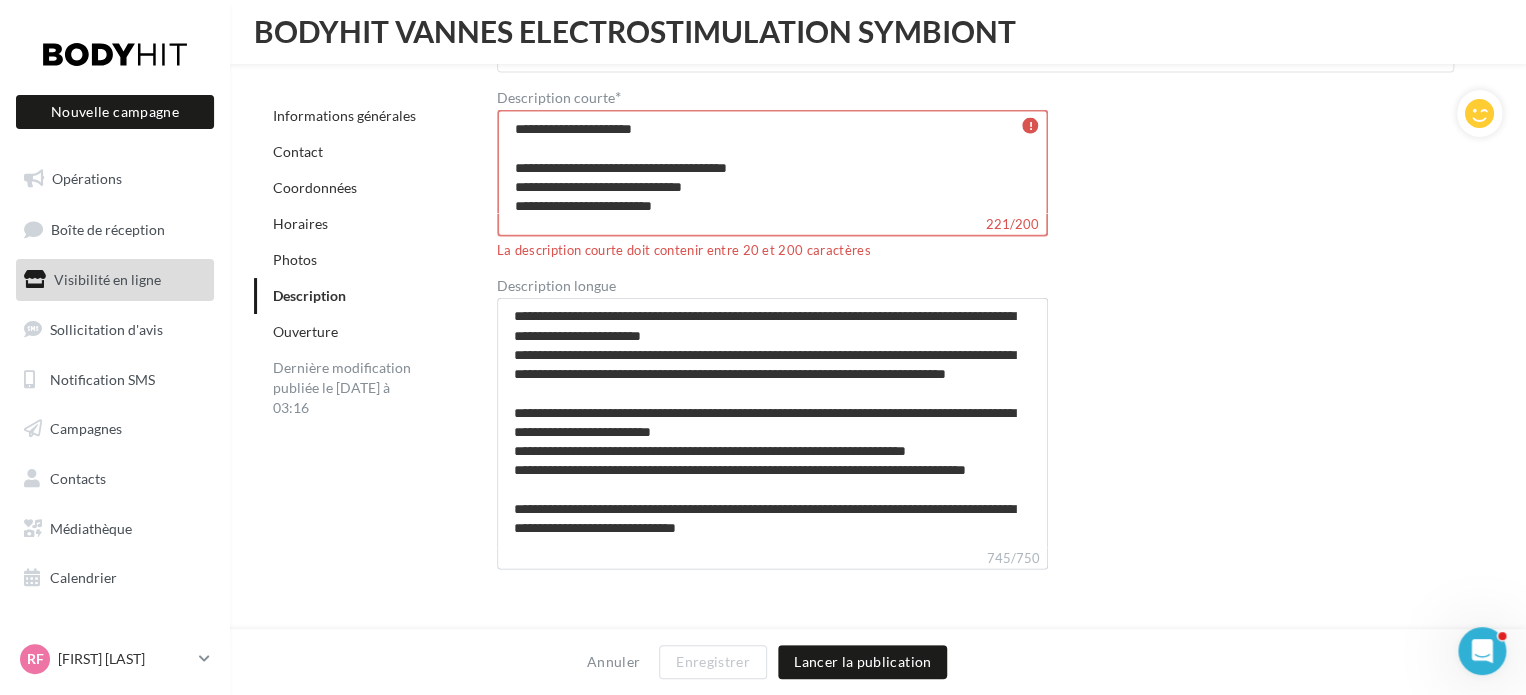 type on "**********" 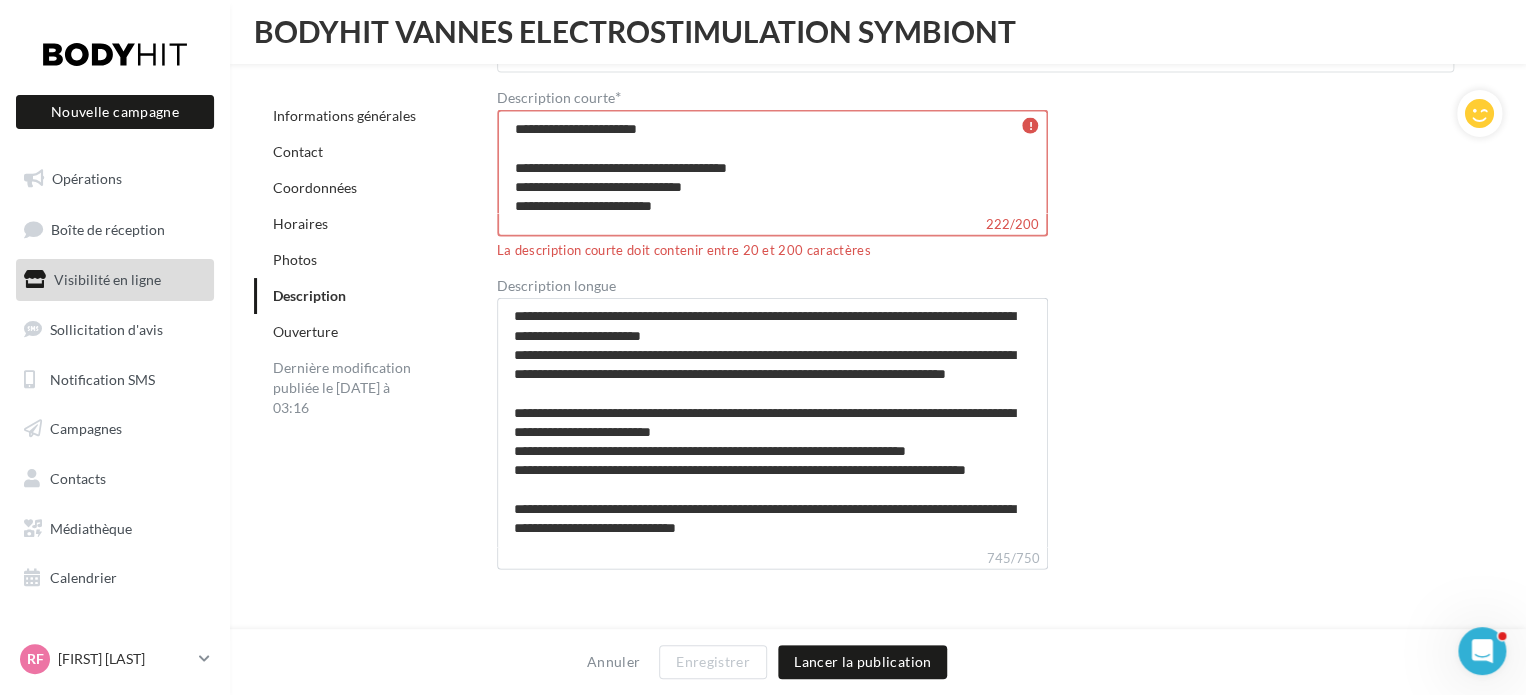 type on "**********" 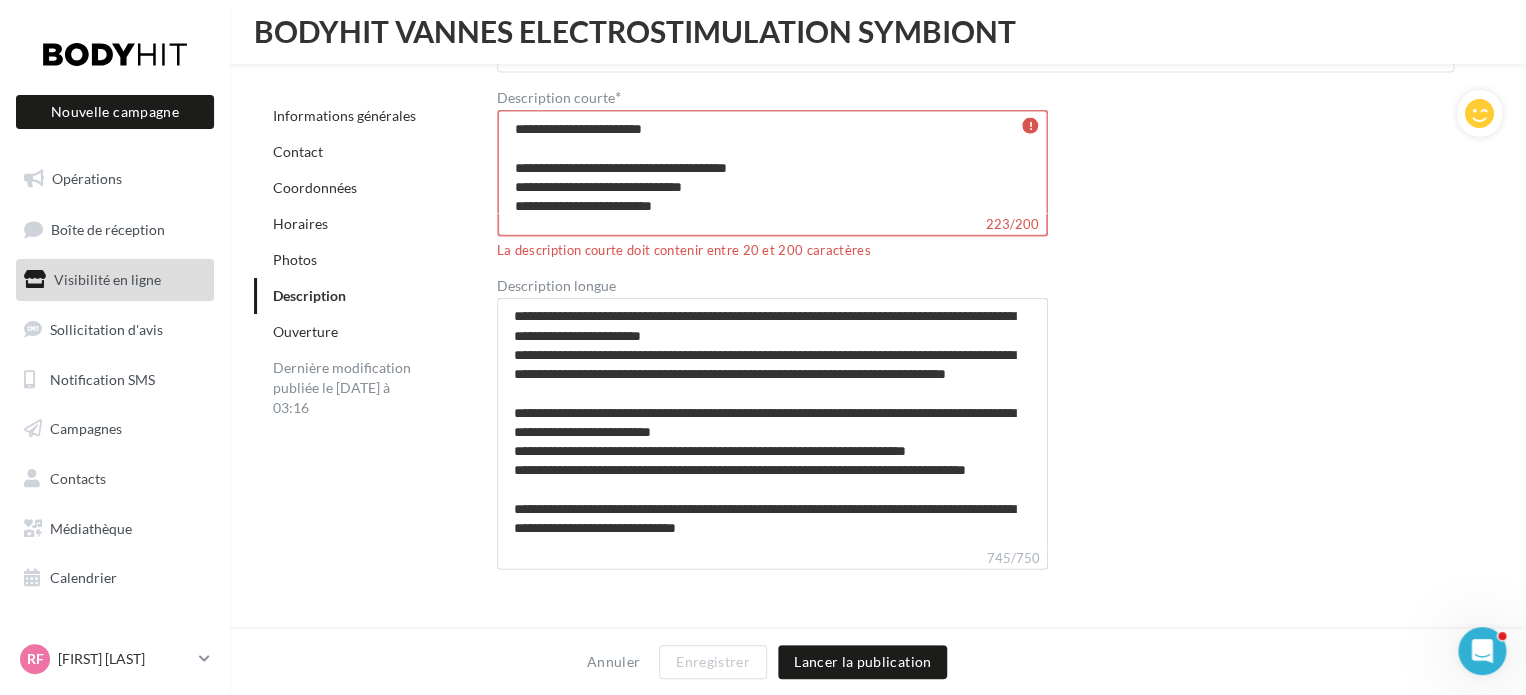 type on "**********" 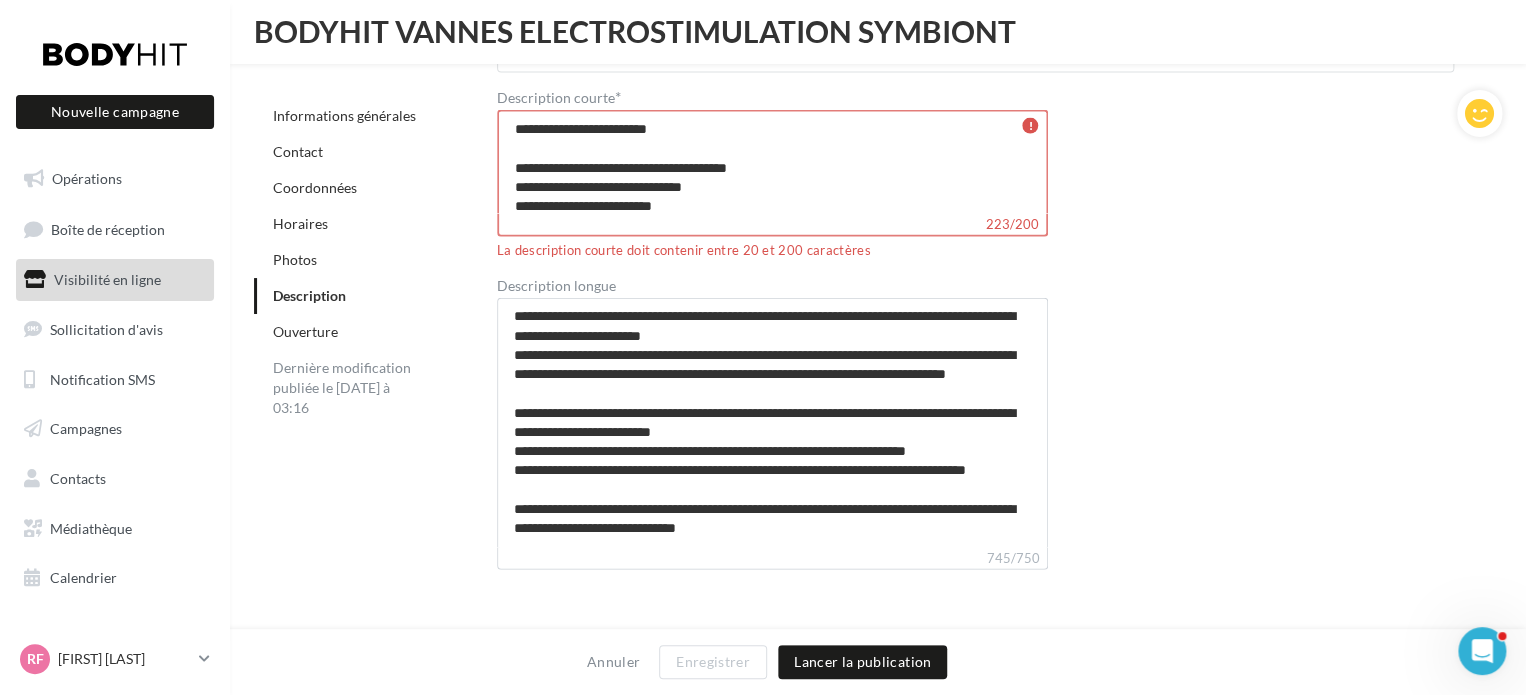 type on "**********" 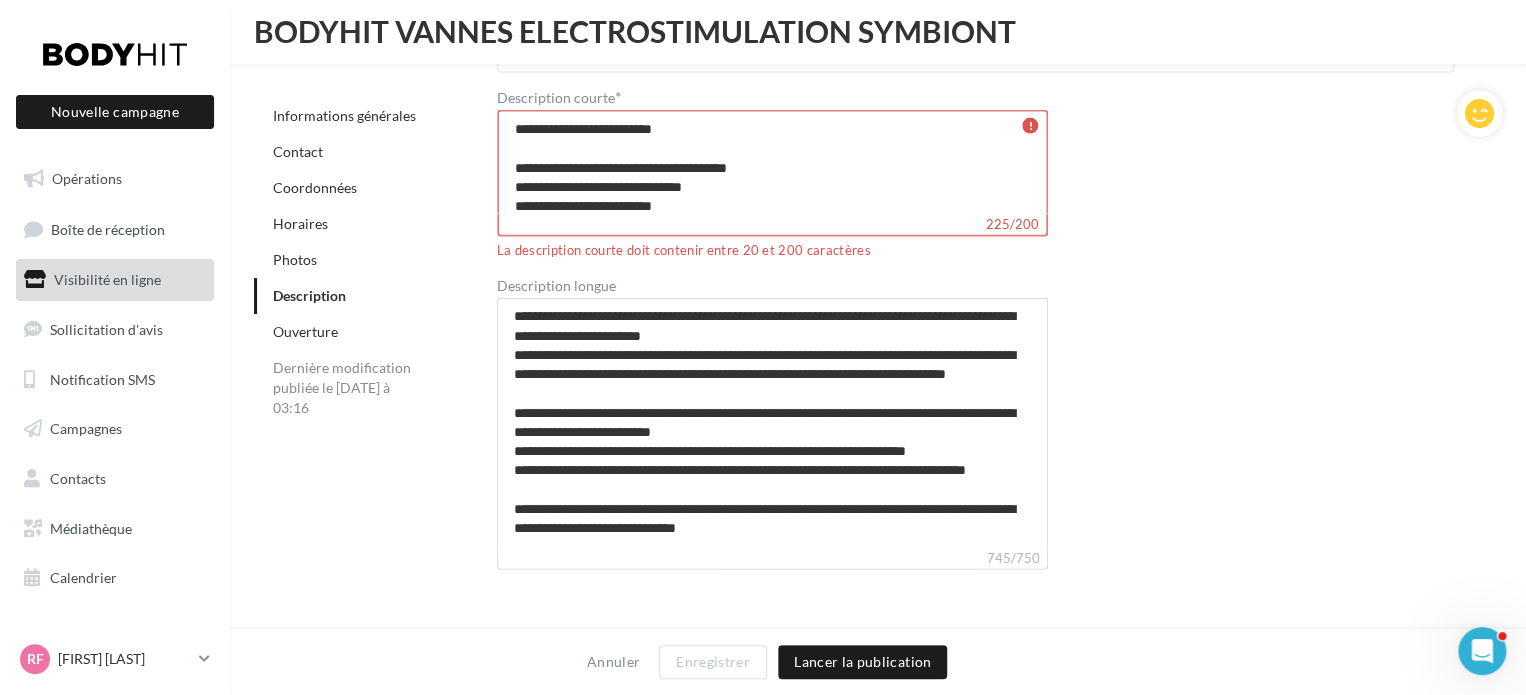 type on "**********" 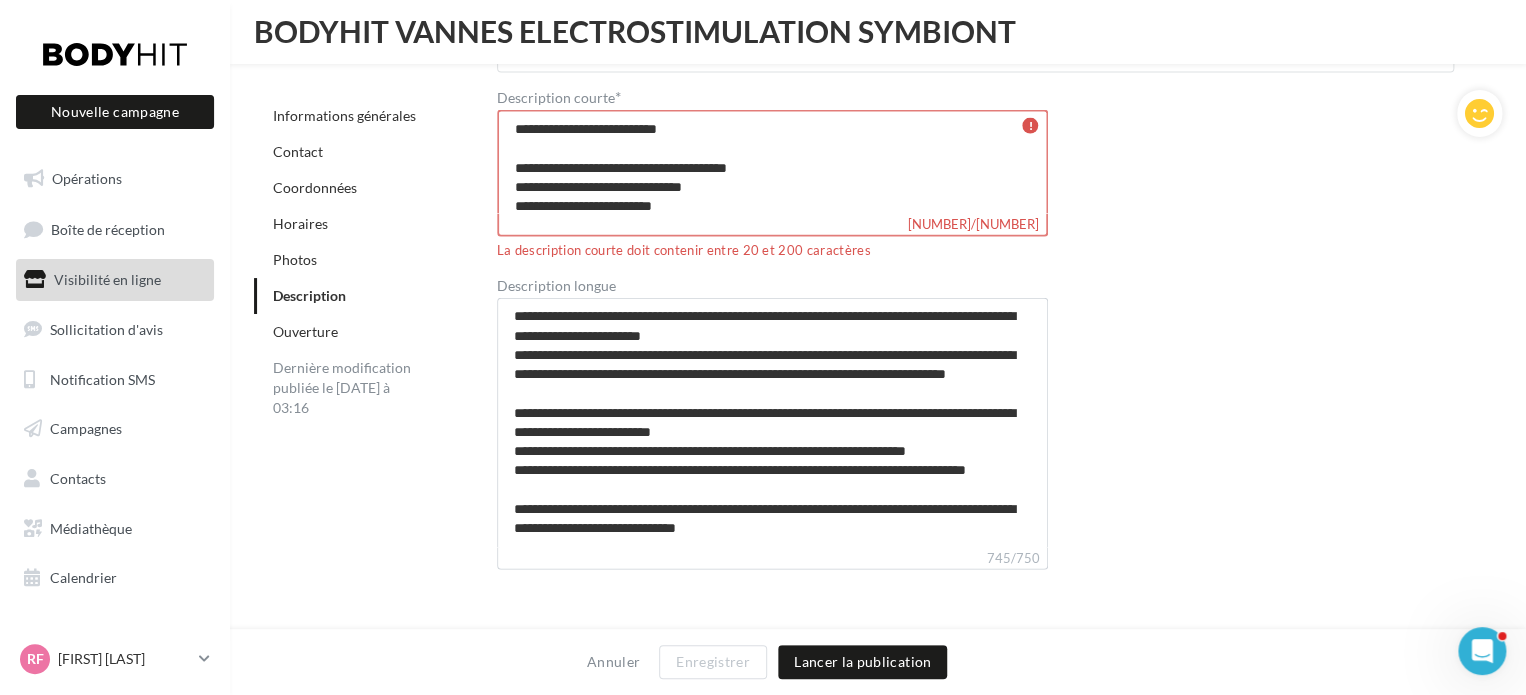 type on "**********" 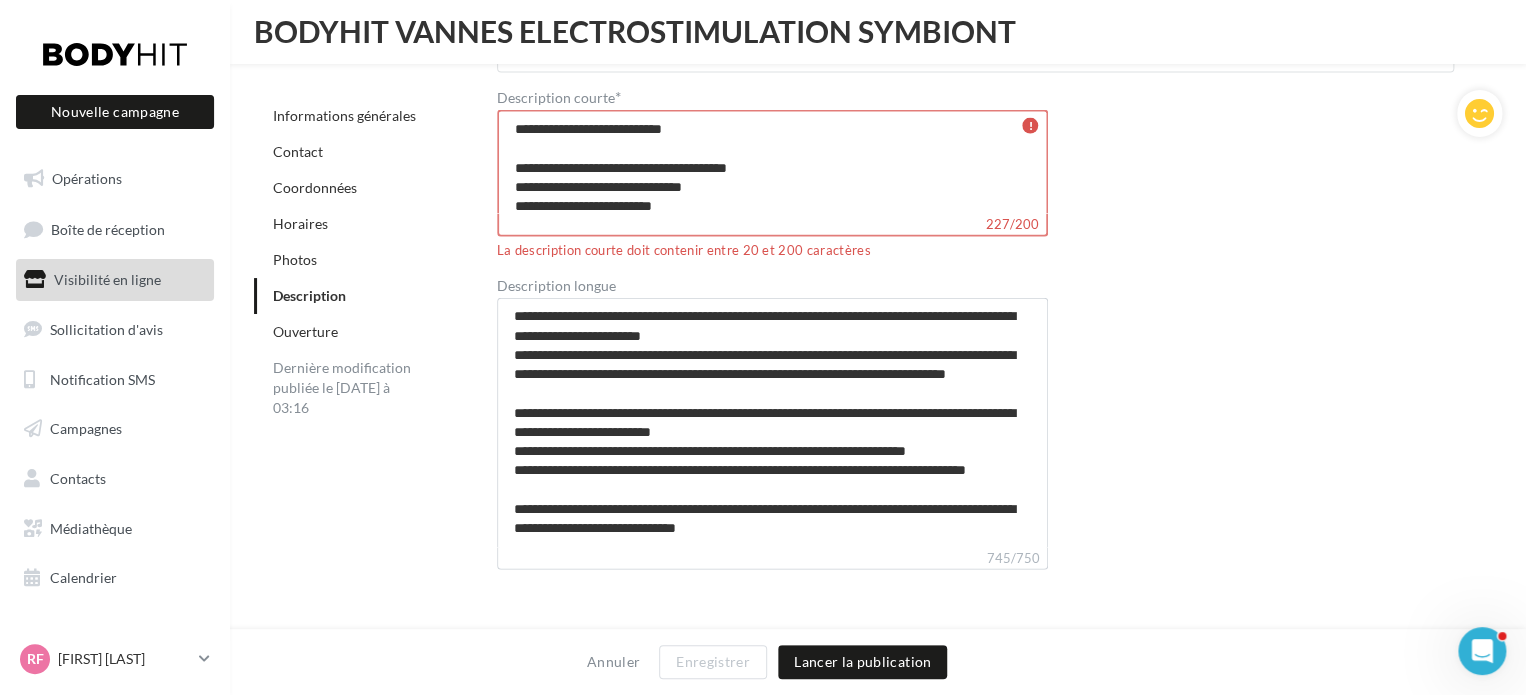 type on "**********" 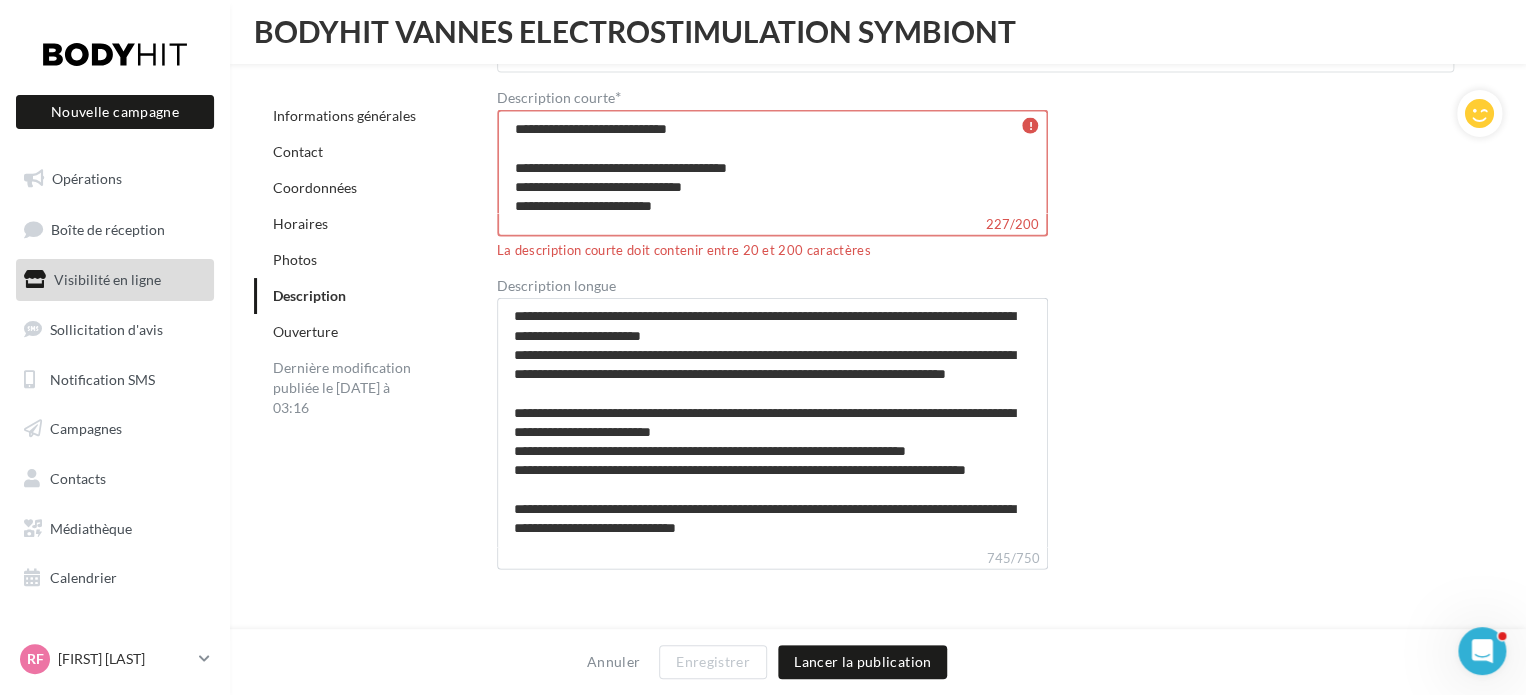 type on "**********" 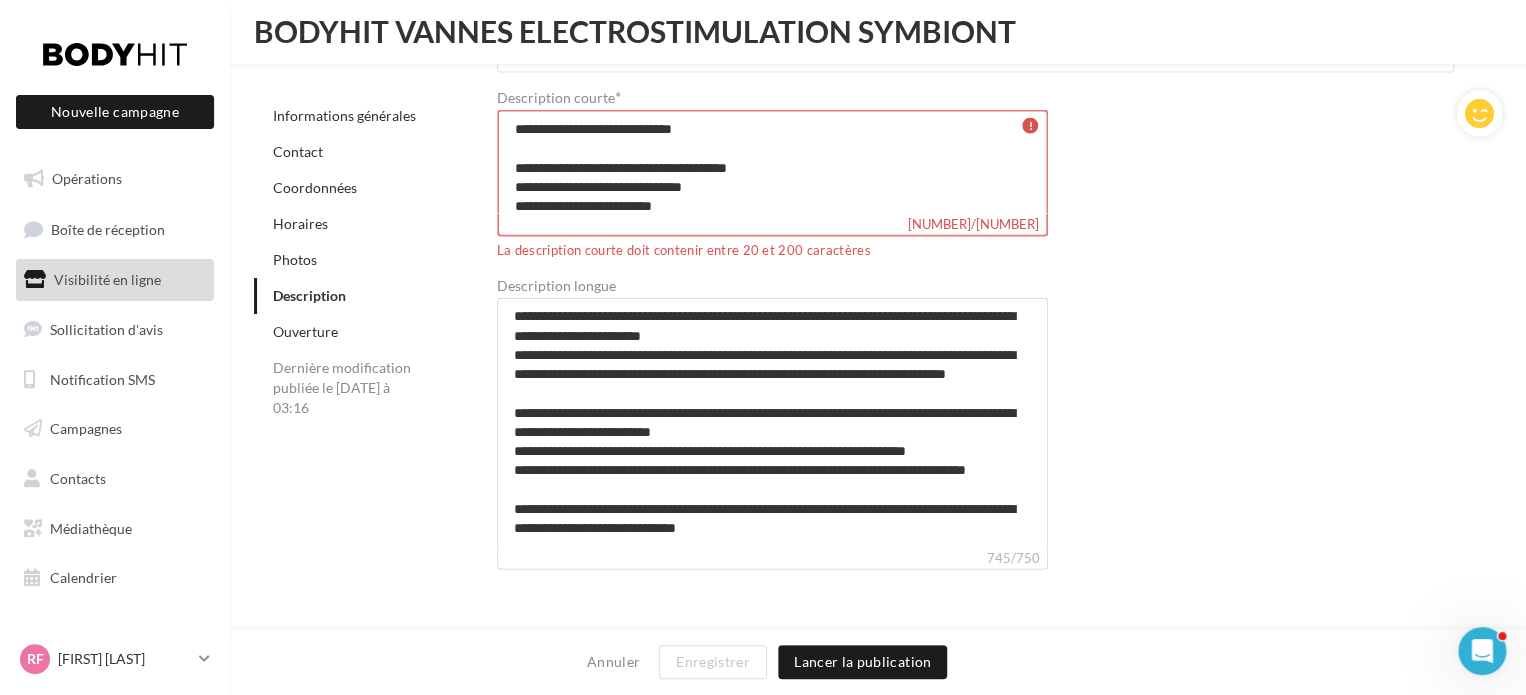 type on "**********" 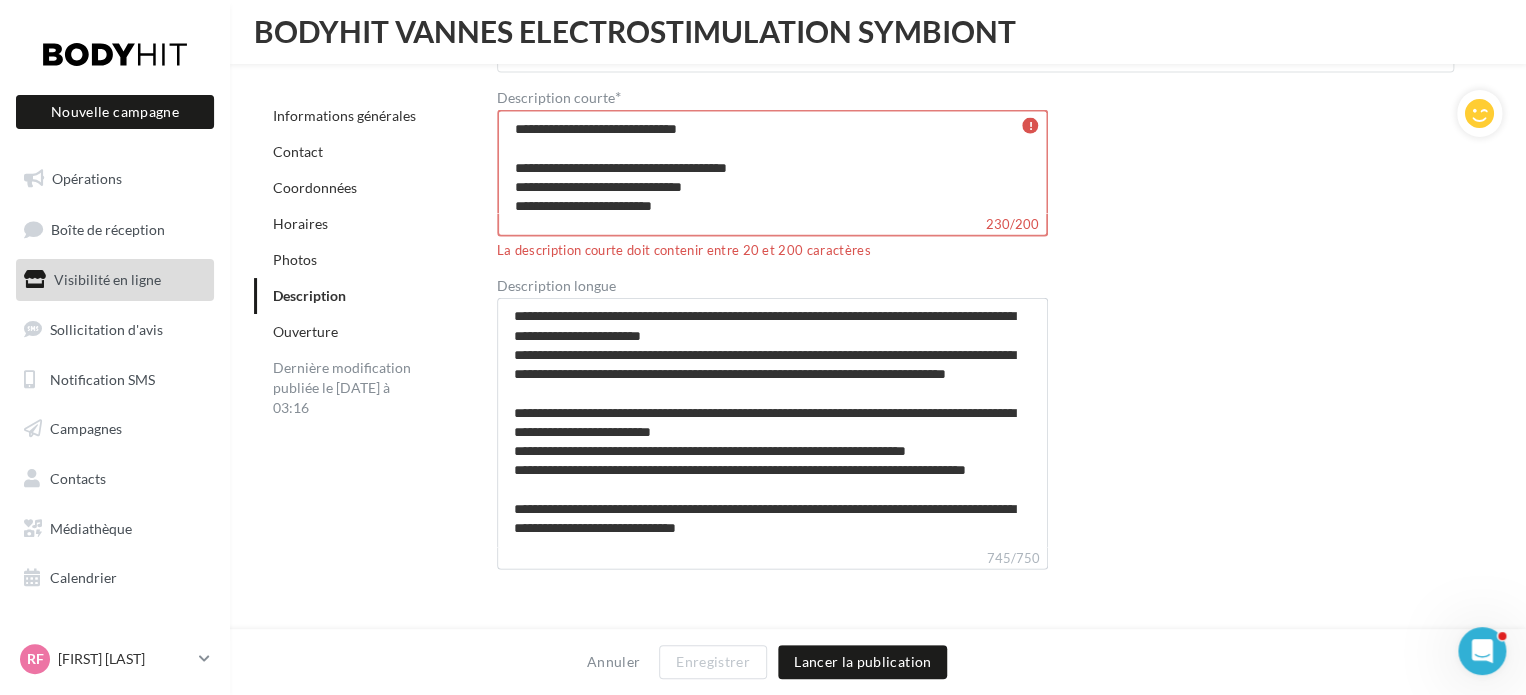 type on "**********" 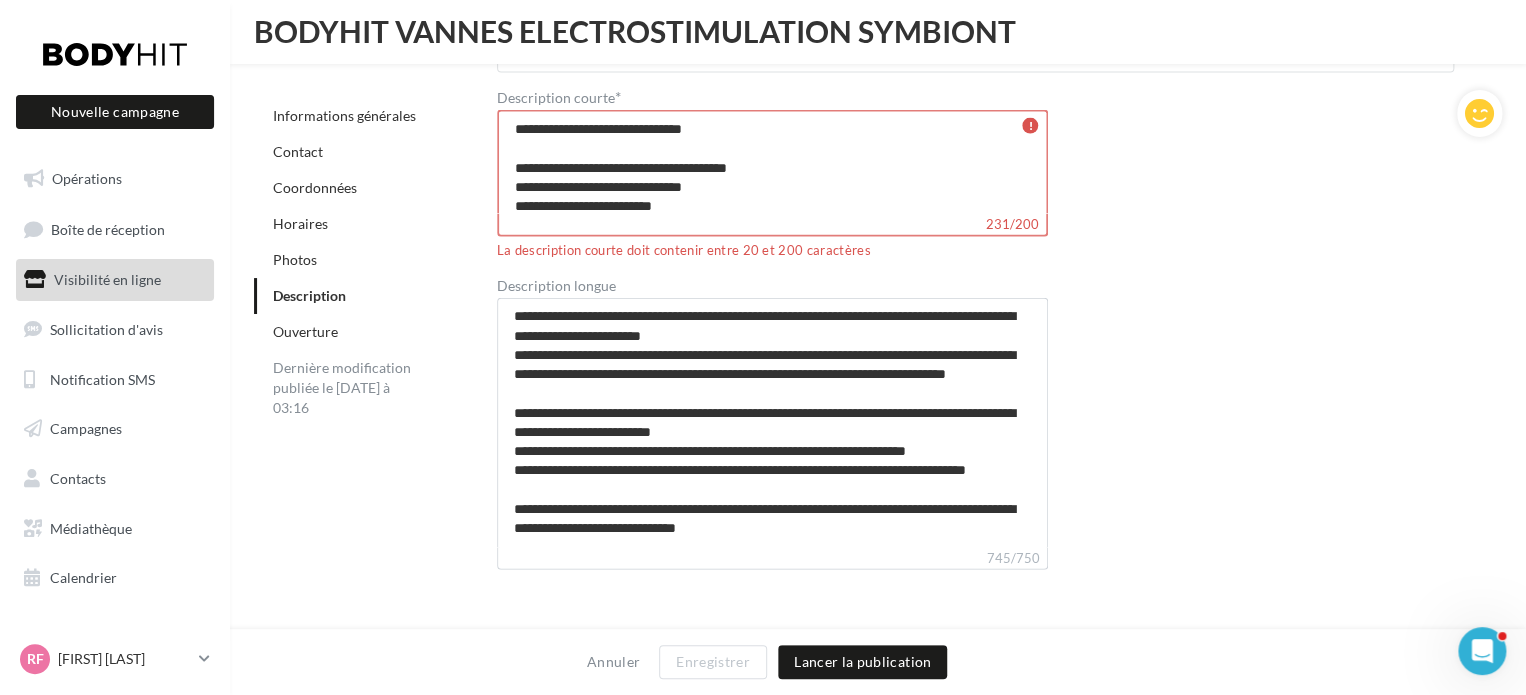 type on "**********" 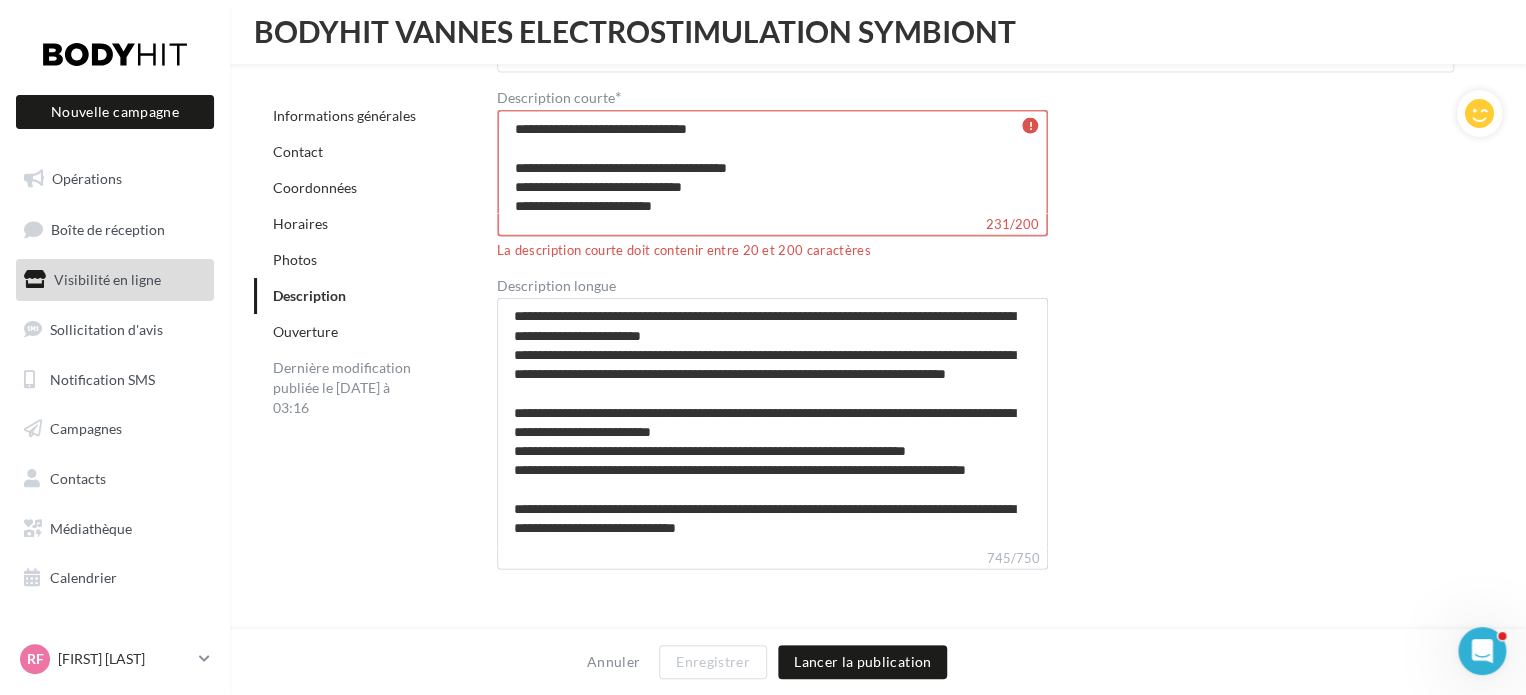 type on "**********" 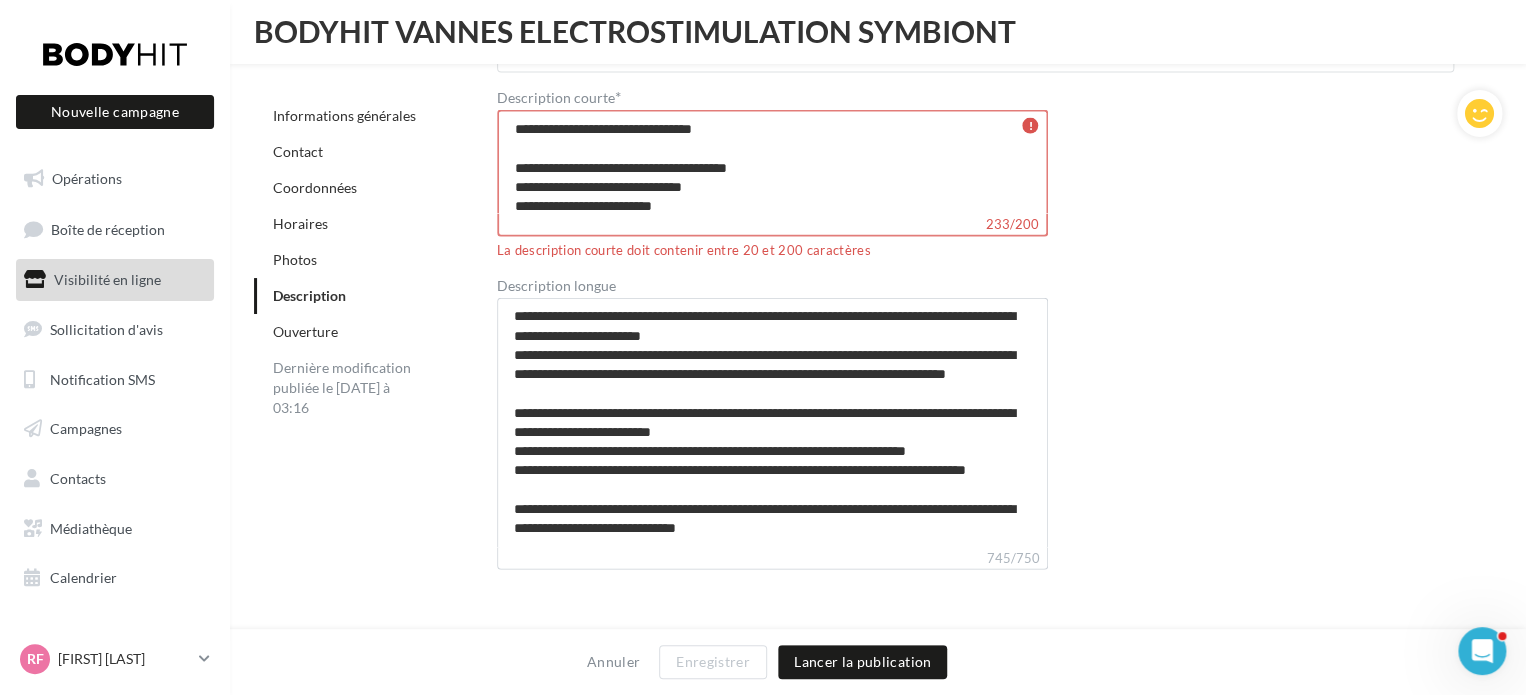 type on "**********" 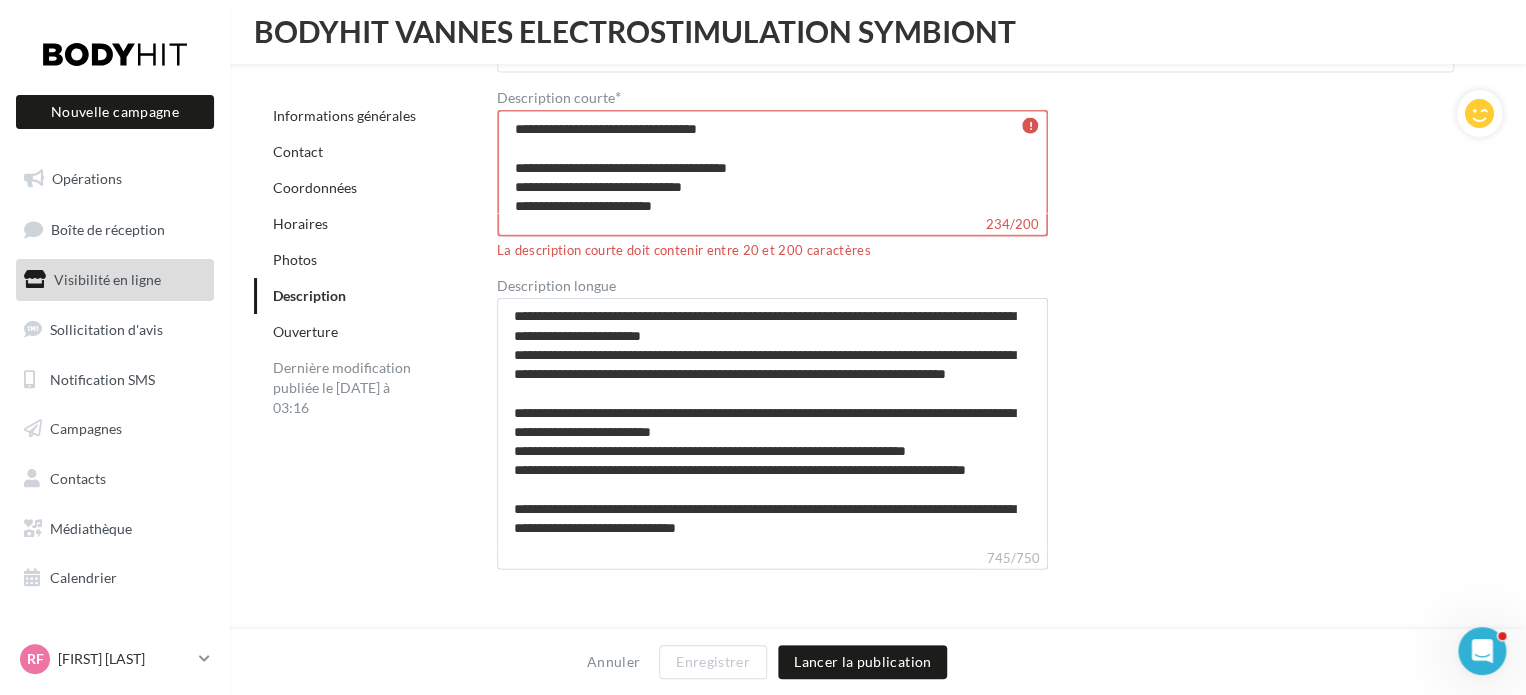 type on "**********" 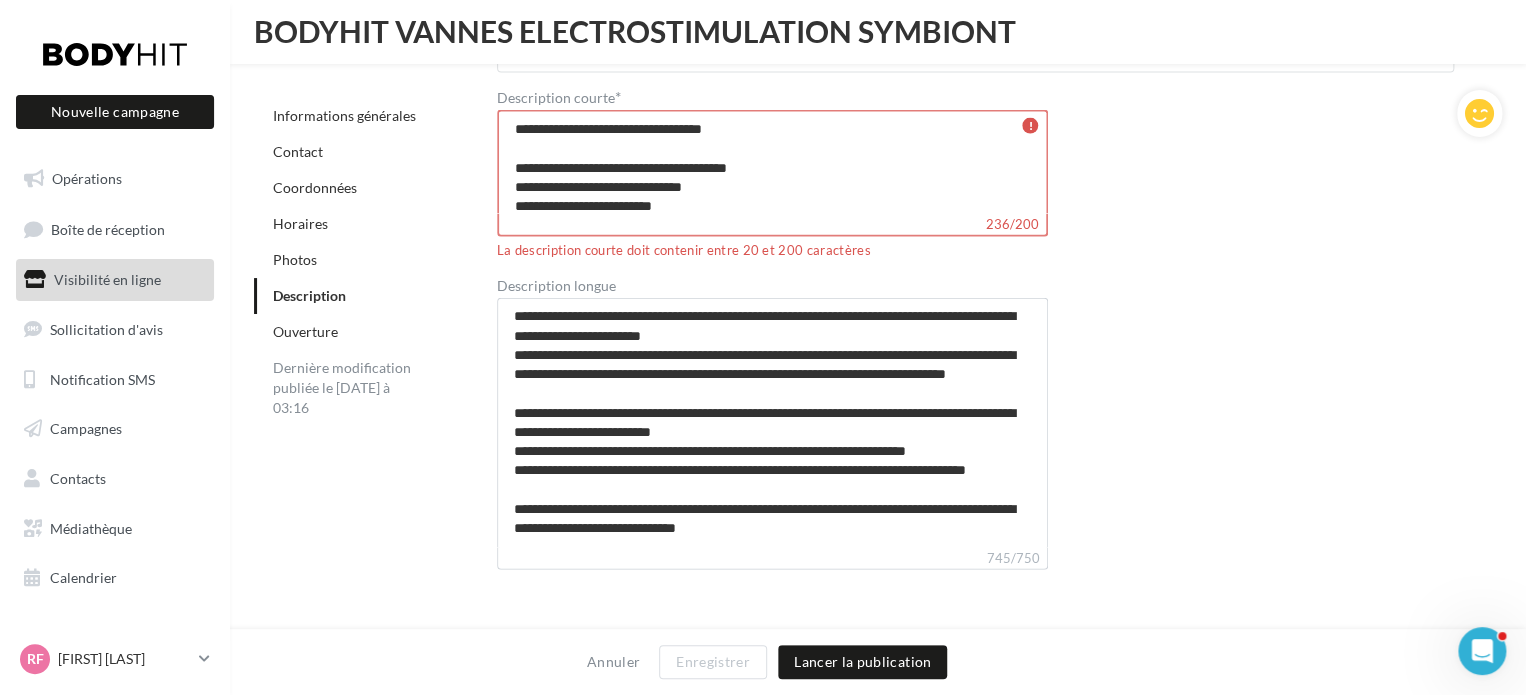type on "**********" 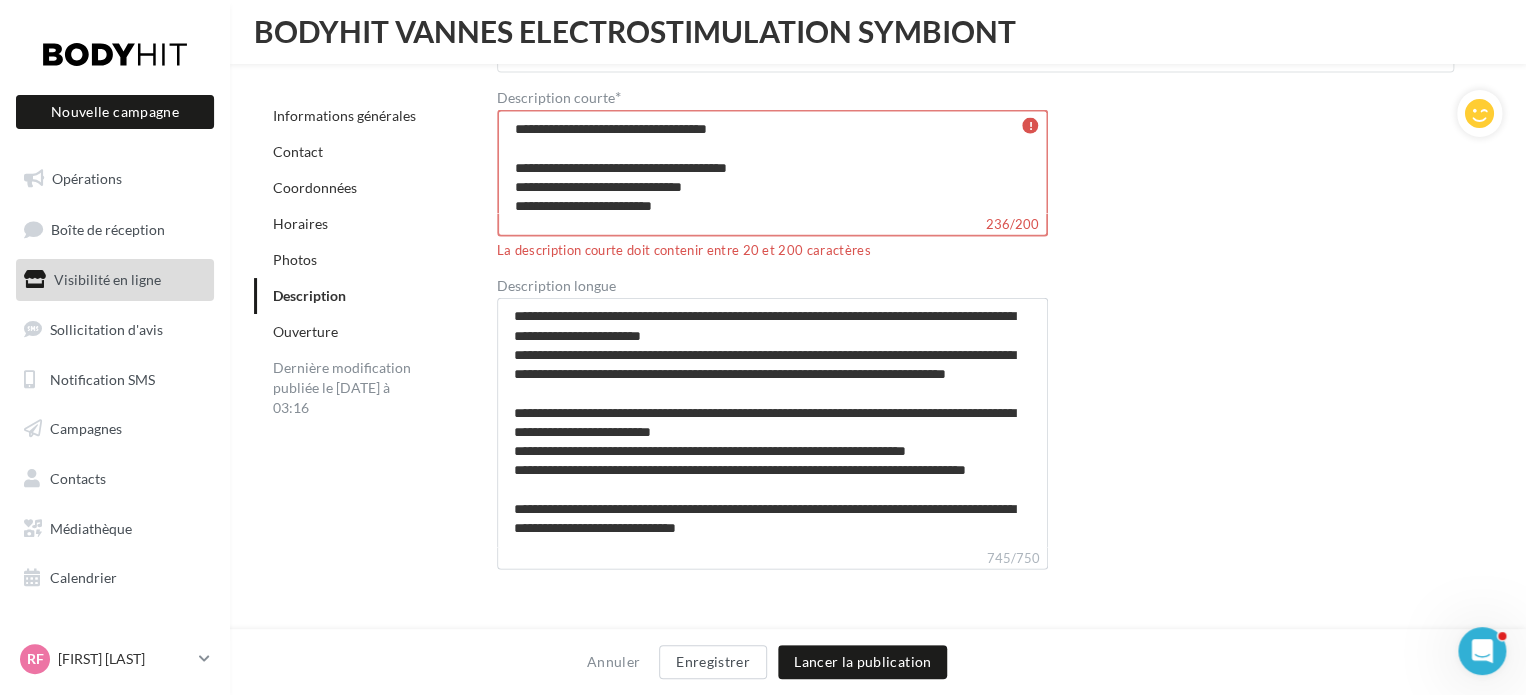 type on "**********" 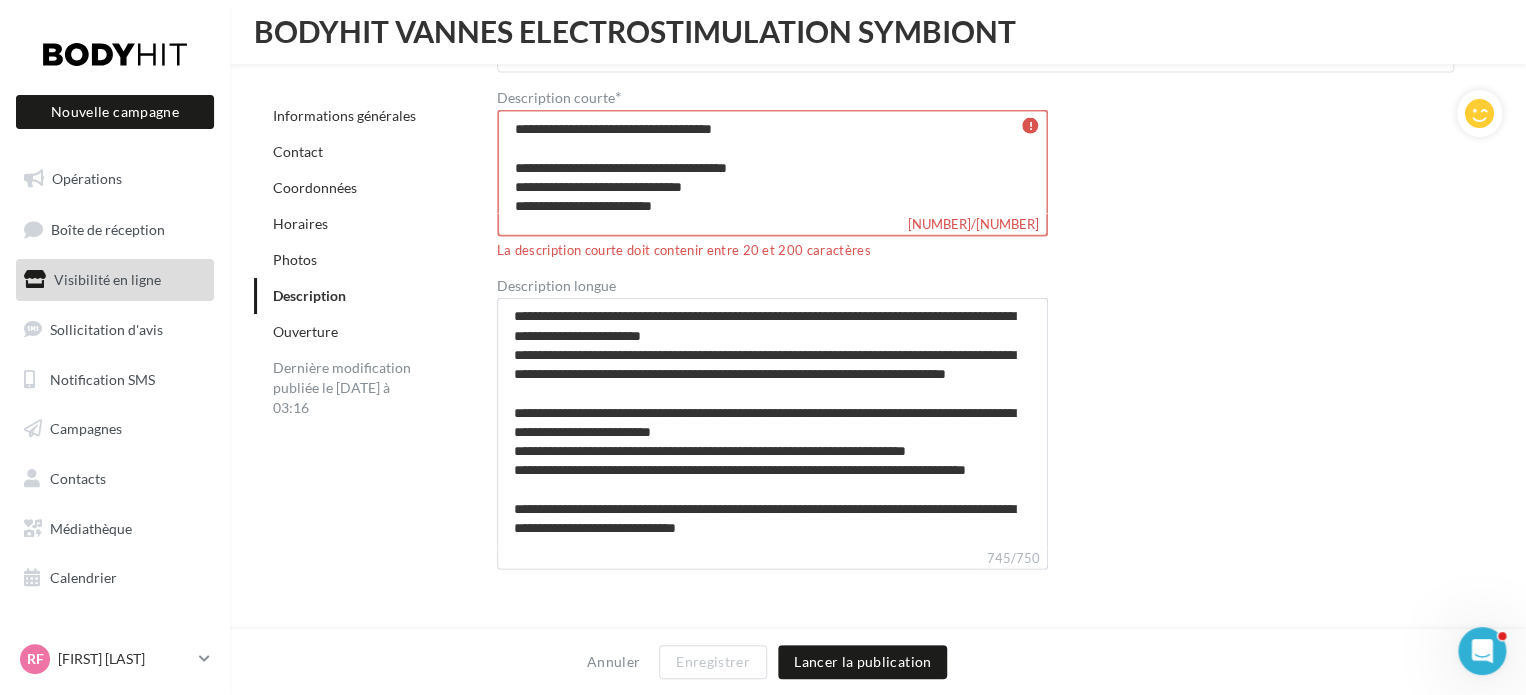 type on "**********" 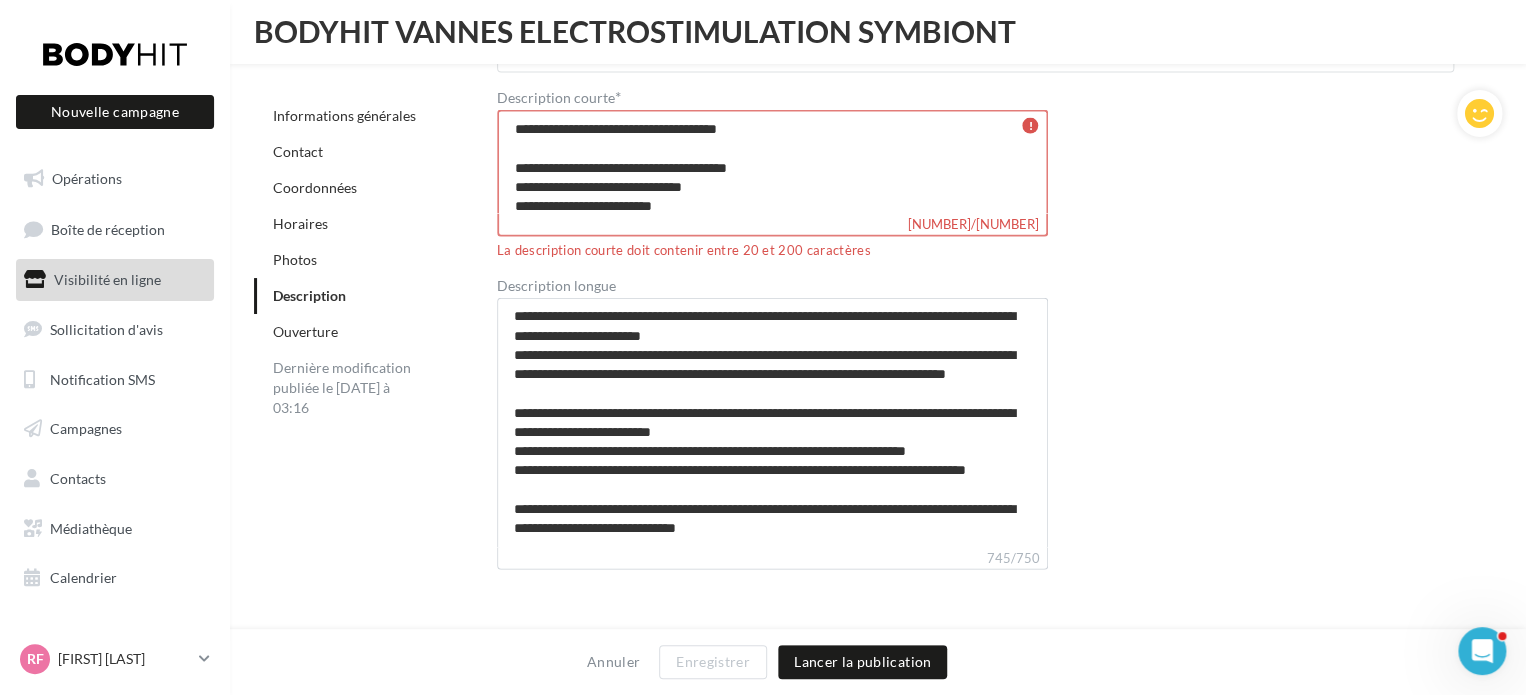 type on "**********" 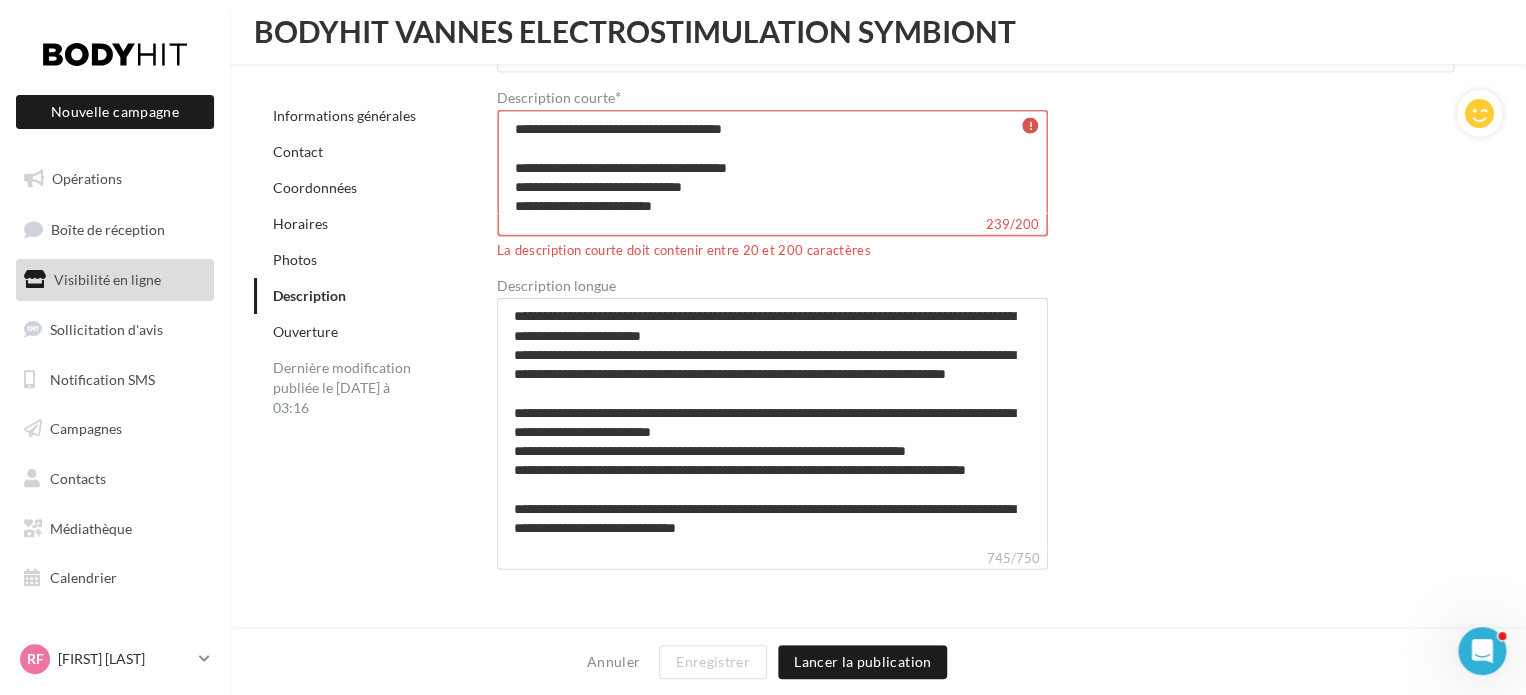type on "**********" 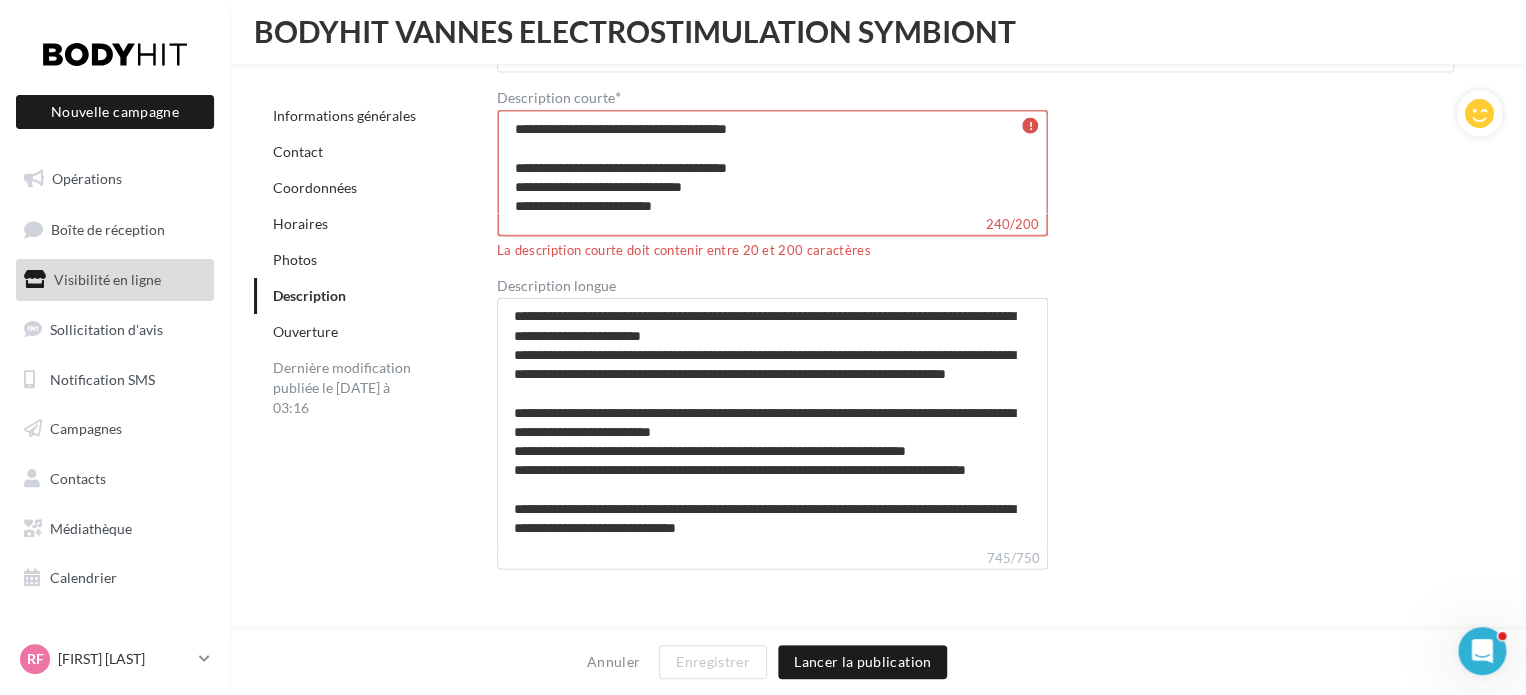 type on "**********" 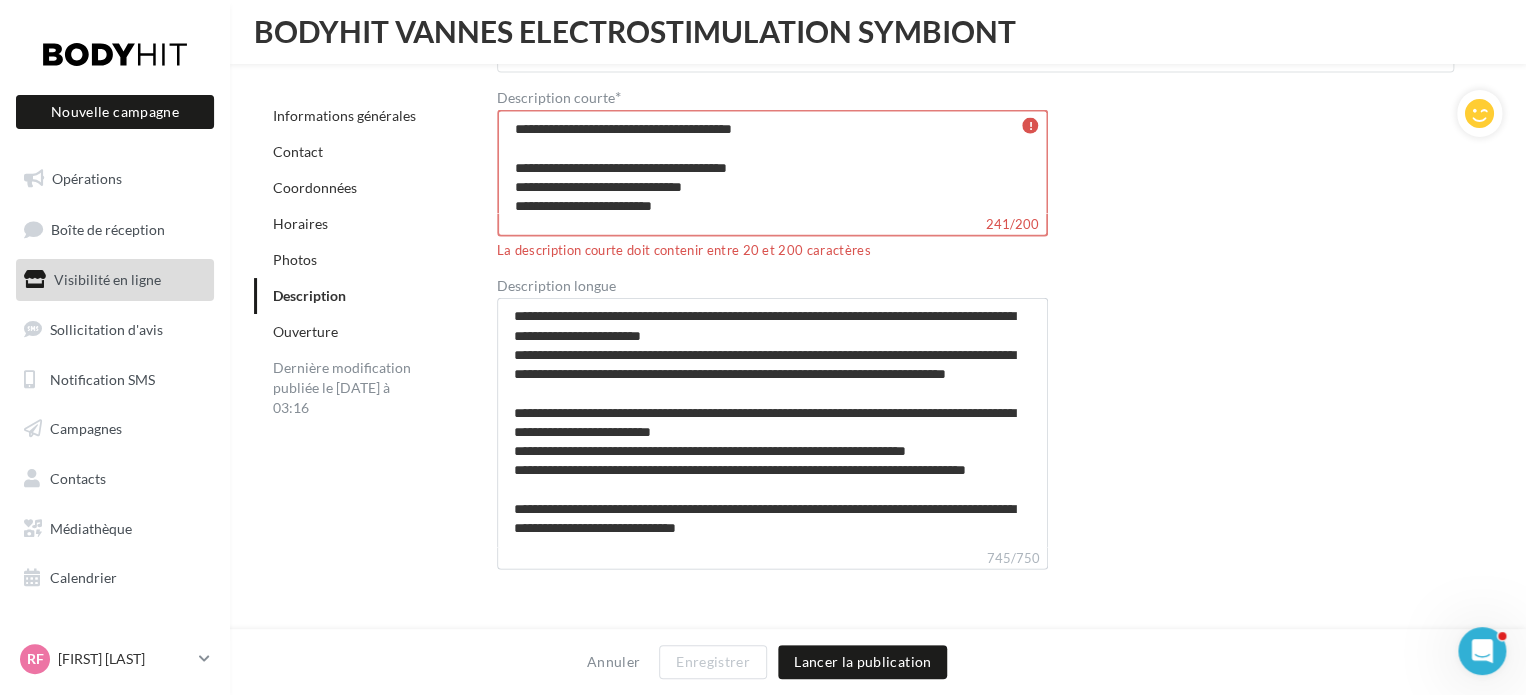 type on "**********" 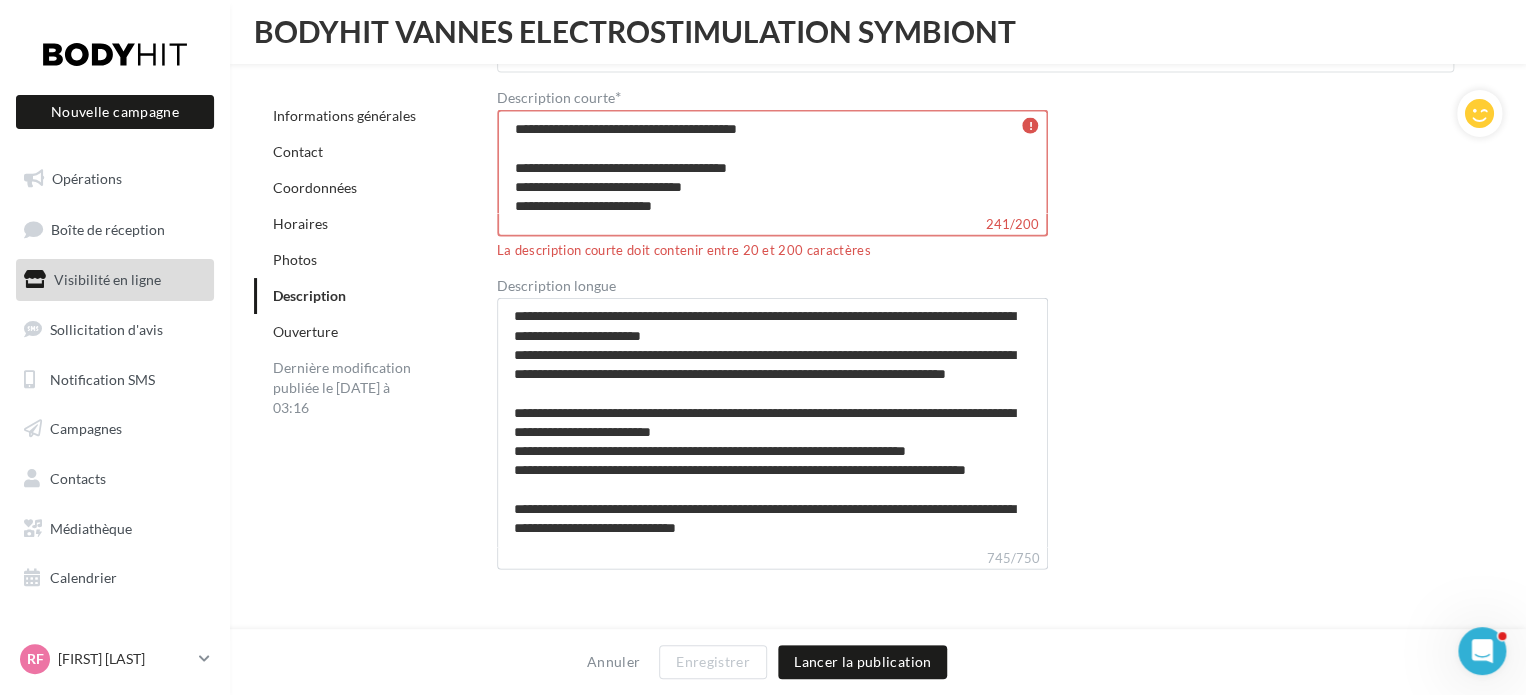 type on "**********" 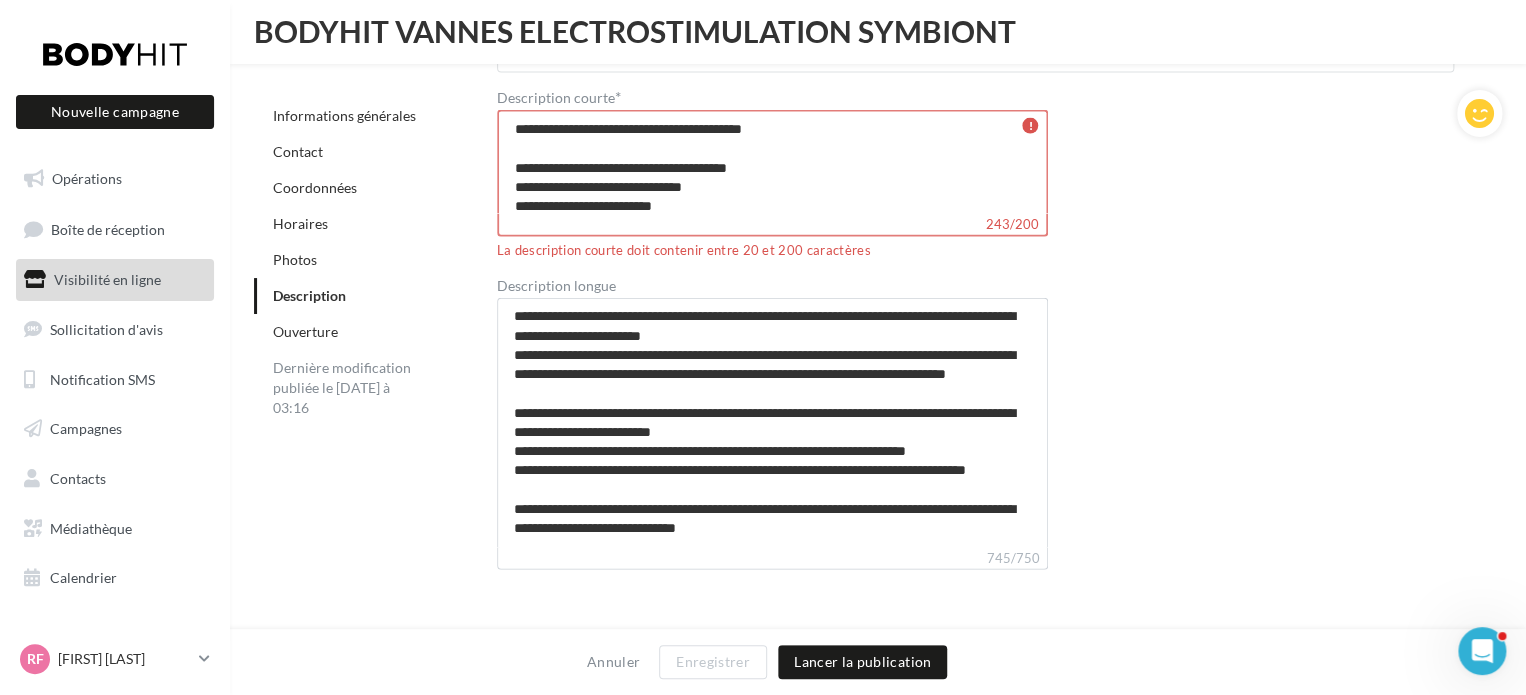 type on "**********" 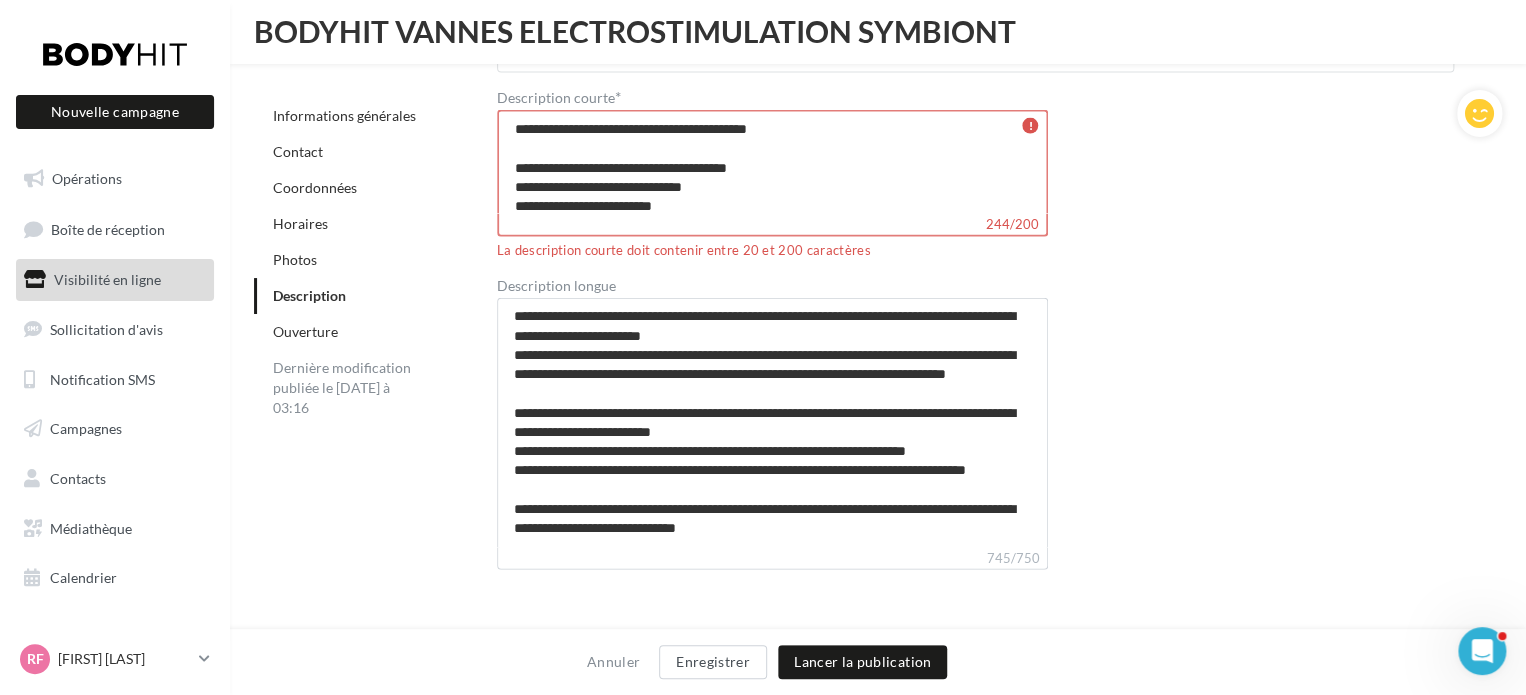 drag, startPoint x: 827, startPoint y: 132, endPoint x: 509, endPoint y: 130, distance: 318.0063 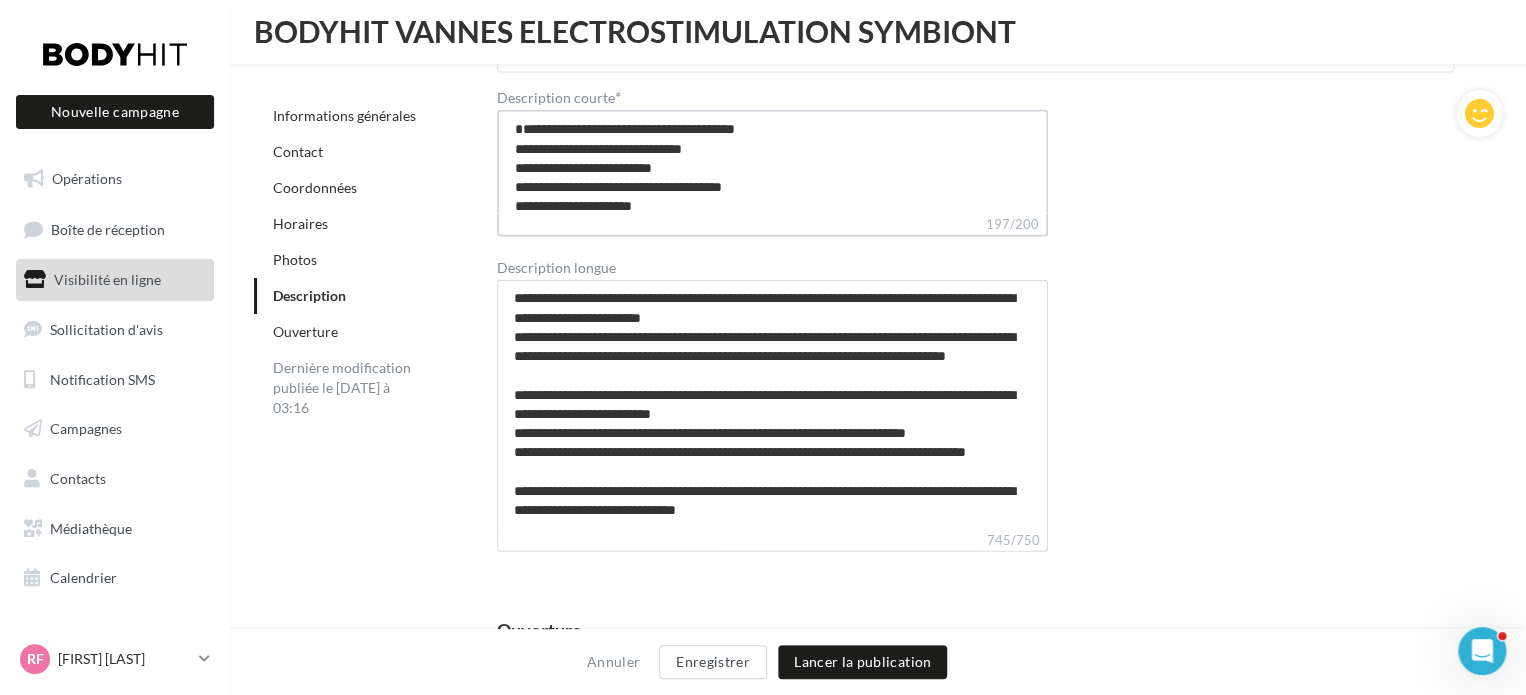 type on "**********" 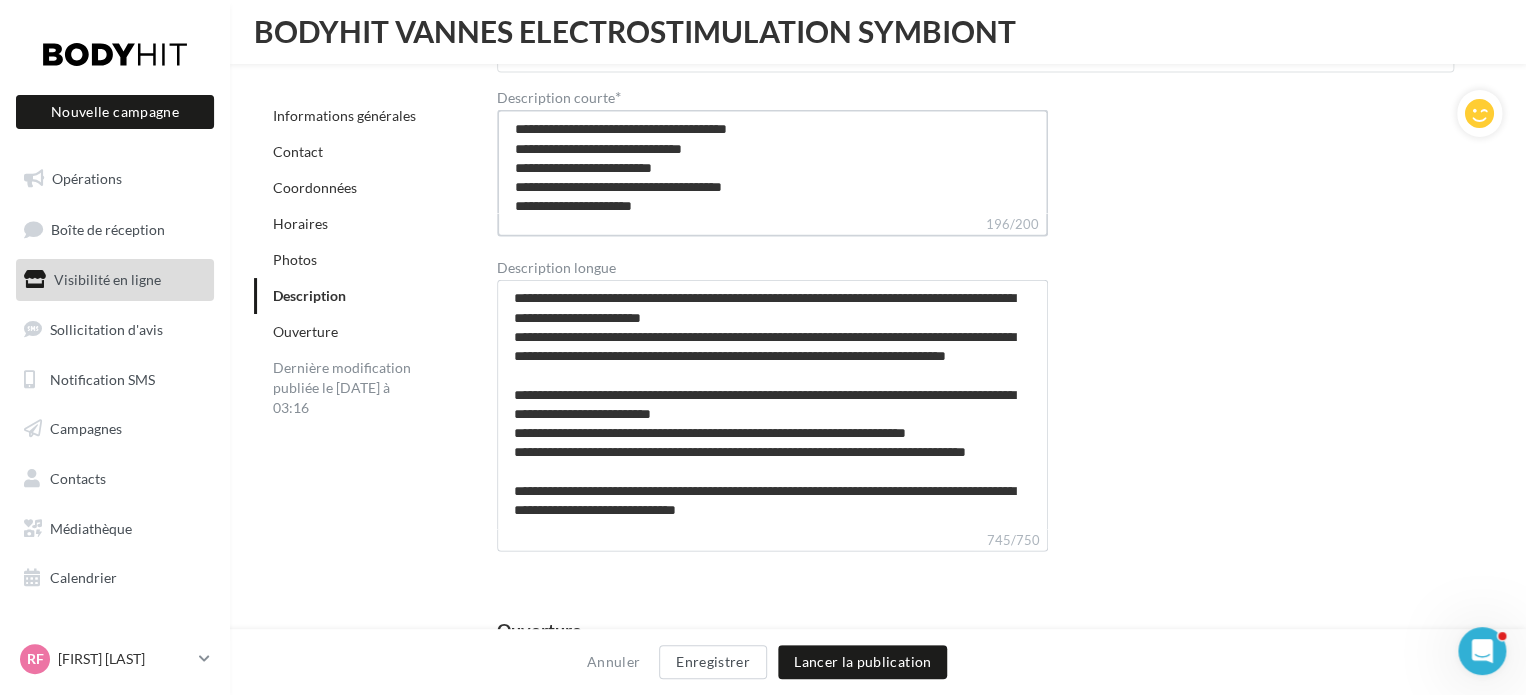 scroll, scrollTop: 28, scrollLeft: 0, axis: vertical 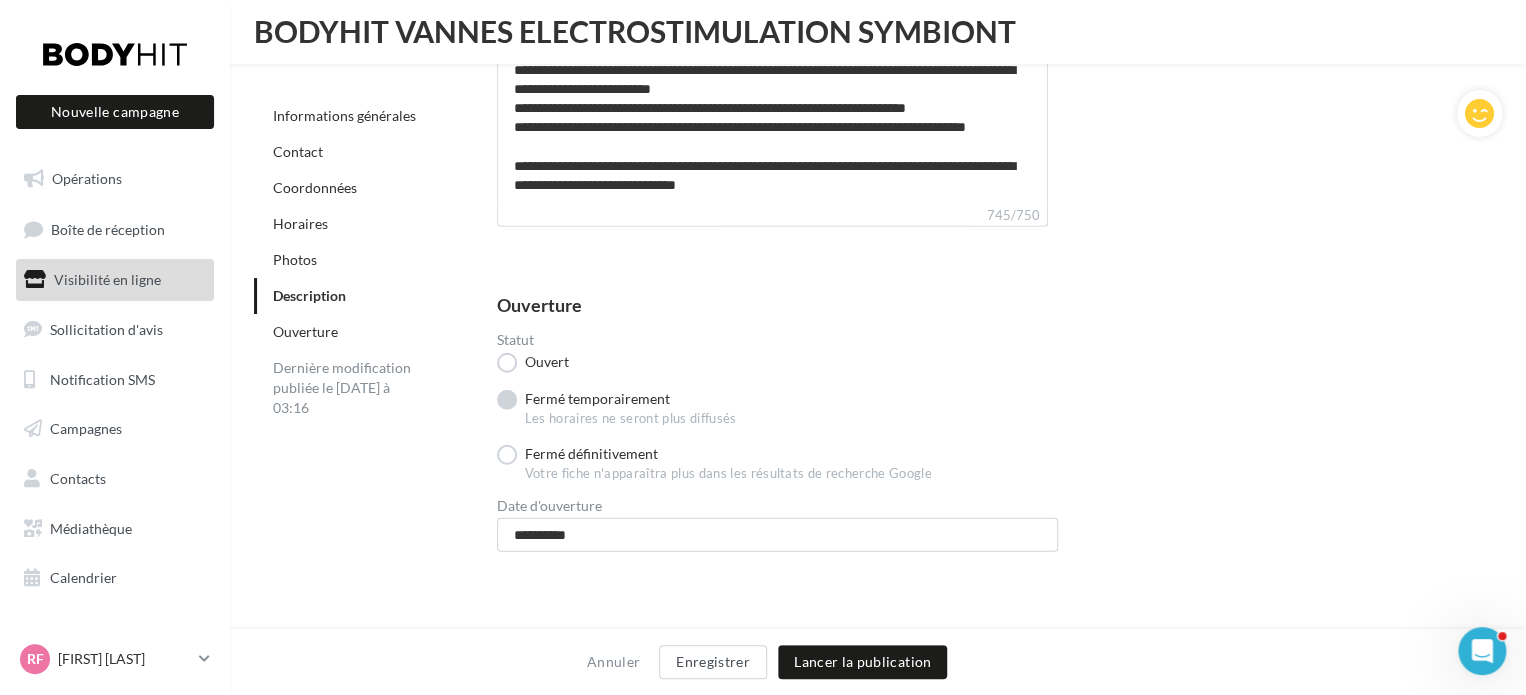 type on "**********" 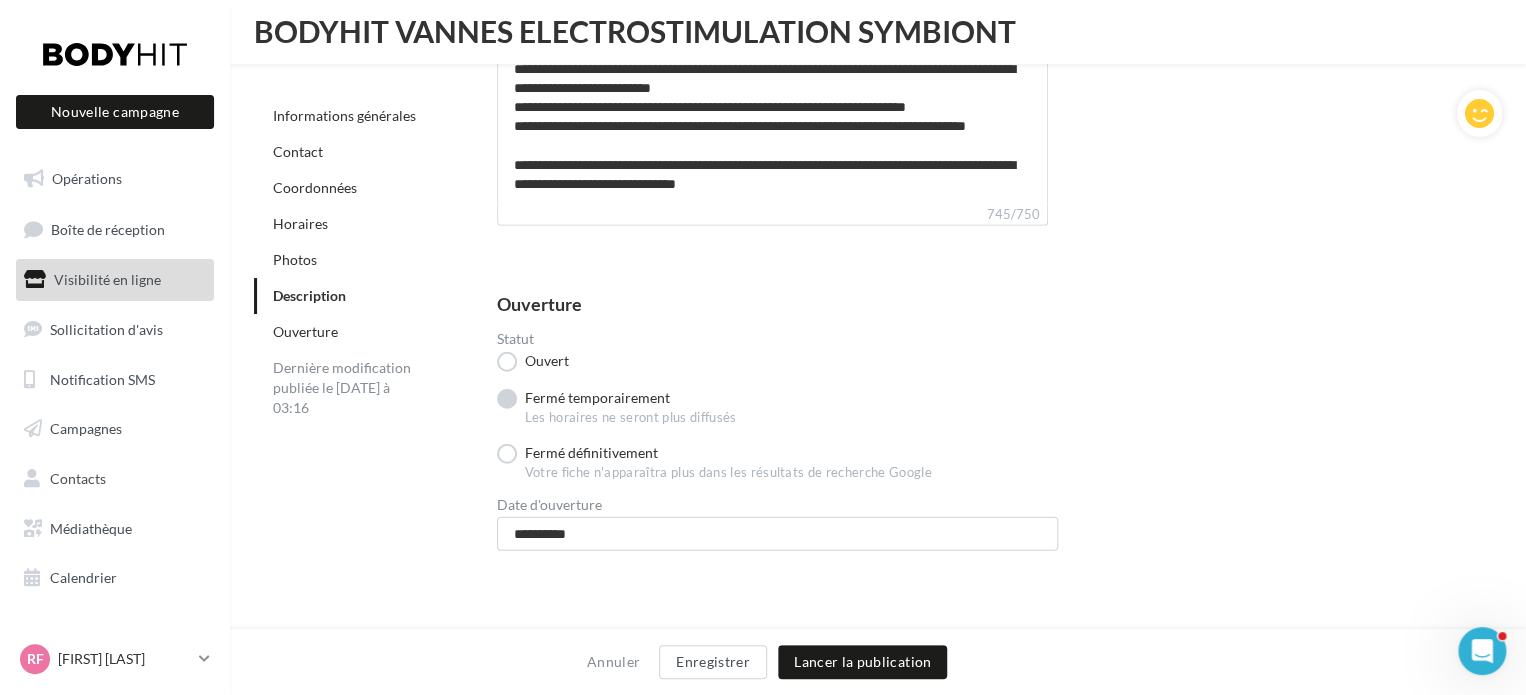 click on "Fermé temporairement" at bounding box center [583, 399] 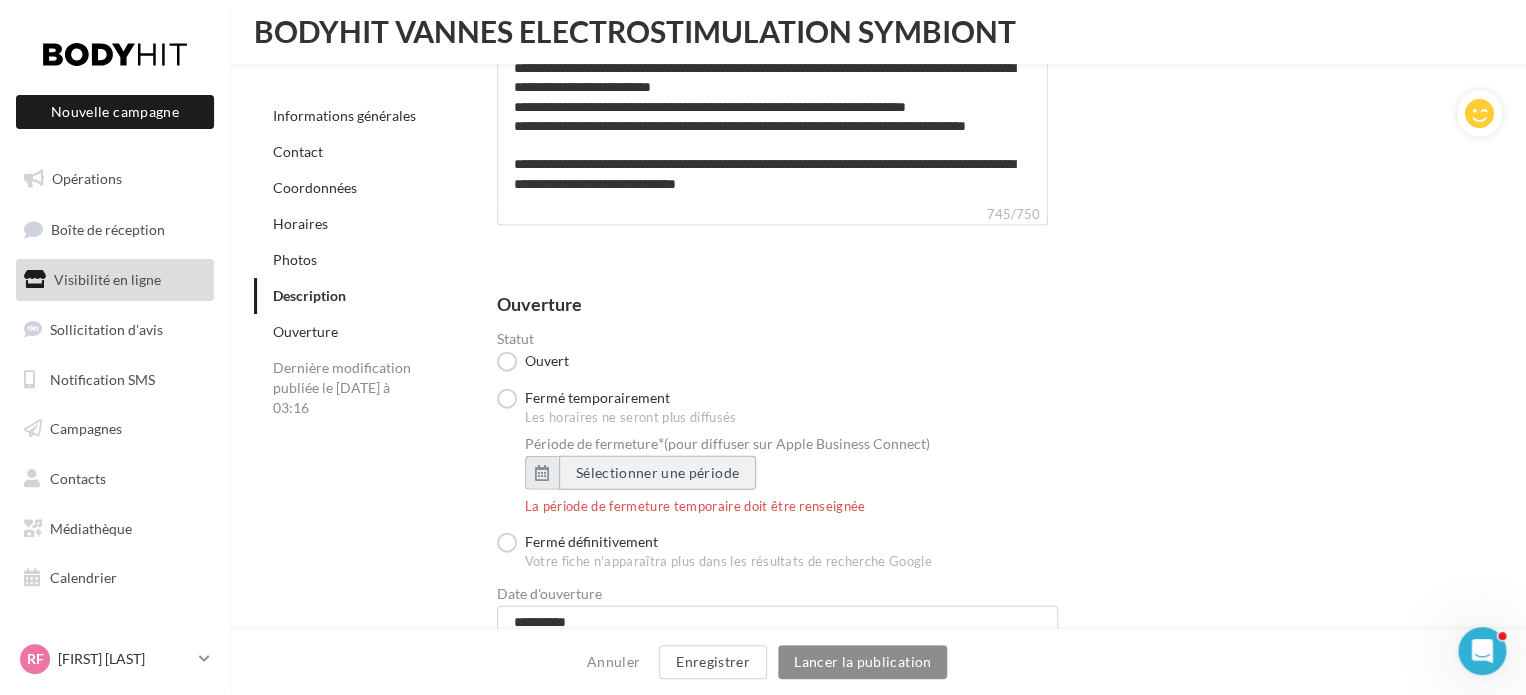 click on "Sélectionner une période" at bounding box center [657, 473] 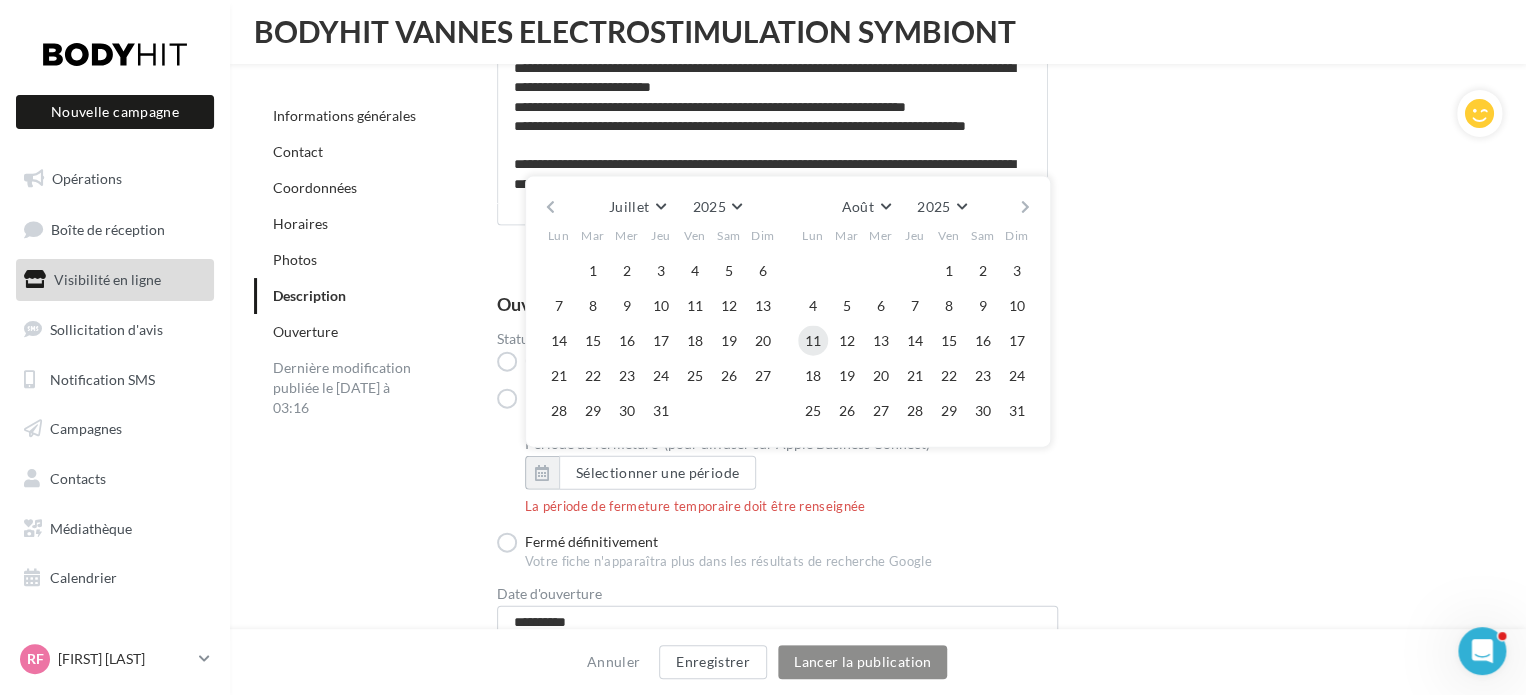 click on "11" at bounding box center [813, 341] 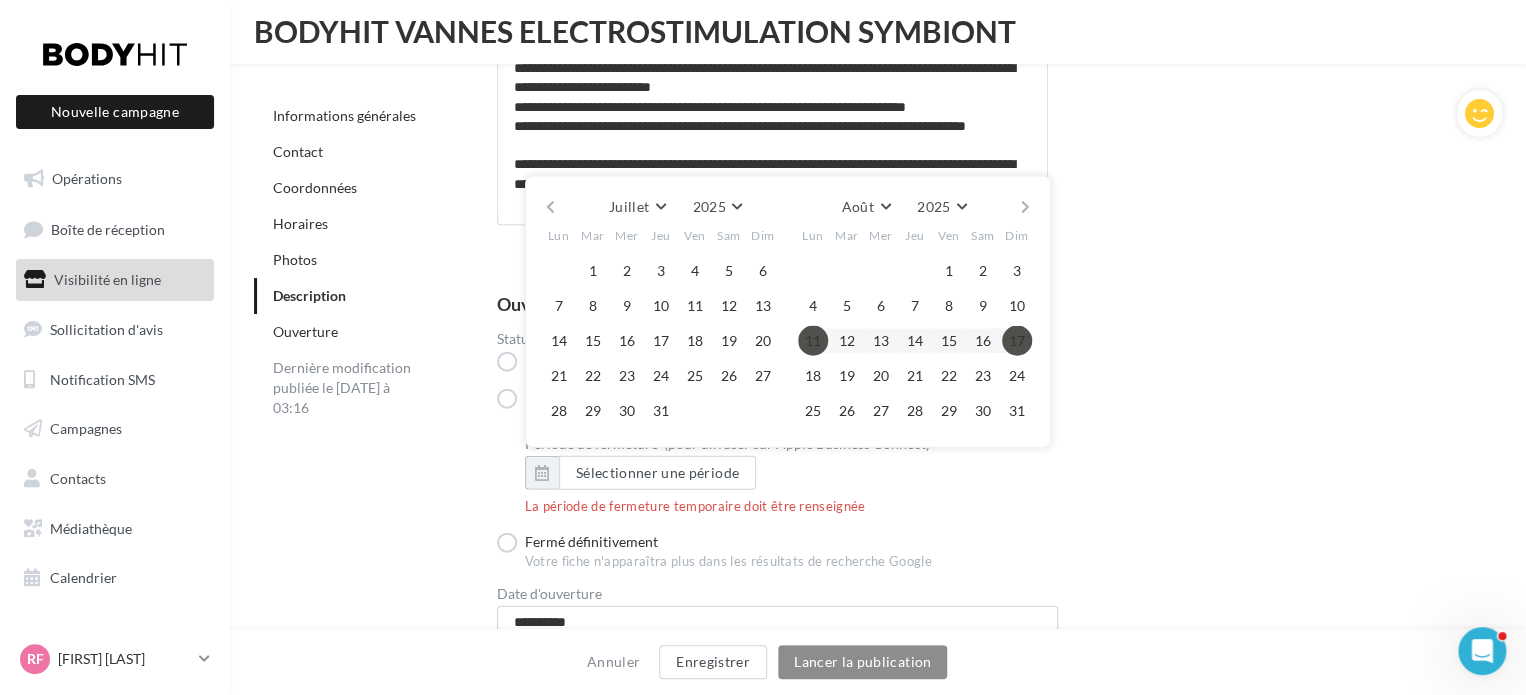 click on "17" at bounding box center (1017, 341) 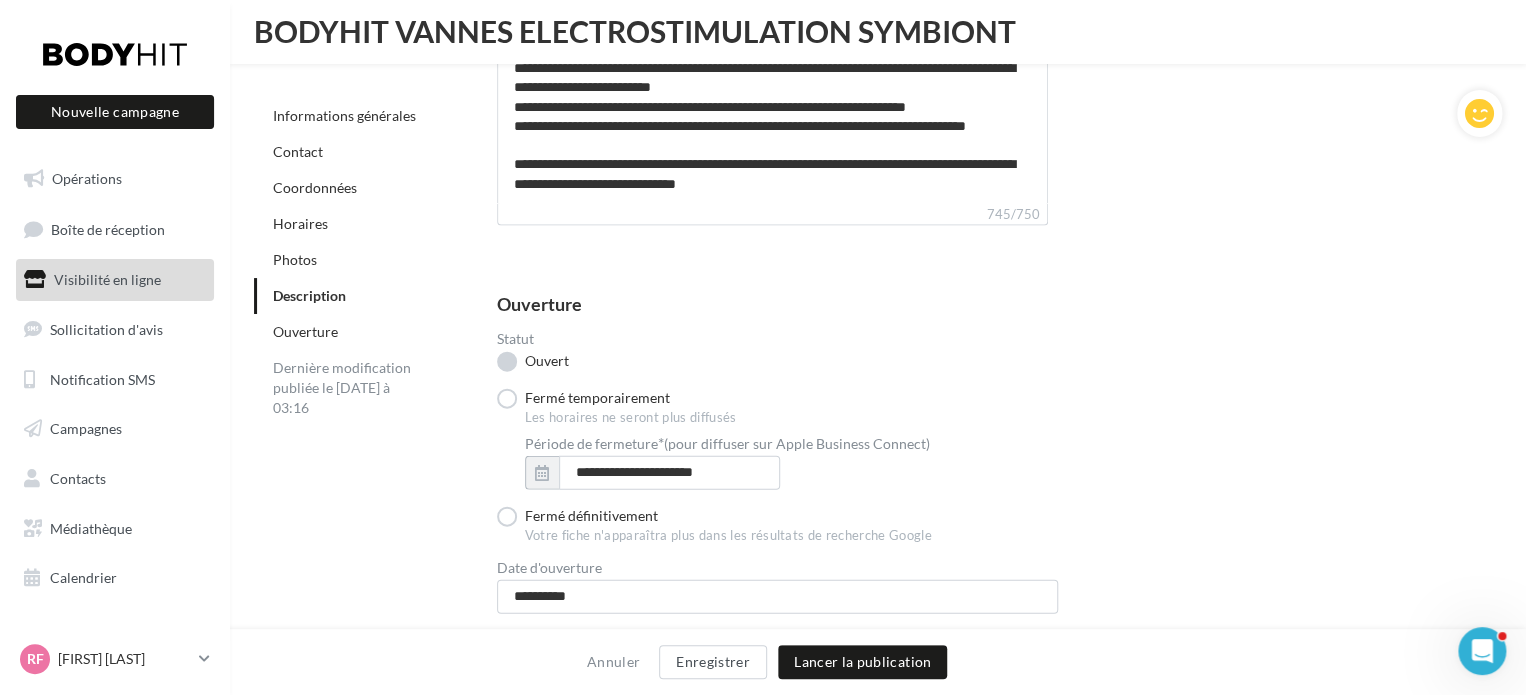 click on "Ouvert" at bounding box center (533, 362) 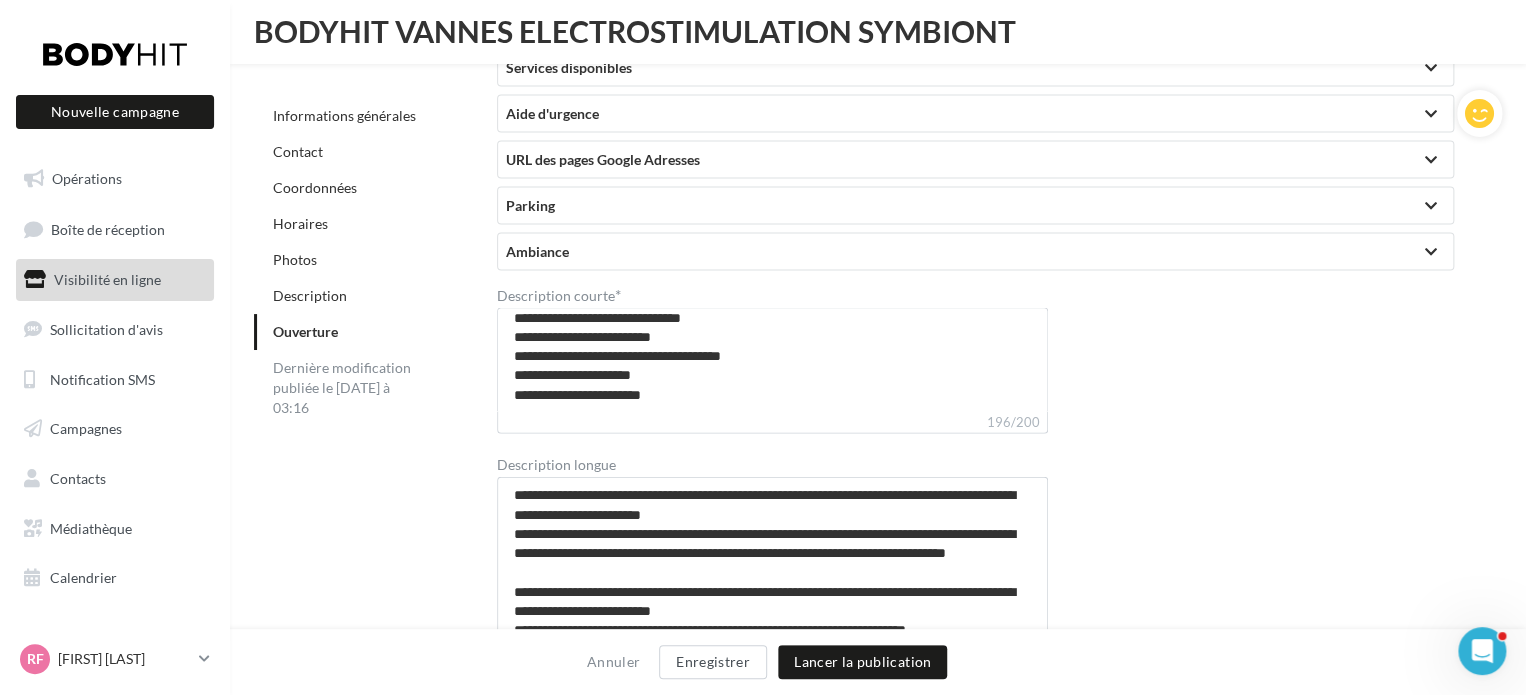 scroll, scrollTop: 6385, scrollLeft: 0, axis: vertical 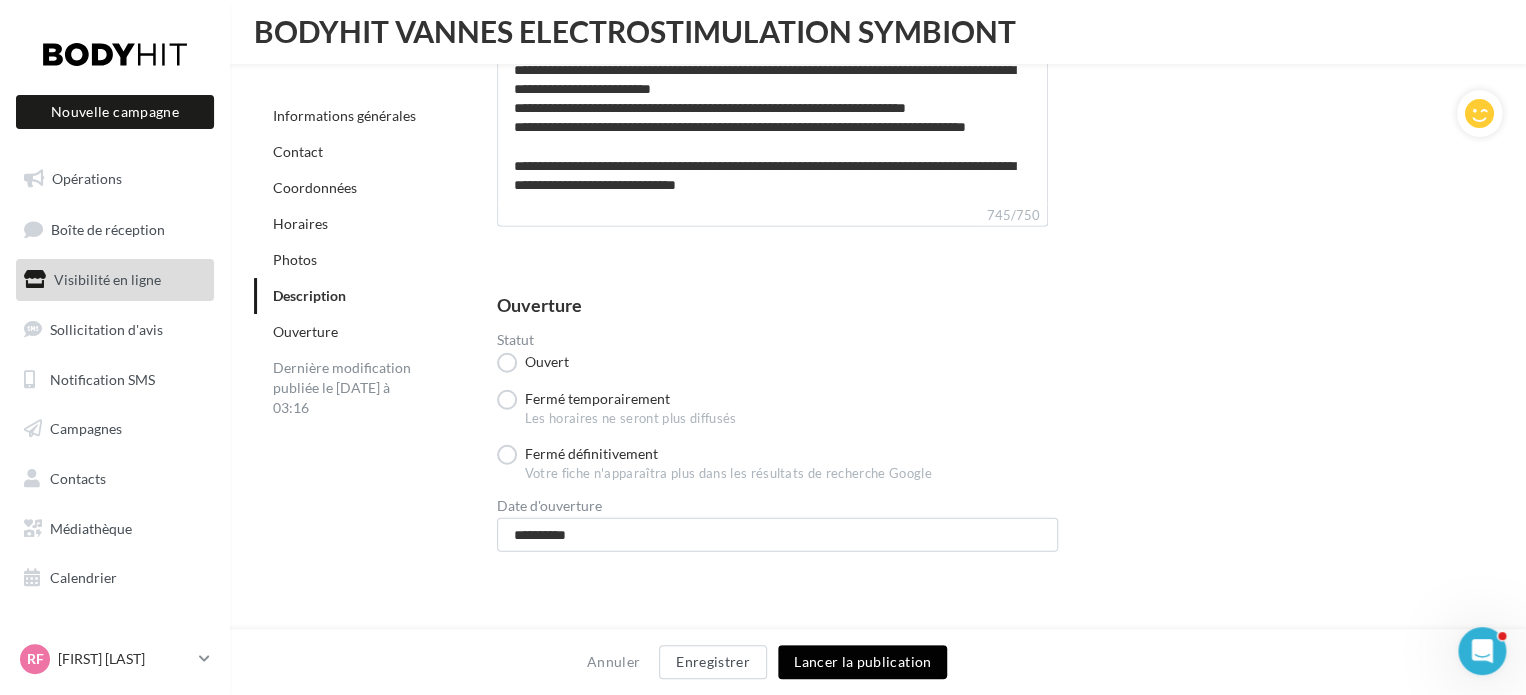 click on "Lancer la publication" at bounding box center (862, 662) 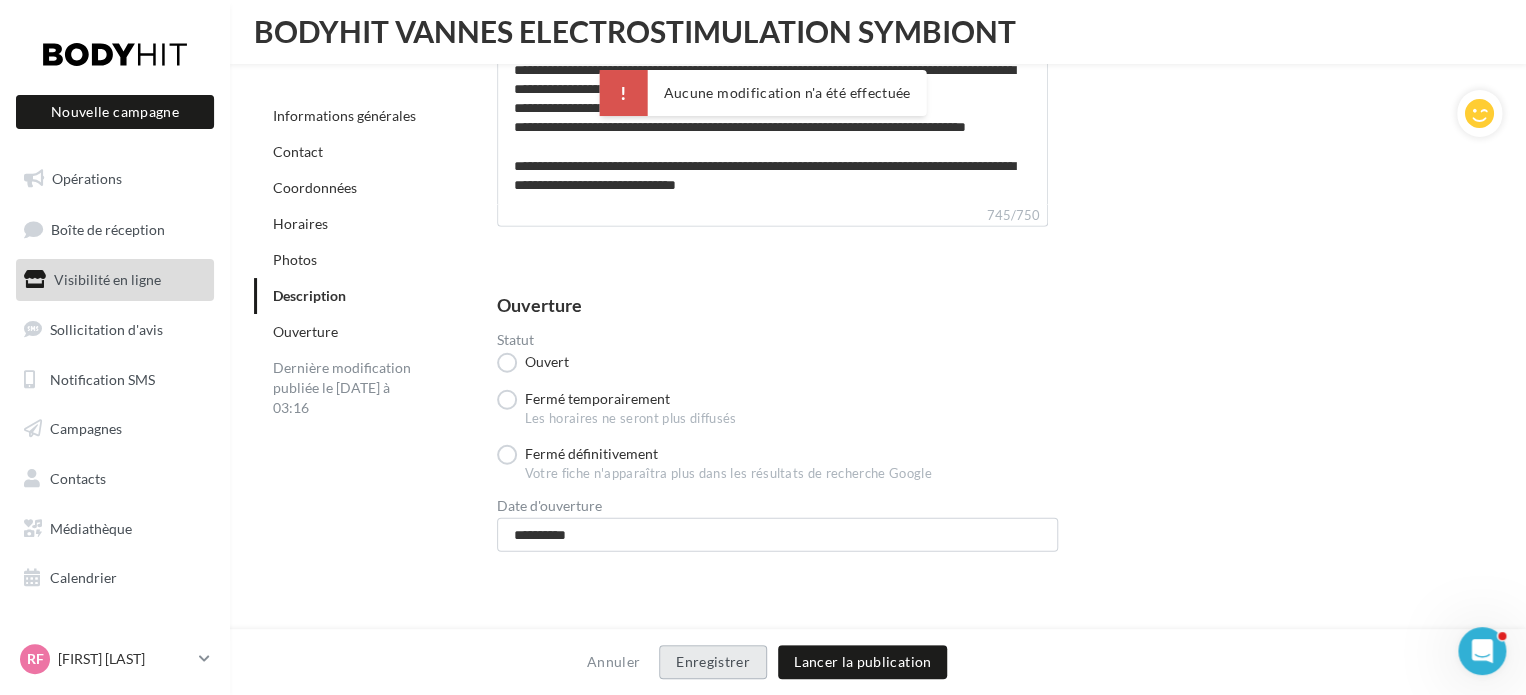 click on "Enregistrer" at bounding box center [713, 662] 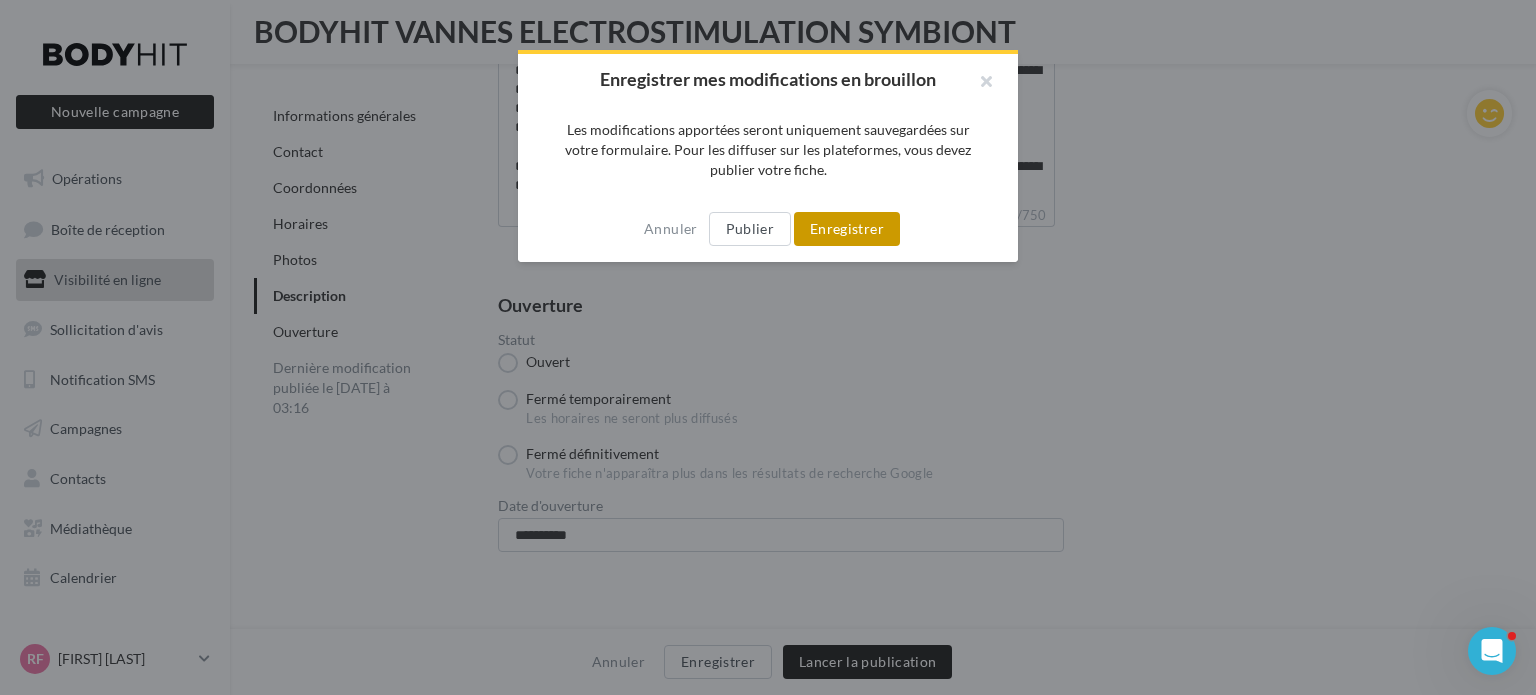 click on "Enregistrer" at bounding box center [847, 229] 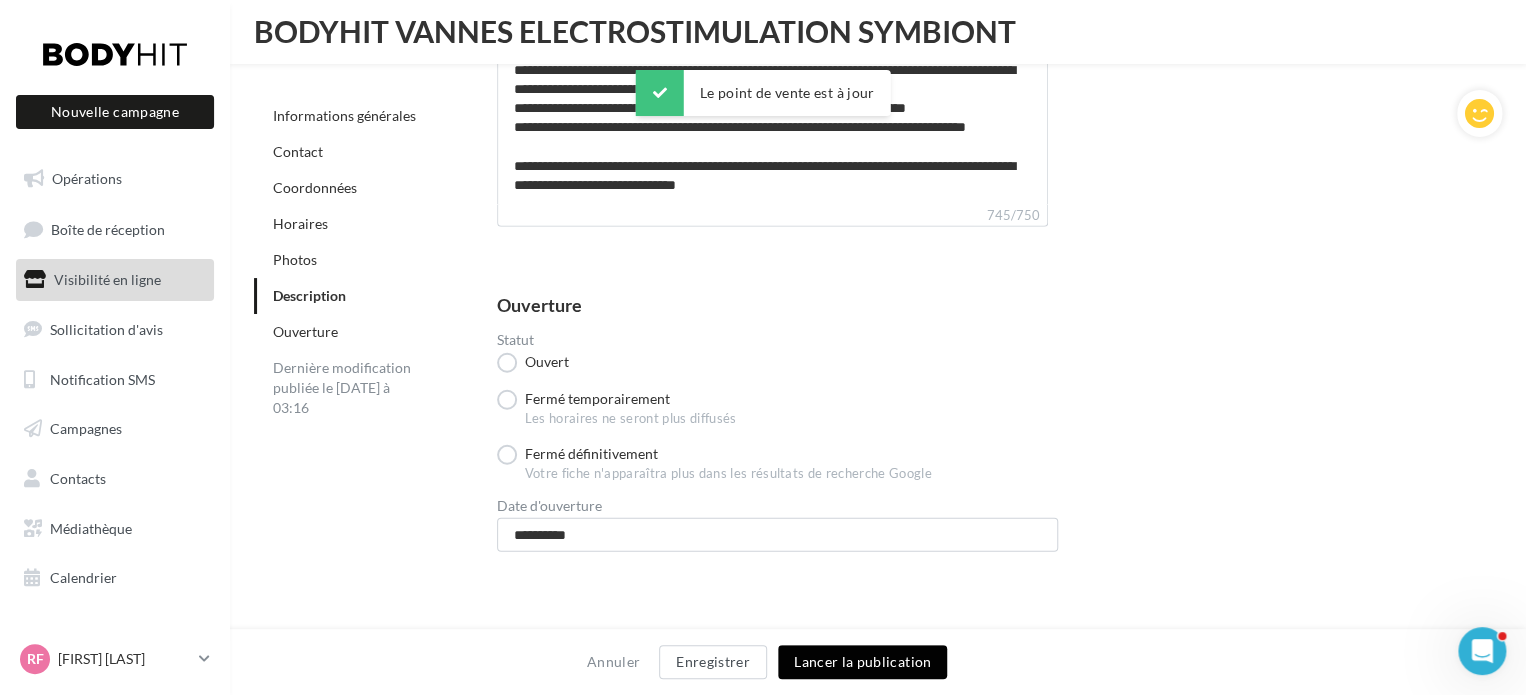 click on "Lancer la publication" at bounding box center [862, 662] 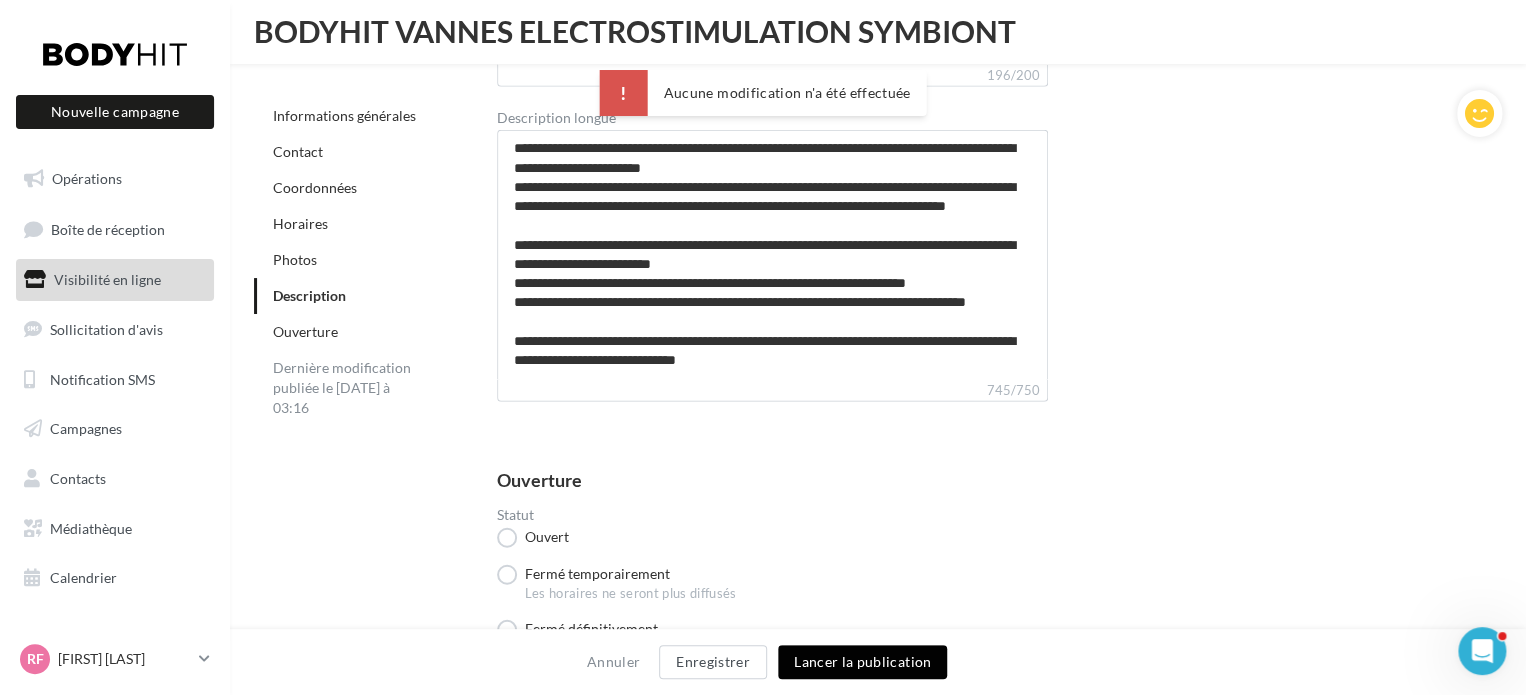 scroll, scrollTop: 6216, scrollLeft: 0, axis: vertical 